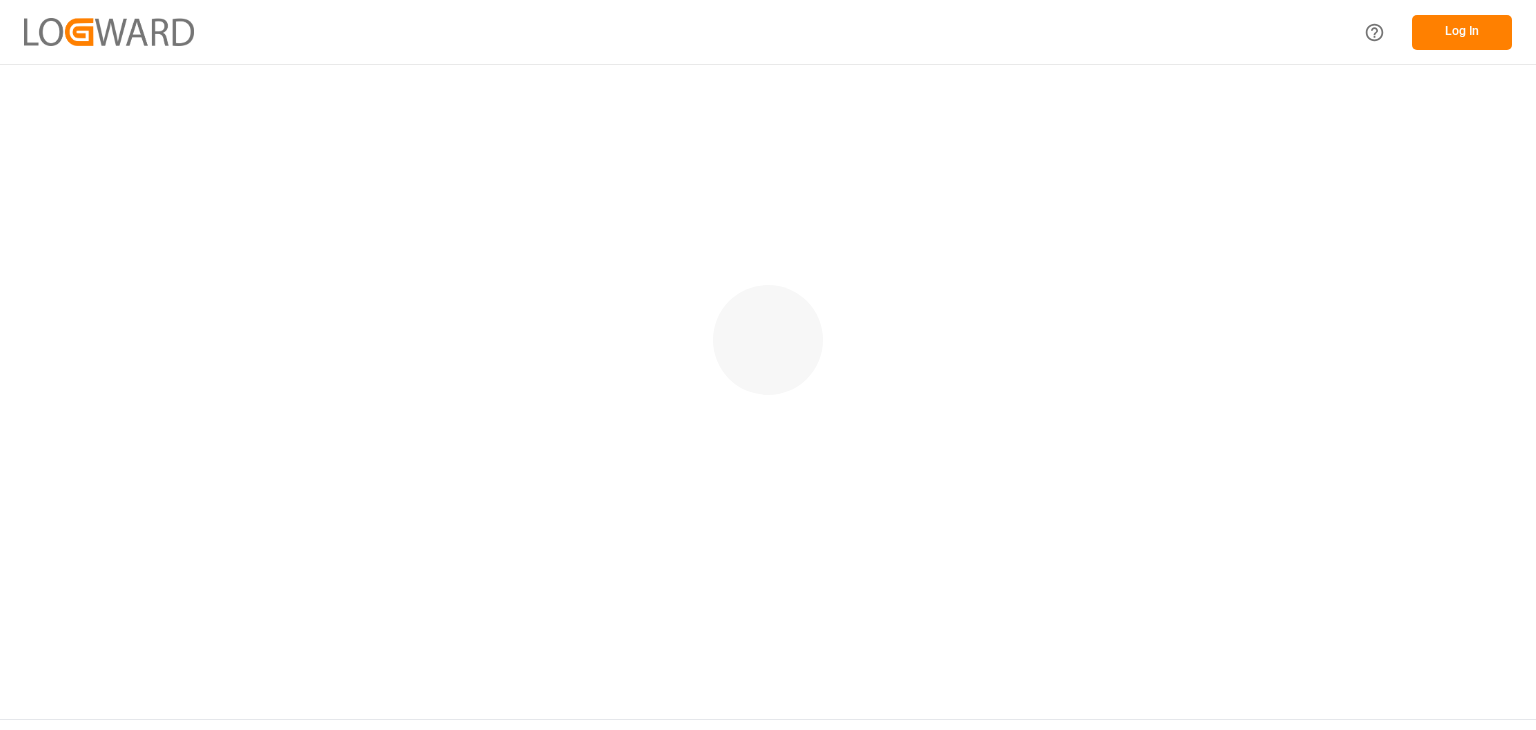 scroll, scrollTop: 0, scrollLeft: 0, axis: both 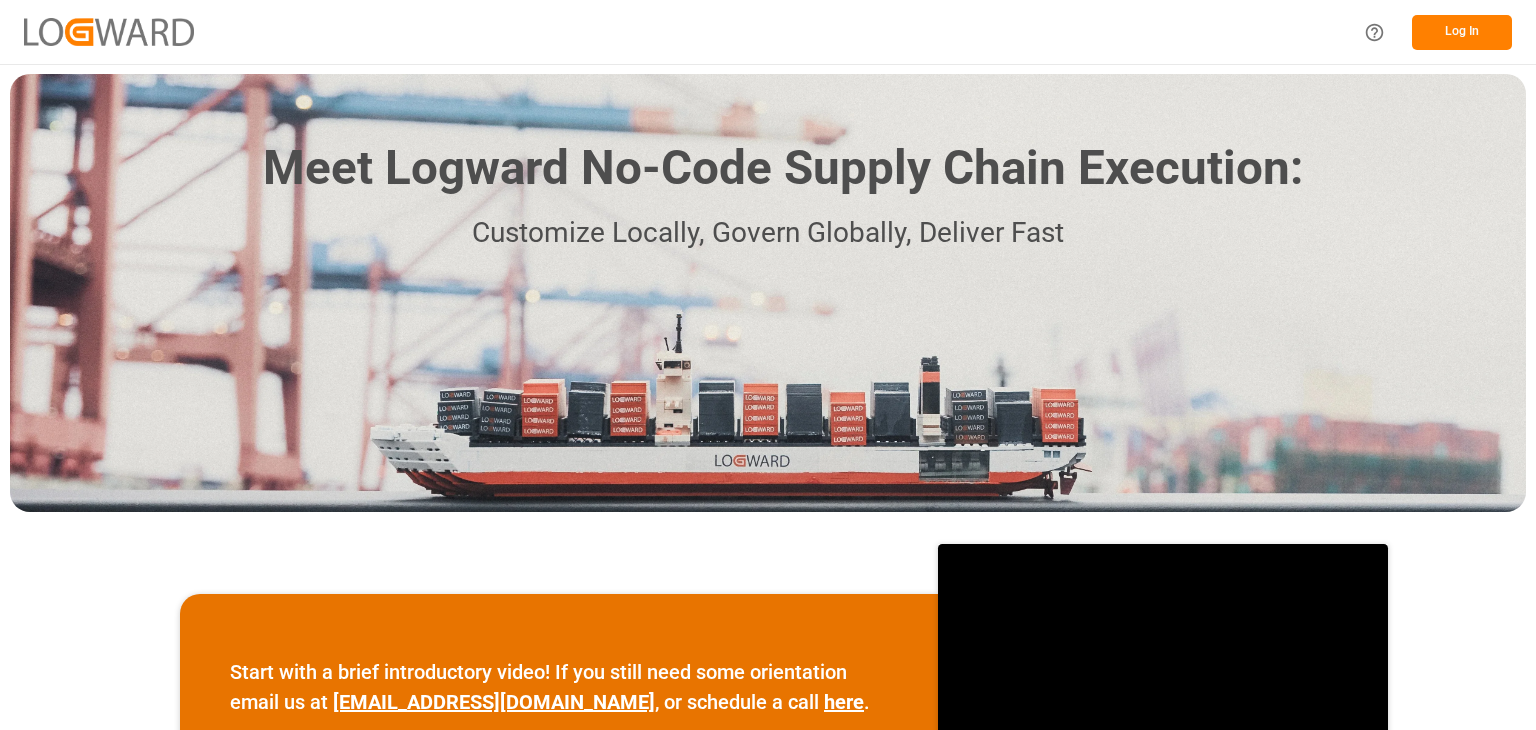 click on "Log In" at bounding box center [1462, 32] 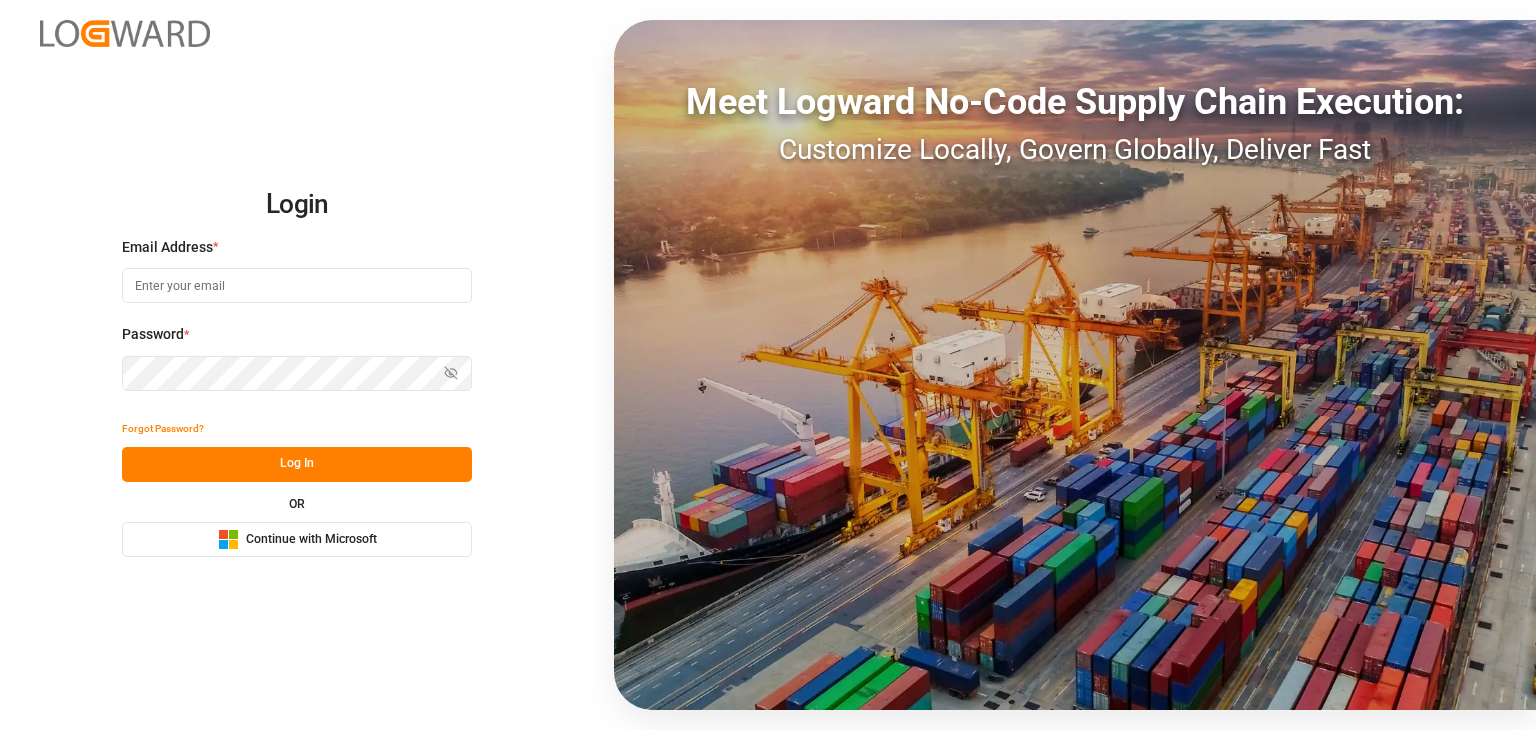 type on "[PERSON_NAME][EMAIL_ADDRESS][PERSON_NAME][DOMAIN_NAME]" 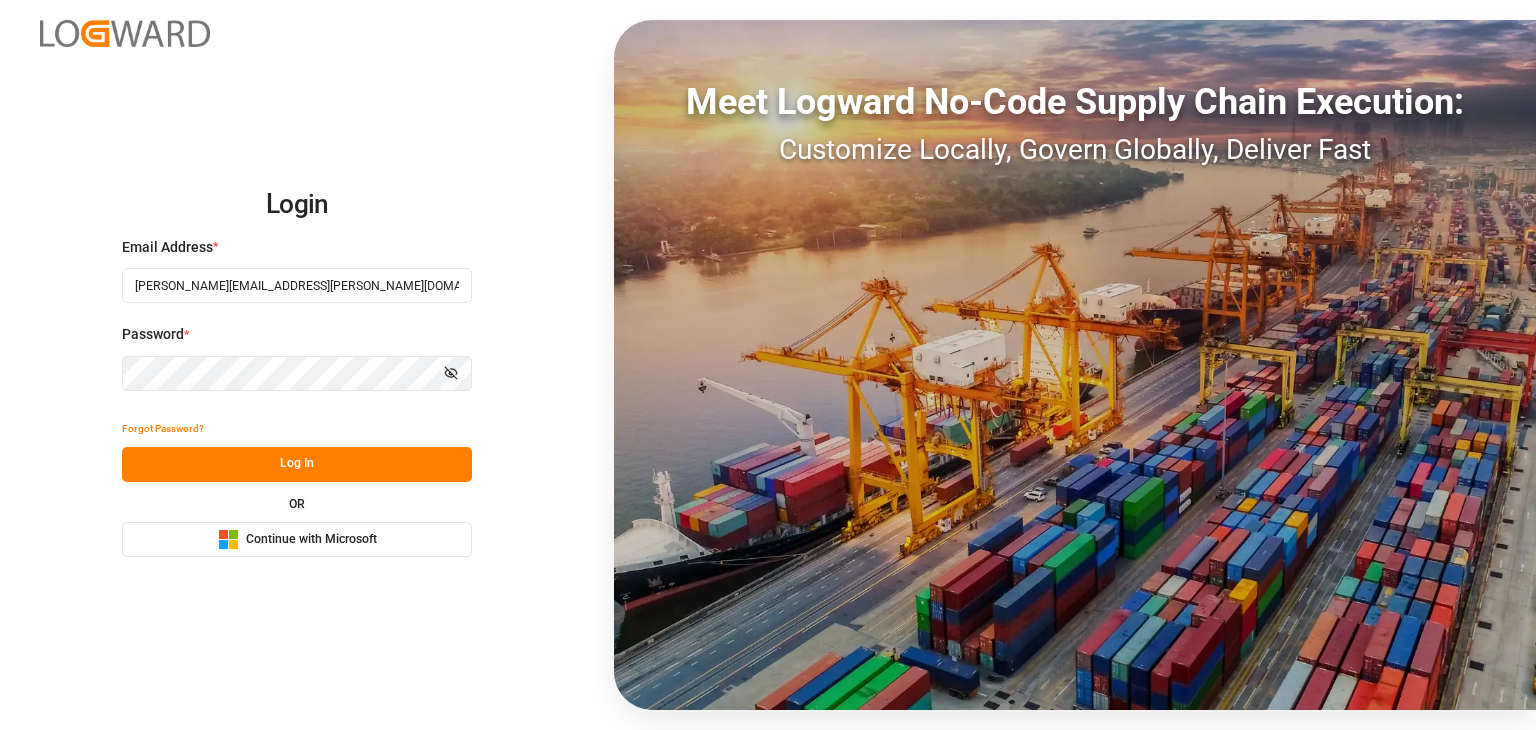 click on "Log In" at bounding box center [297, 464] 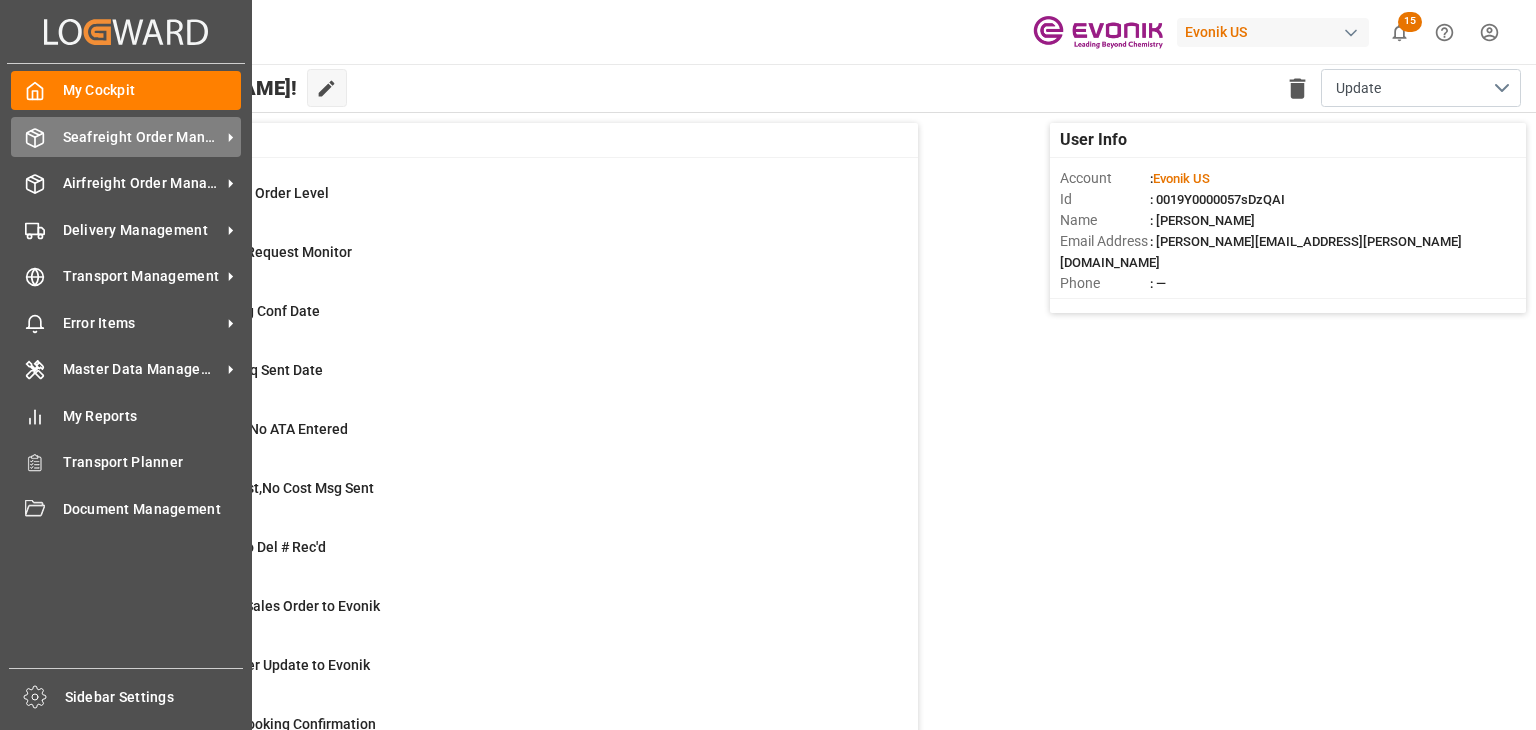 click on "Seafreight Order Management" at bounding box center [142, 137] 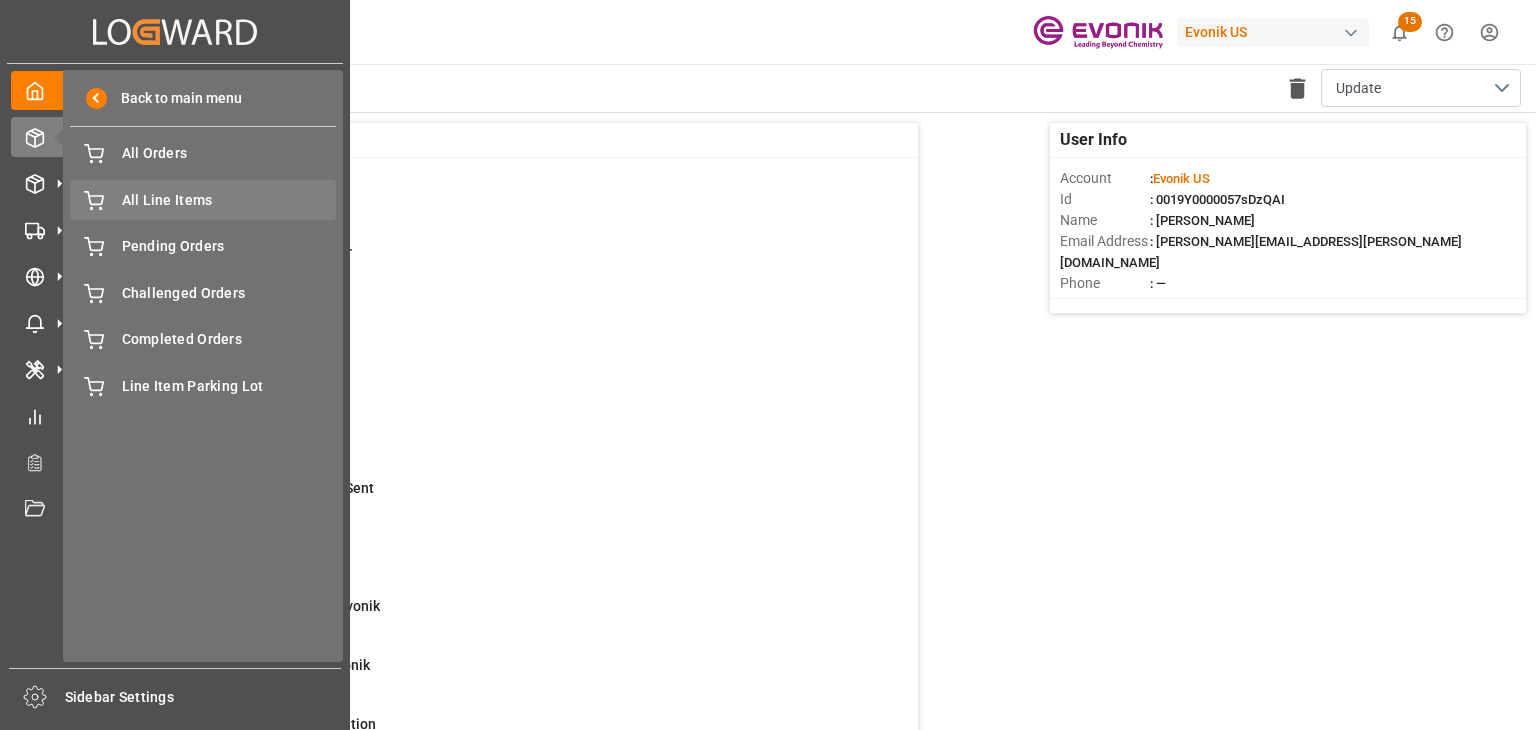 click on "All Line Items All Line Items" at bounding box center [203, 199] 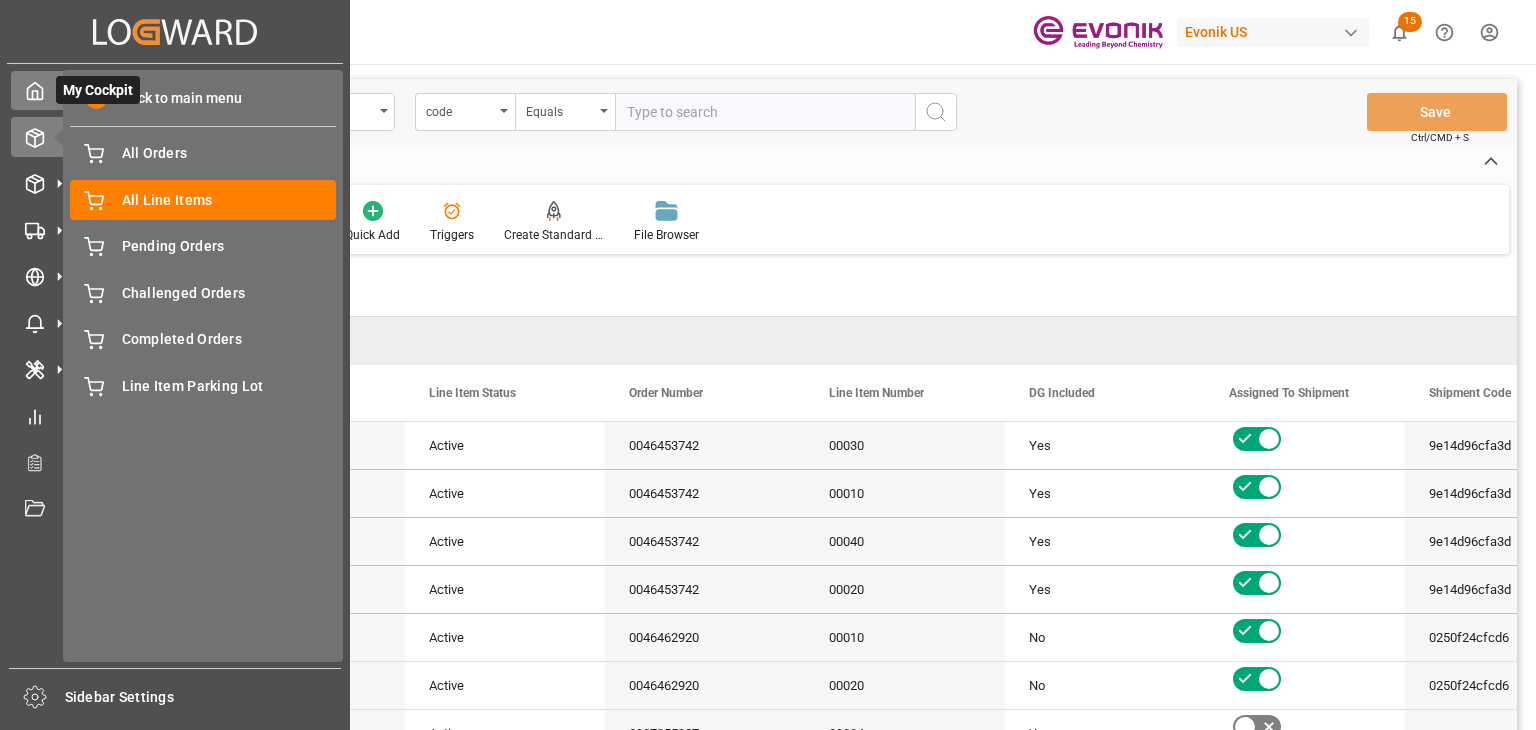 click 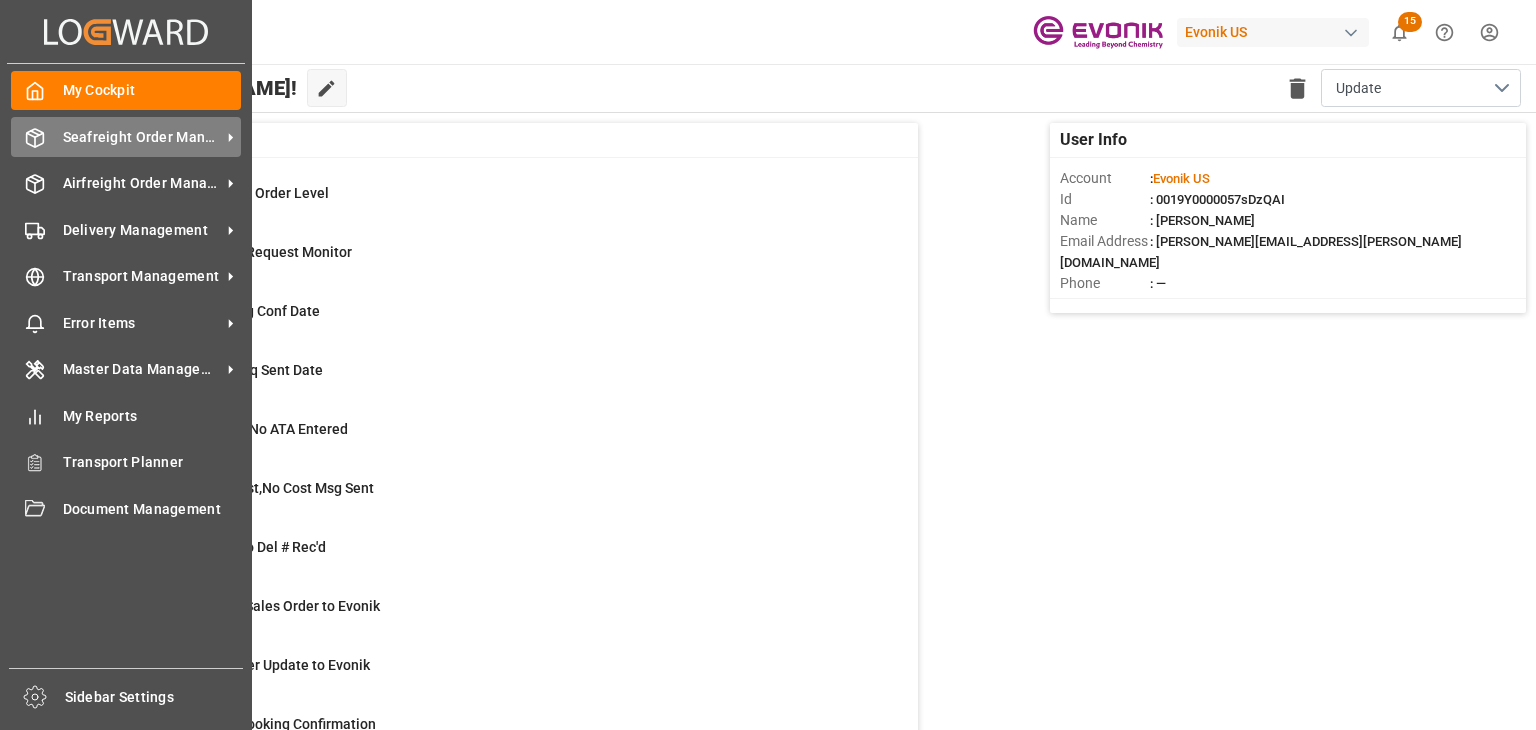 click on "Seafreight Order Management" at bounding box center (142, 137) 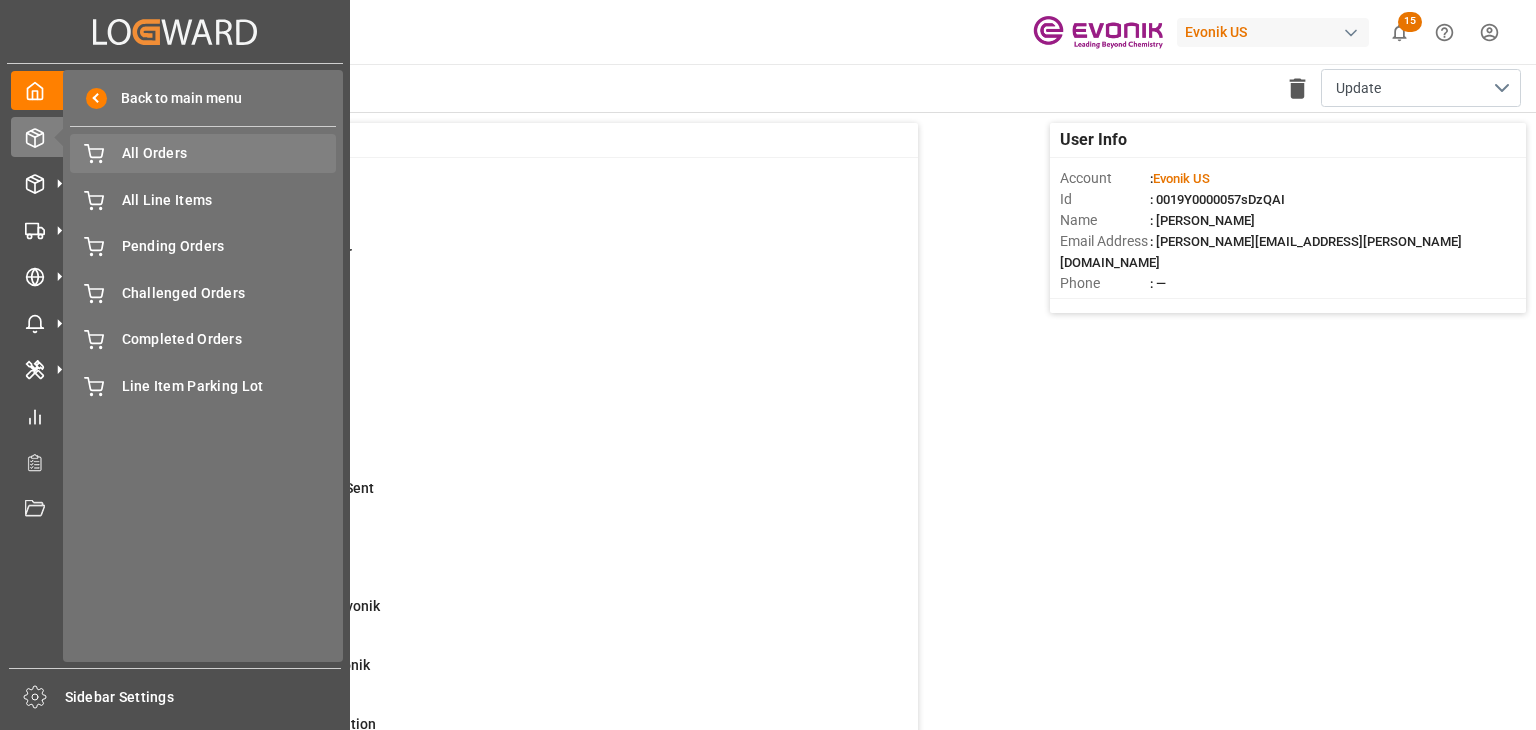 click on "All Orders" at bounding box center (229, 153) 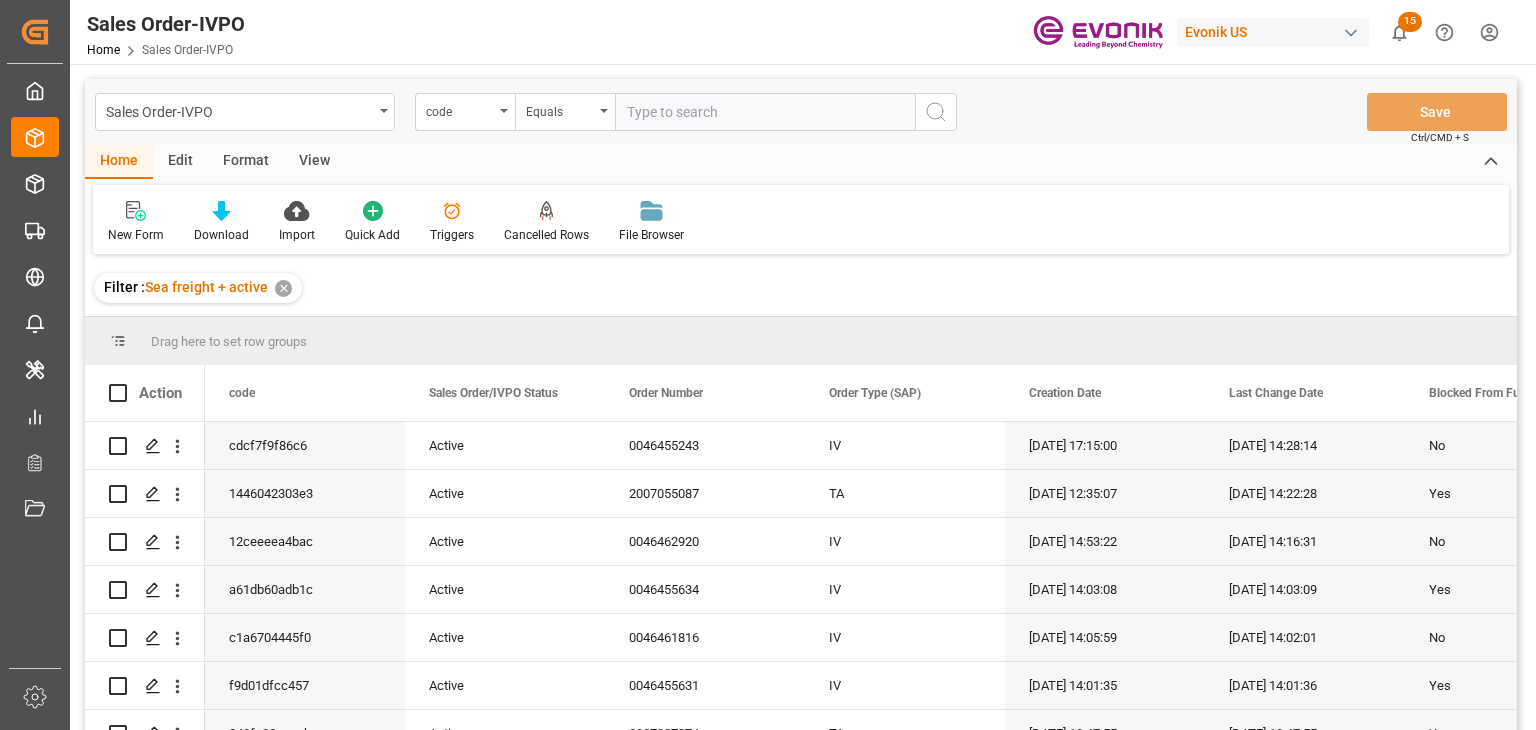 click on "Edit" at bounding box center [180, 162] 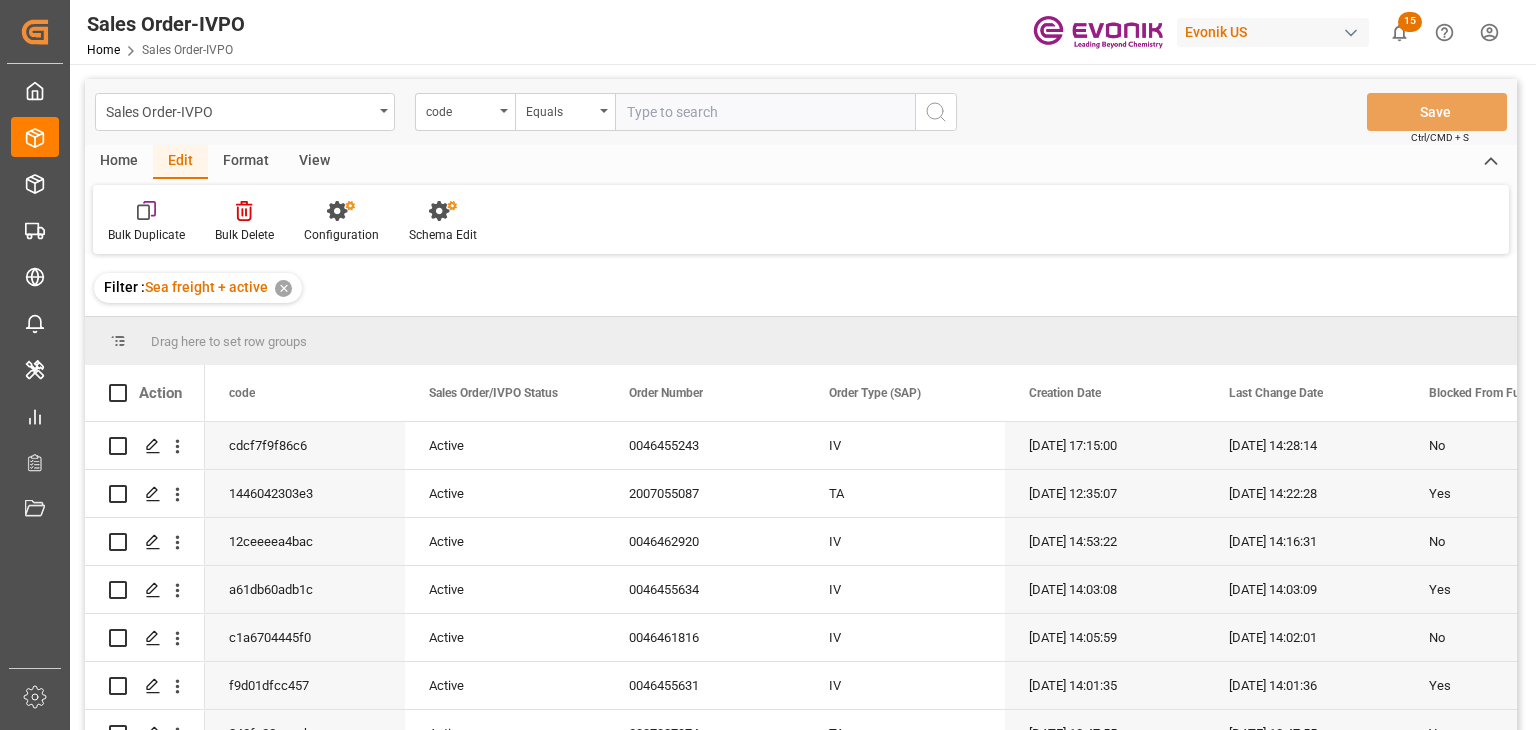 click on "Format" at bounding box center [246, 162] 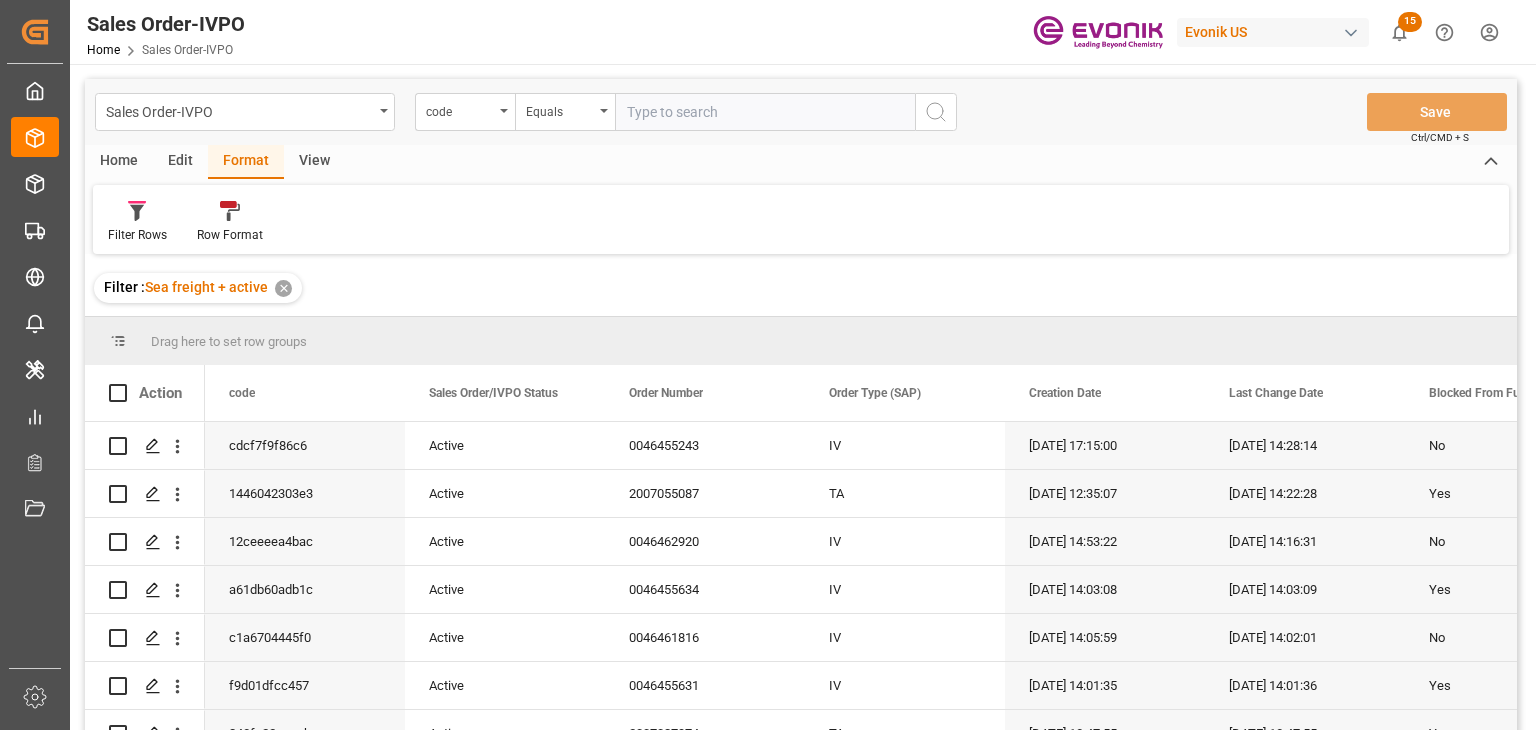 click on "View" at bounding box center (314, 162) 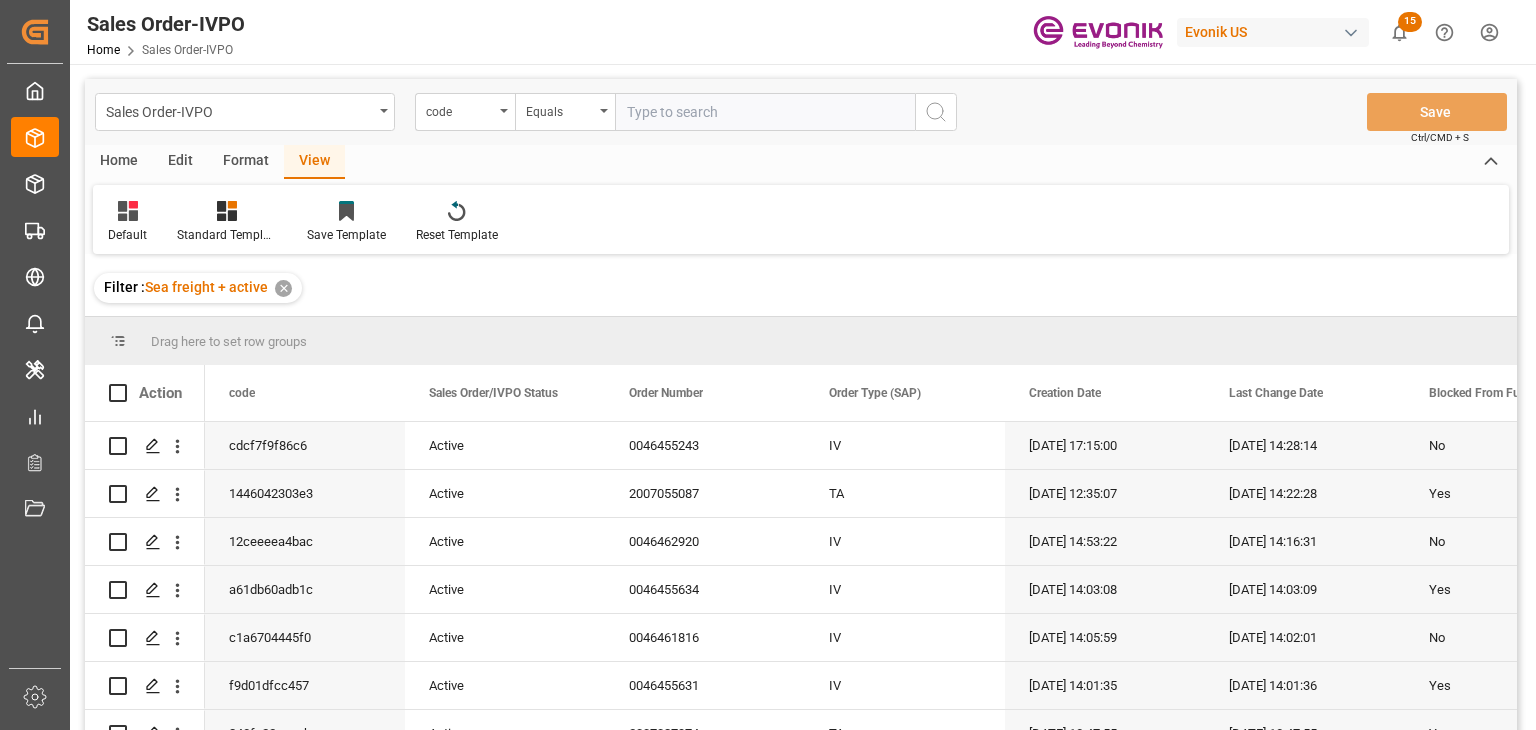 click on "Home Edit Format View" at bounding box center (801, 162) 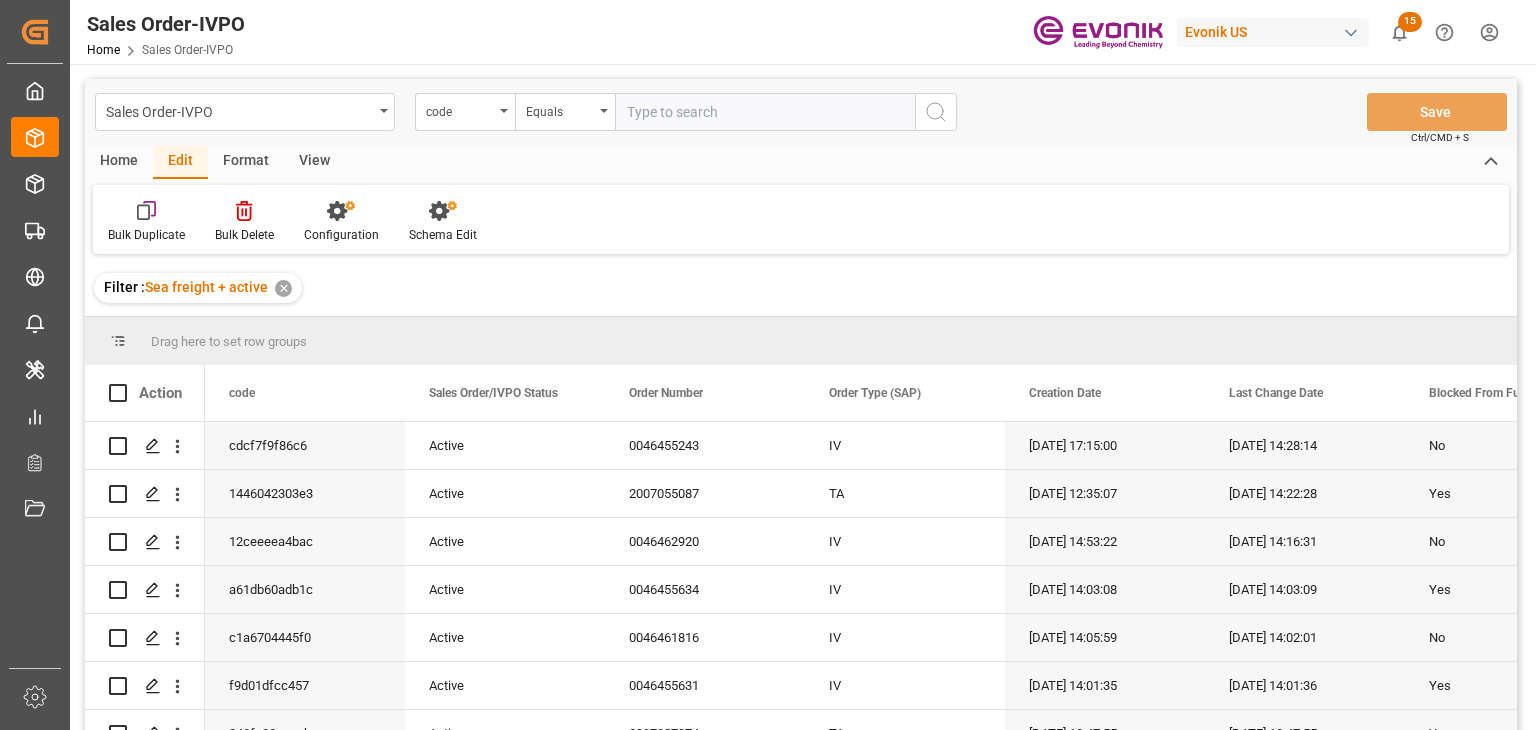 click on "Home" at bounding box center (119, 162) 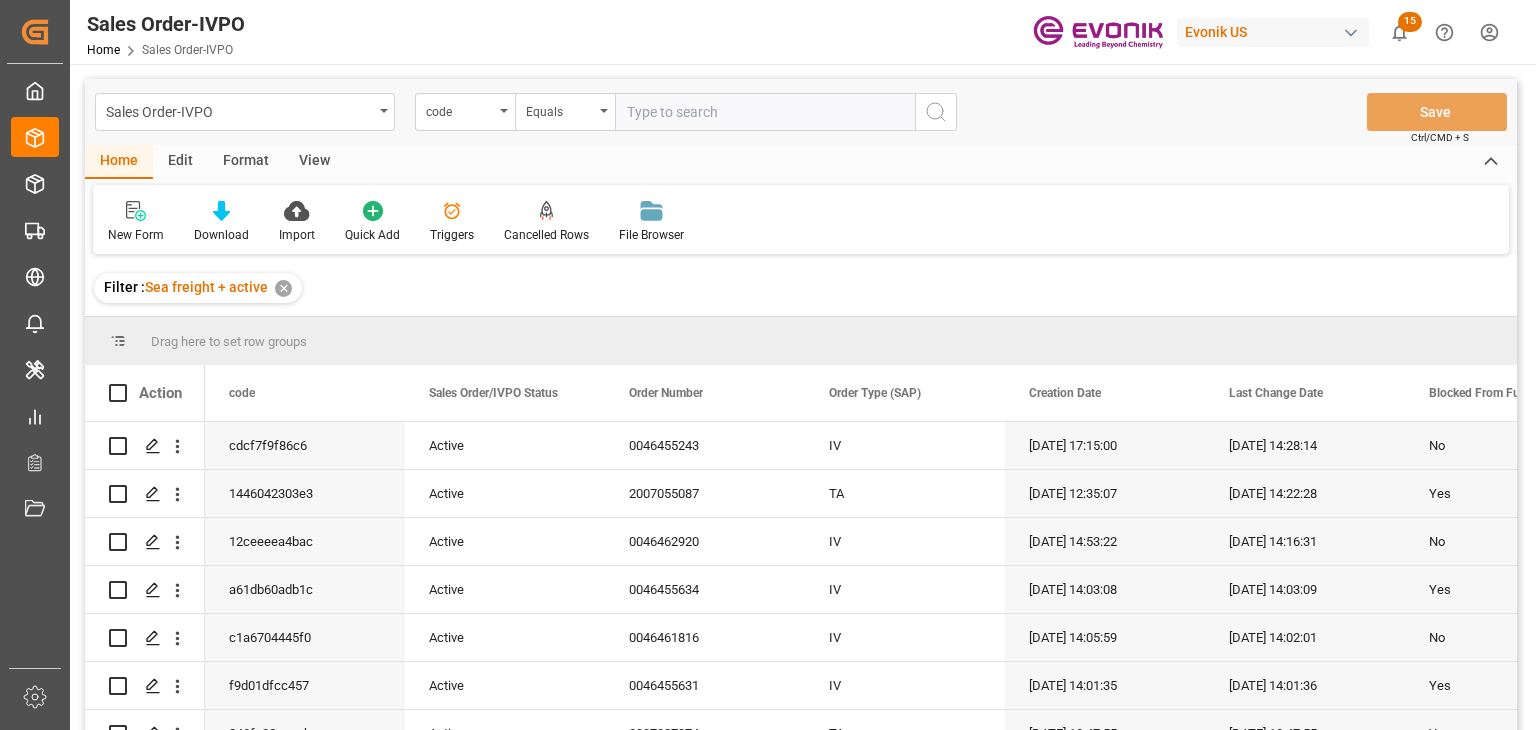 drag, startPoint x: 206, startPoint y: 165, endPoint x: 194, endPoint y: 165, distance: 12 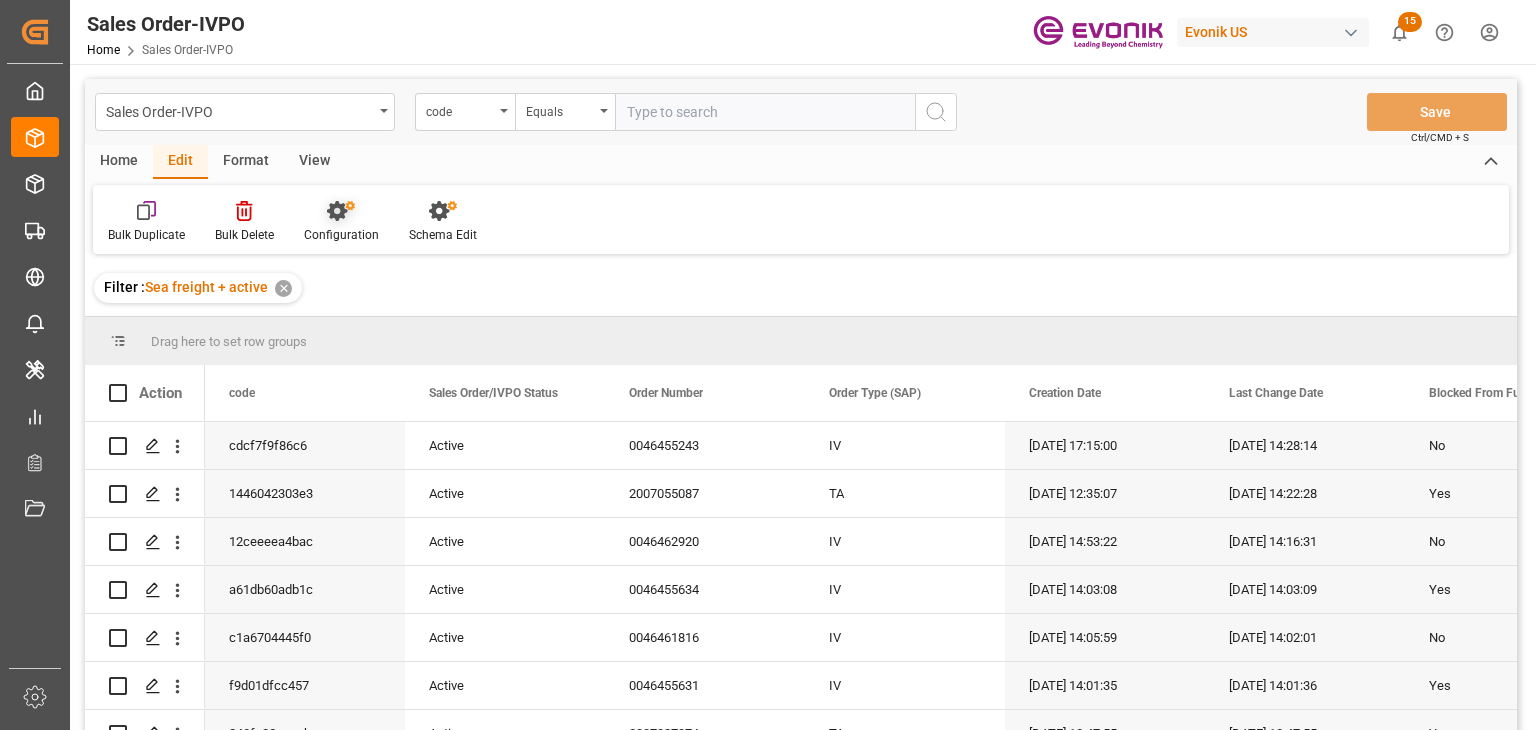 click on "Configuration" at bounding box center (341, 235) 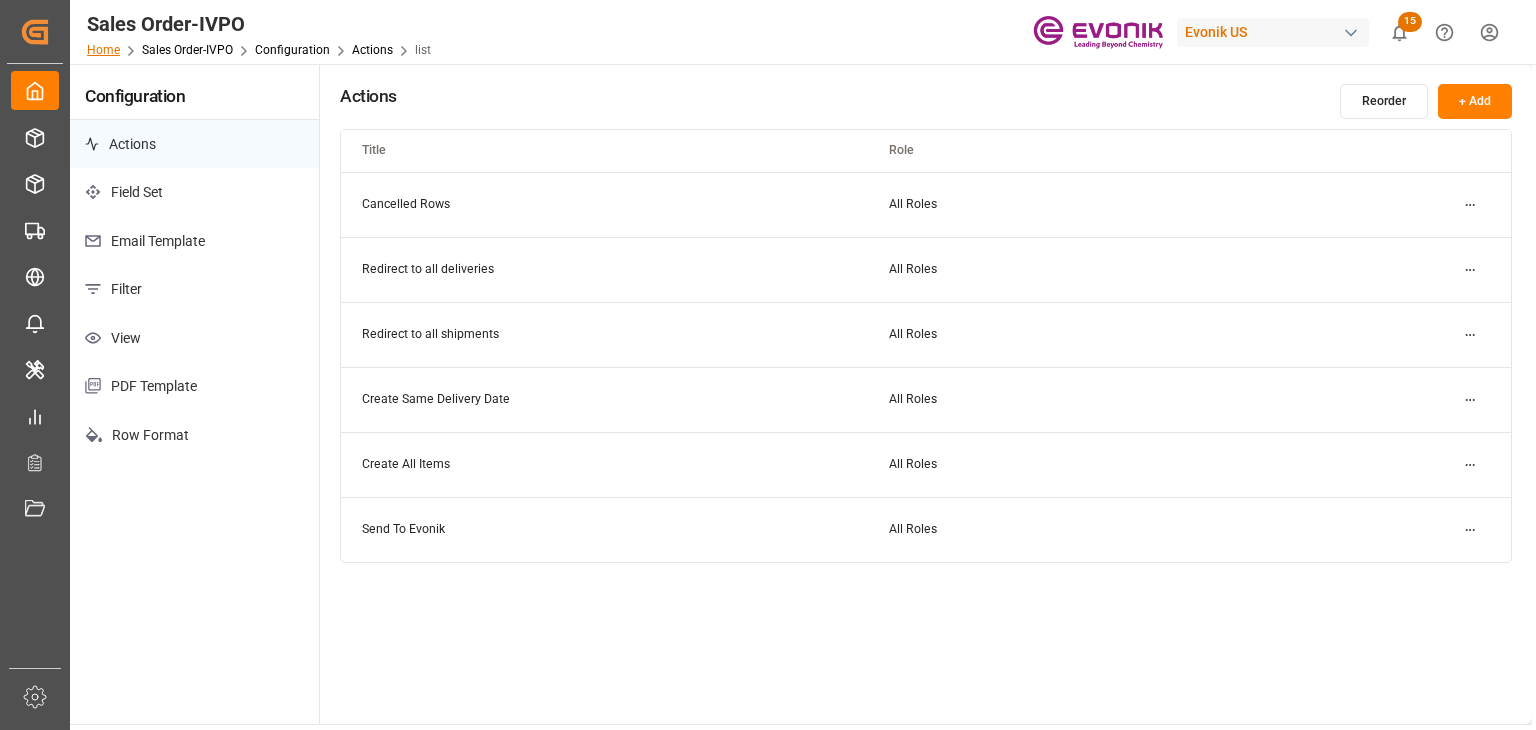 click on "Home" at bounding box center [103, 50] 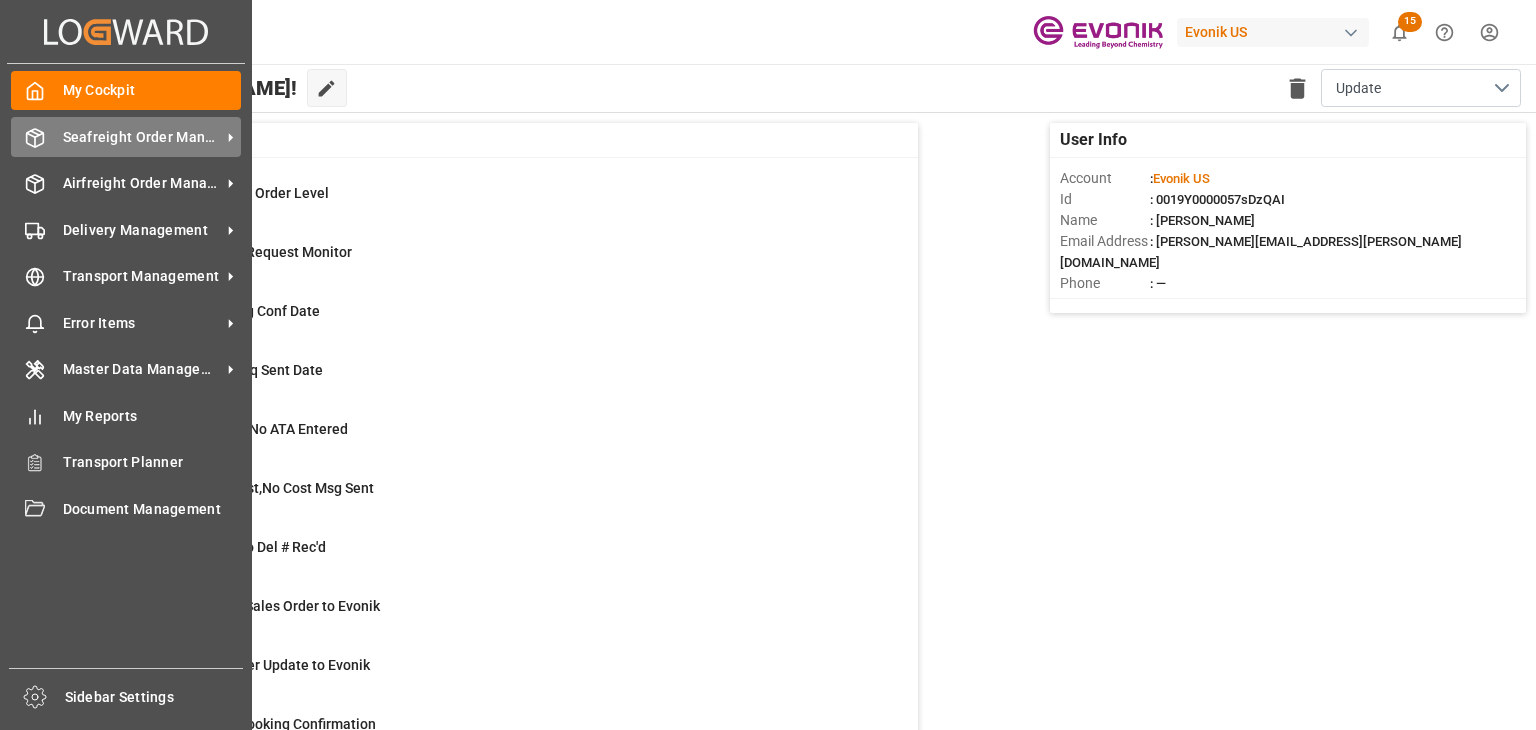 click 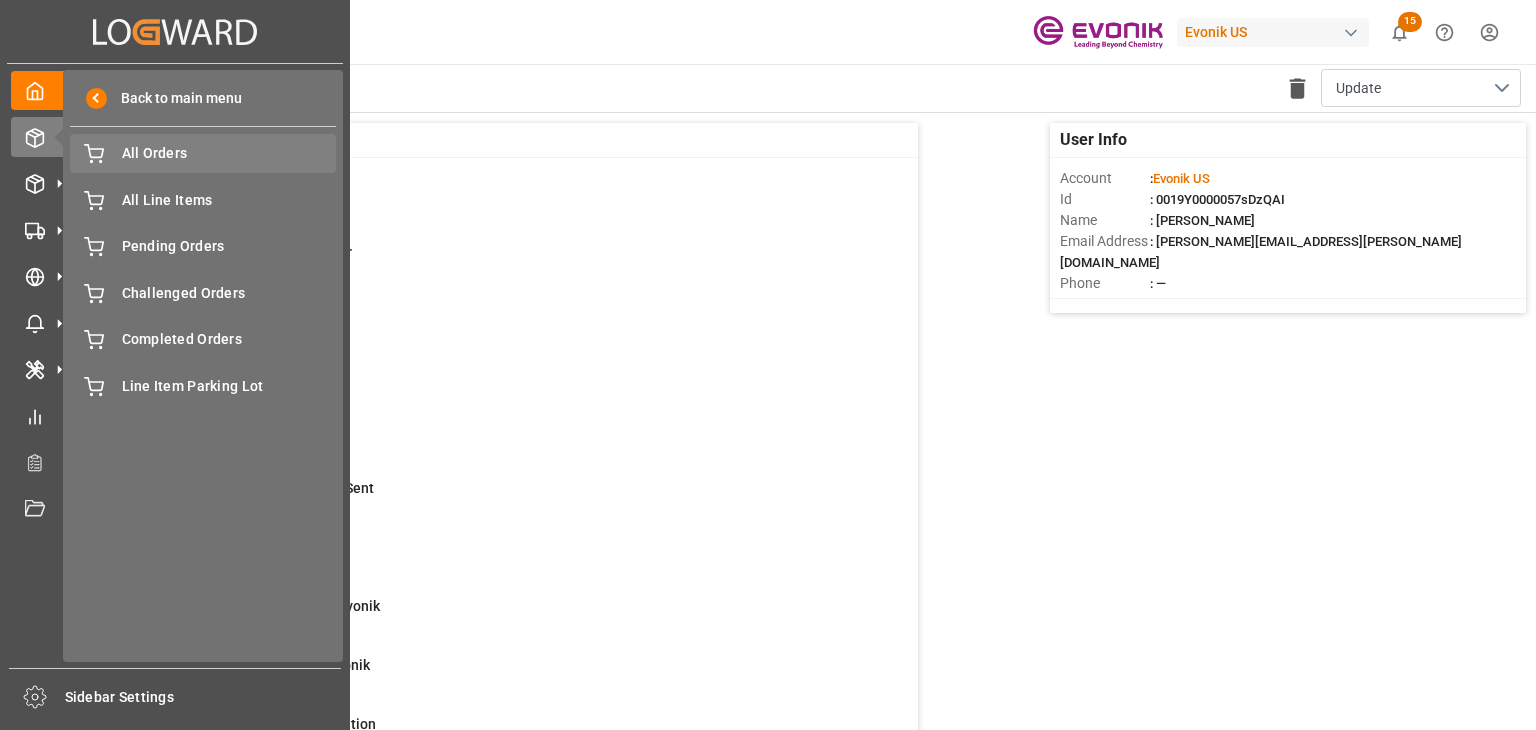 click on "All Orders All Orders" at bounding box center [203, 153] 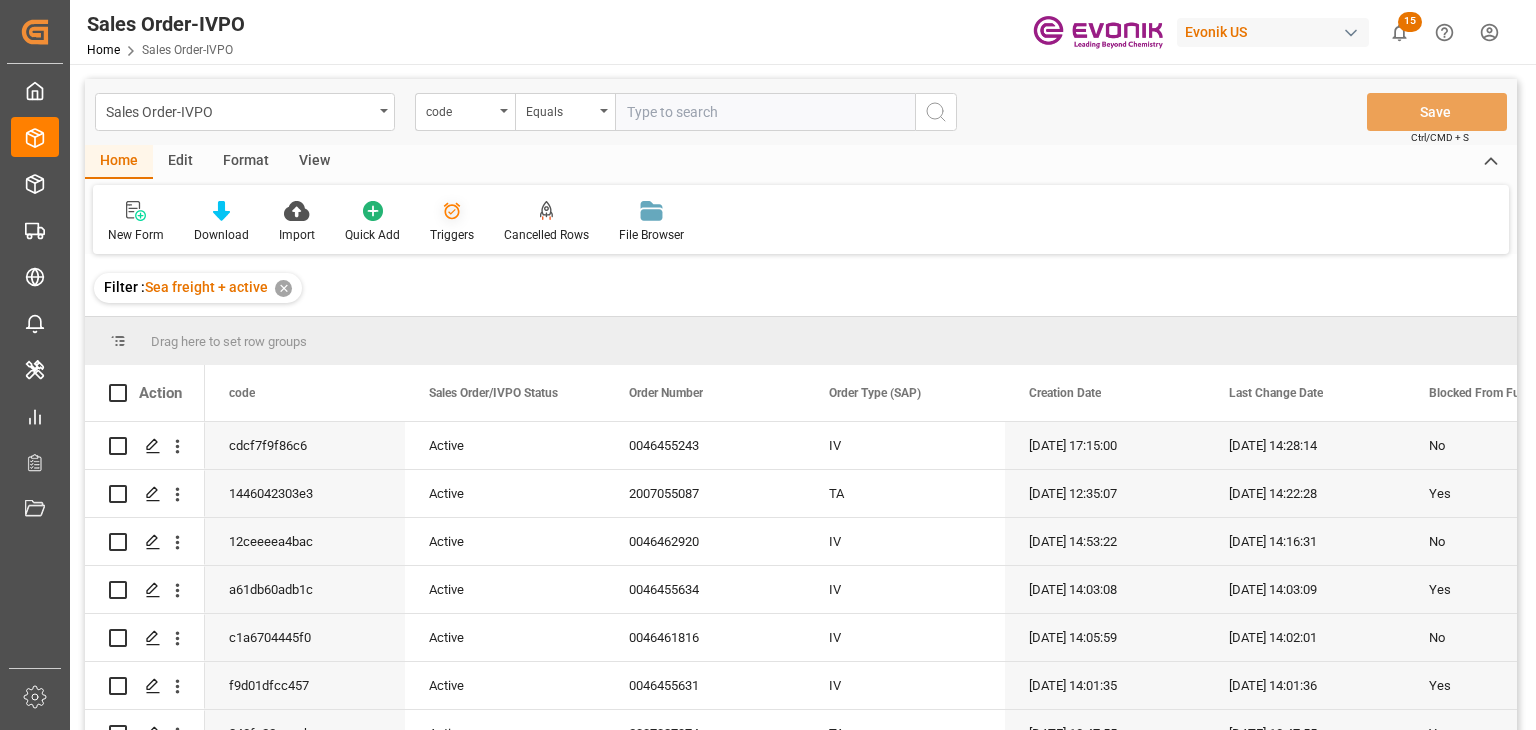 click 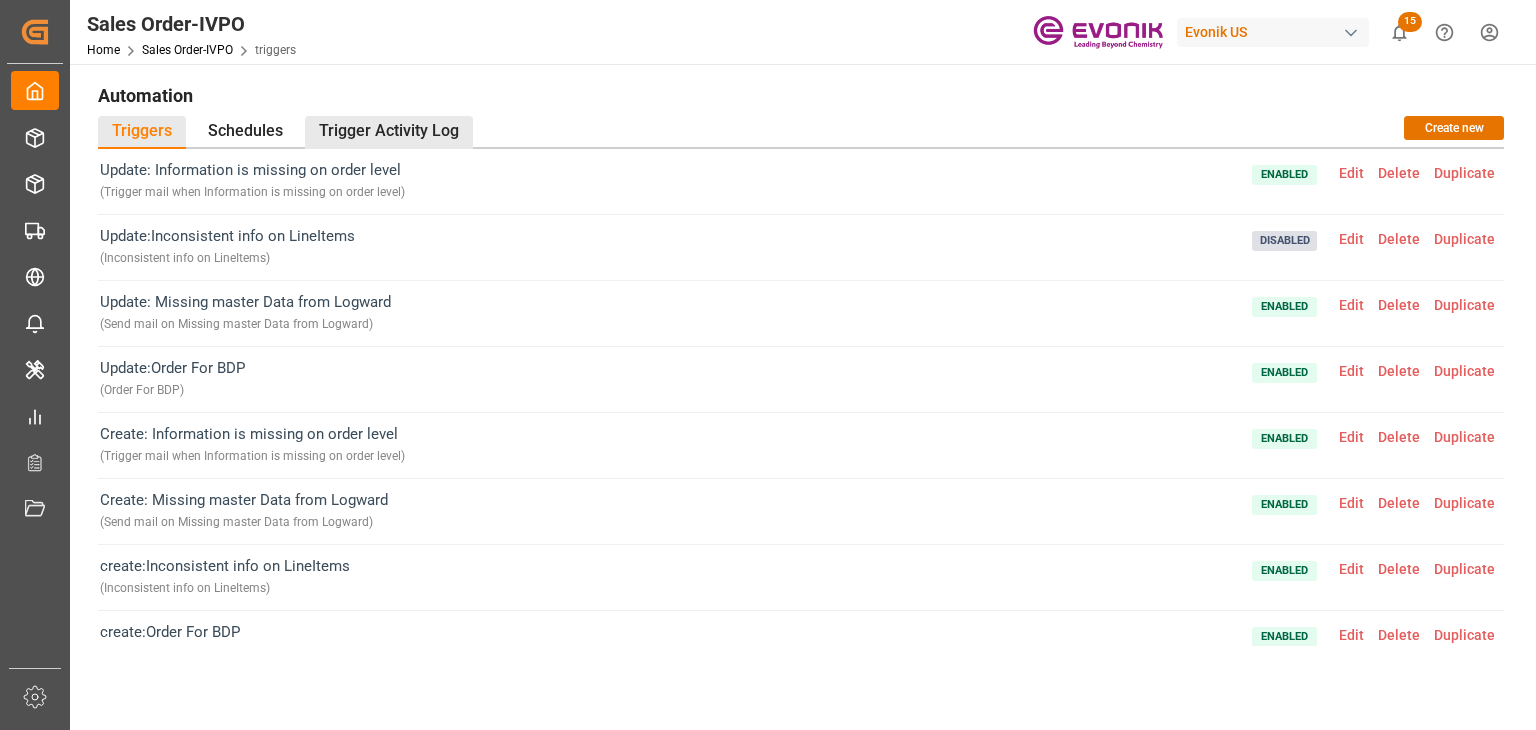 click on "Trigger Activity Log" at bounding box center (389, 132) 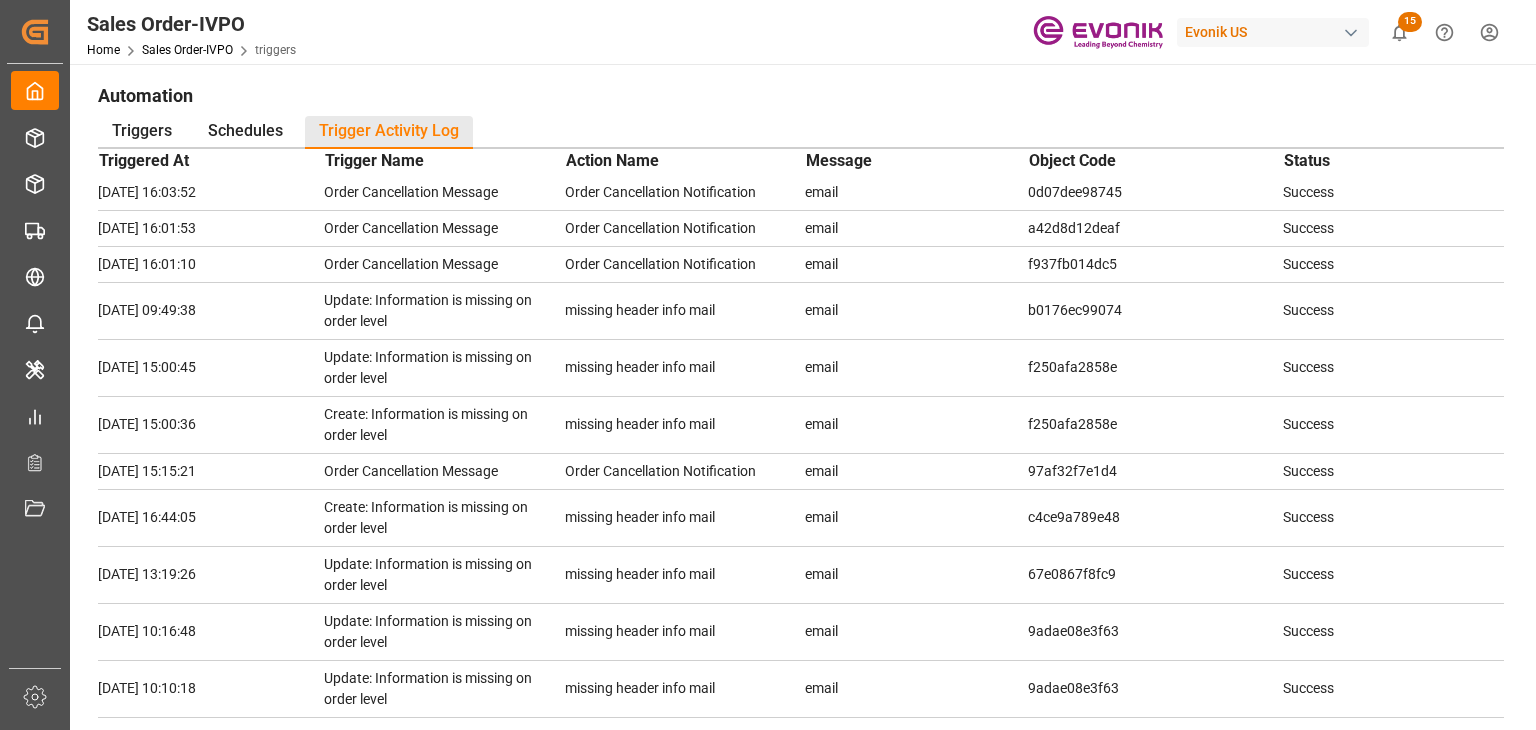 scroll, scrollTop: 700, scrollLeft: 0, axis: vertical 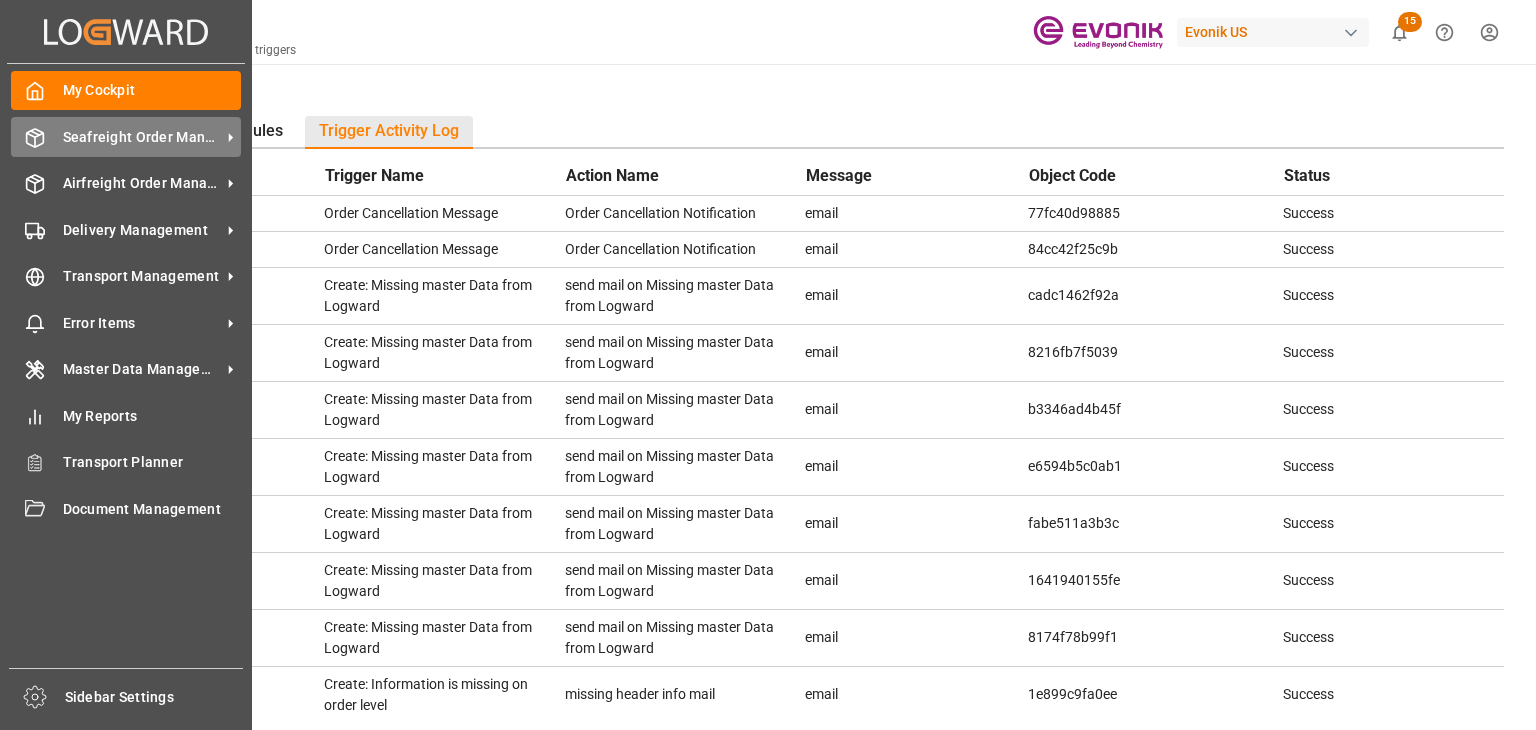 click on "Seafreight Order Management Seafreight Order Management" at bounding box center [126, 136] 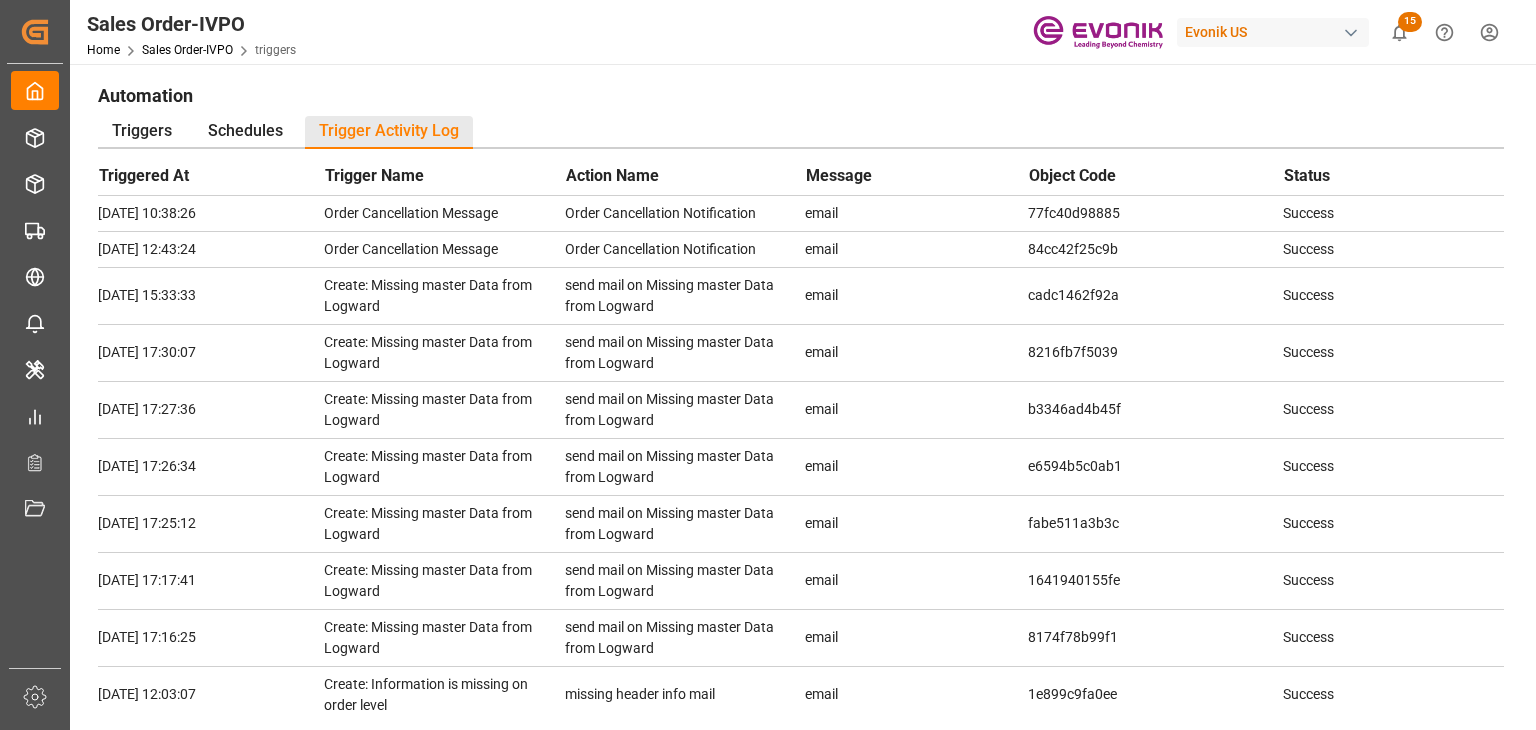click on "Sales Order-IVPO Home Sales Order-IVPO triggers Evonik US 15 Notifications Only show unread All Mark all categories read Downloads Mark all as read Shipment [DATE] 2804 number of rows downloaded Shipment [DATE] 1449 number of rows downloaded Shipment [DATE] 2804 number of rows downloaded Line Item [DATE] 13019 number of rows downloaded Line Item [DATE] 695 number of rows downloaded" at bounding box center [796, 32] 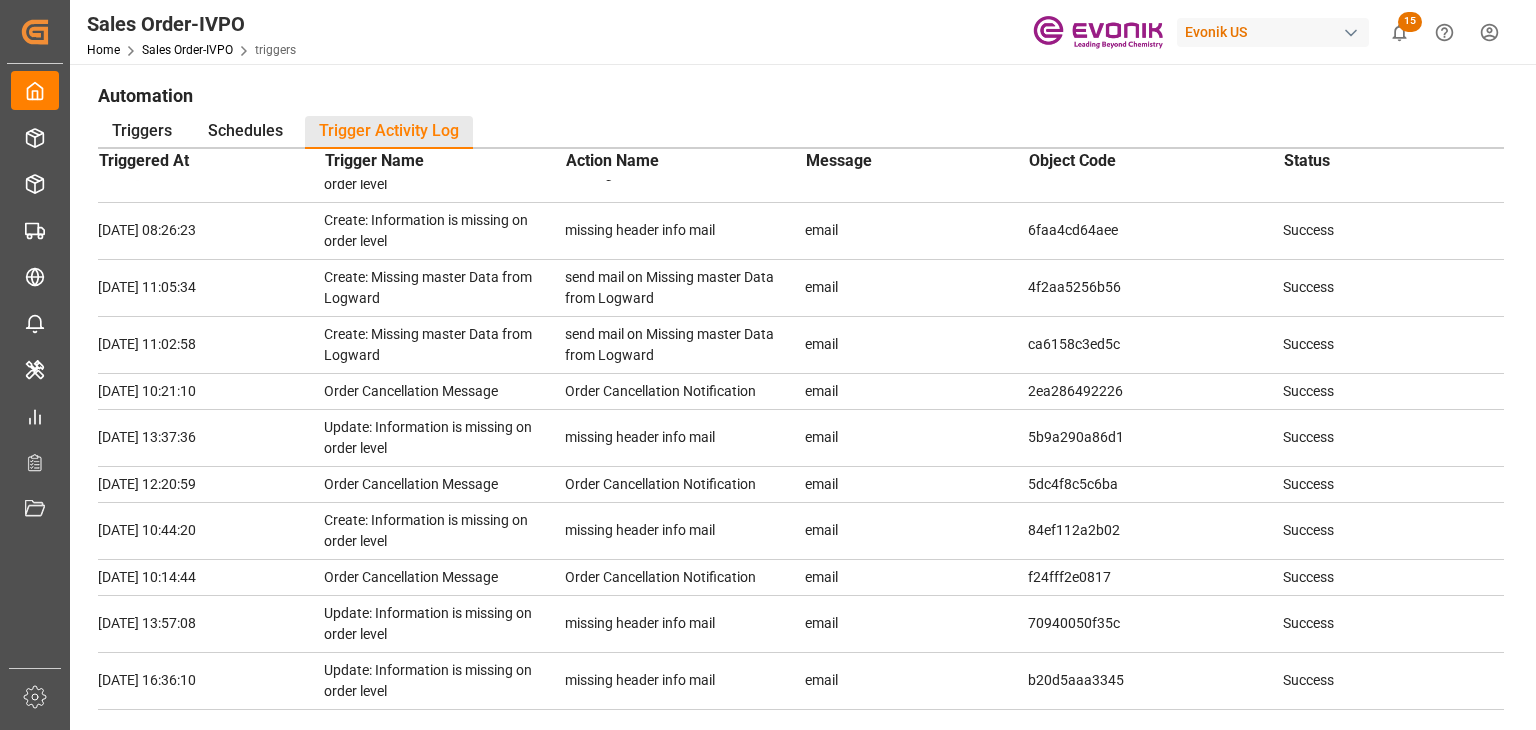 scroll, scrollTop: 1600, scrollLeft: 0, axis: vertical 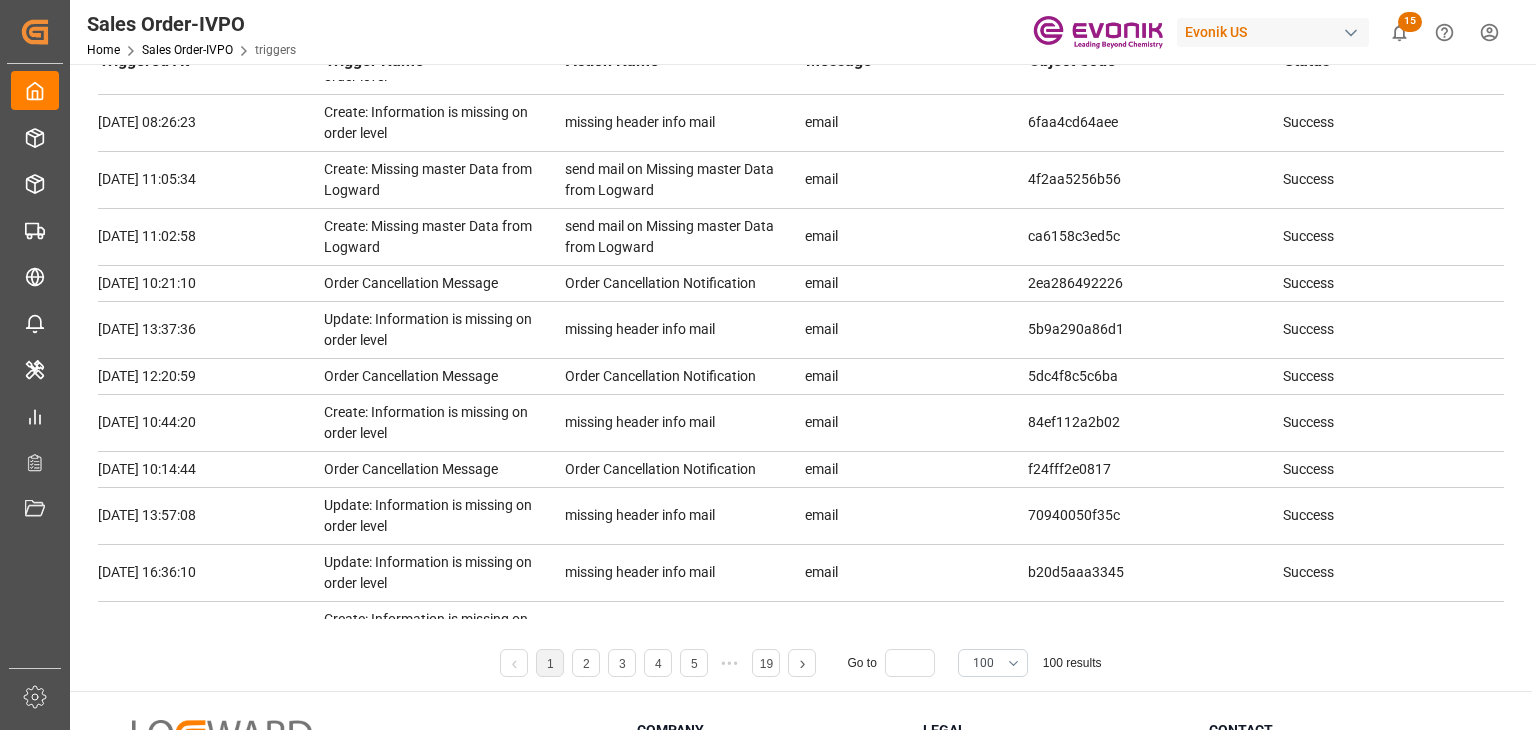 click at bounding box center [910, 663] 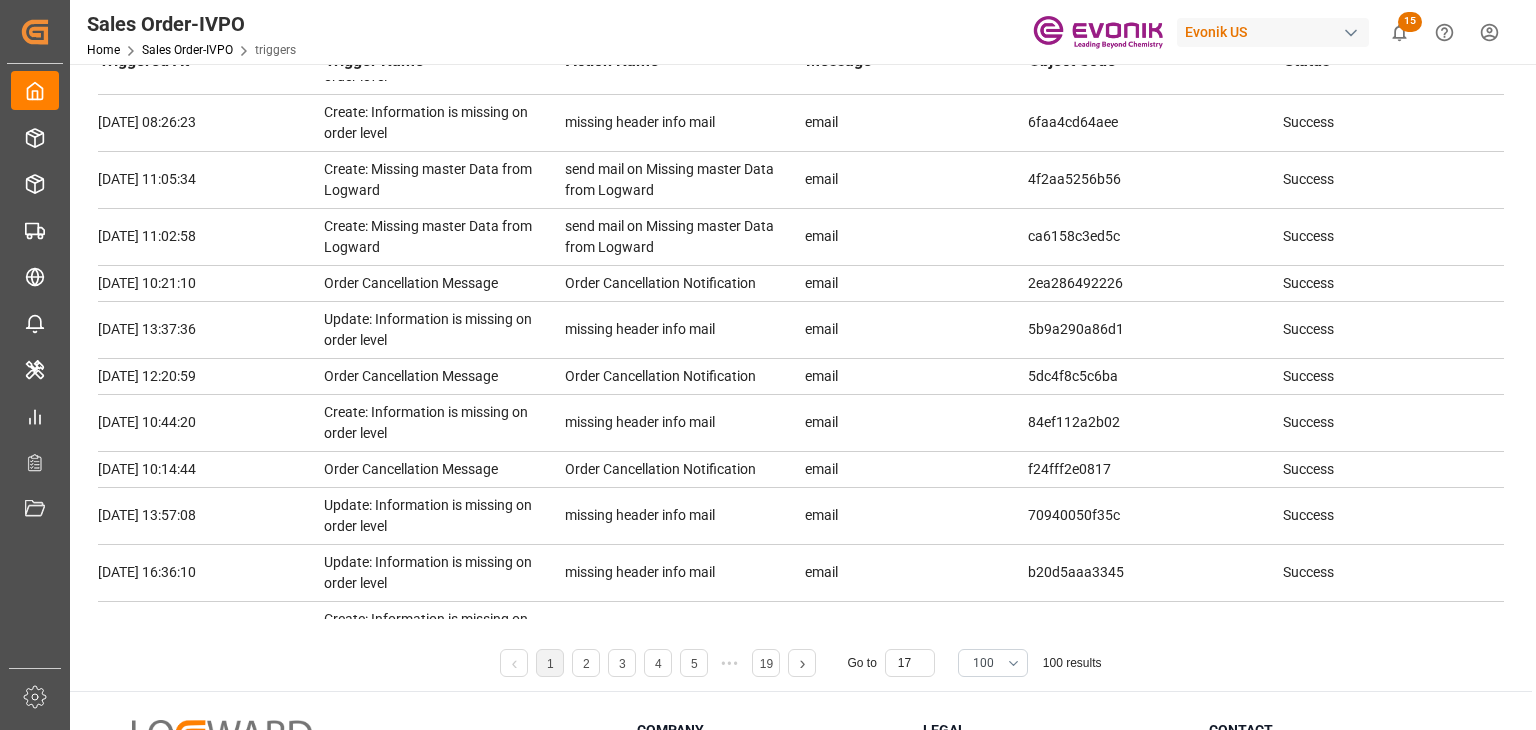 type on "17" 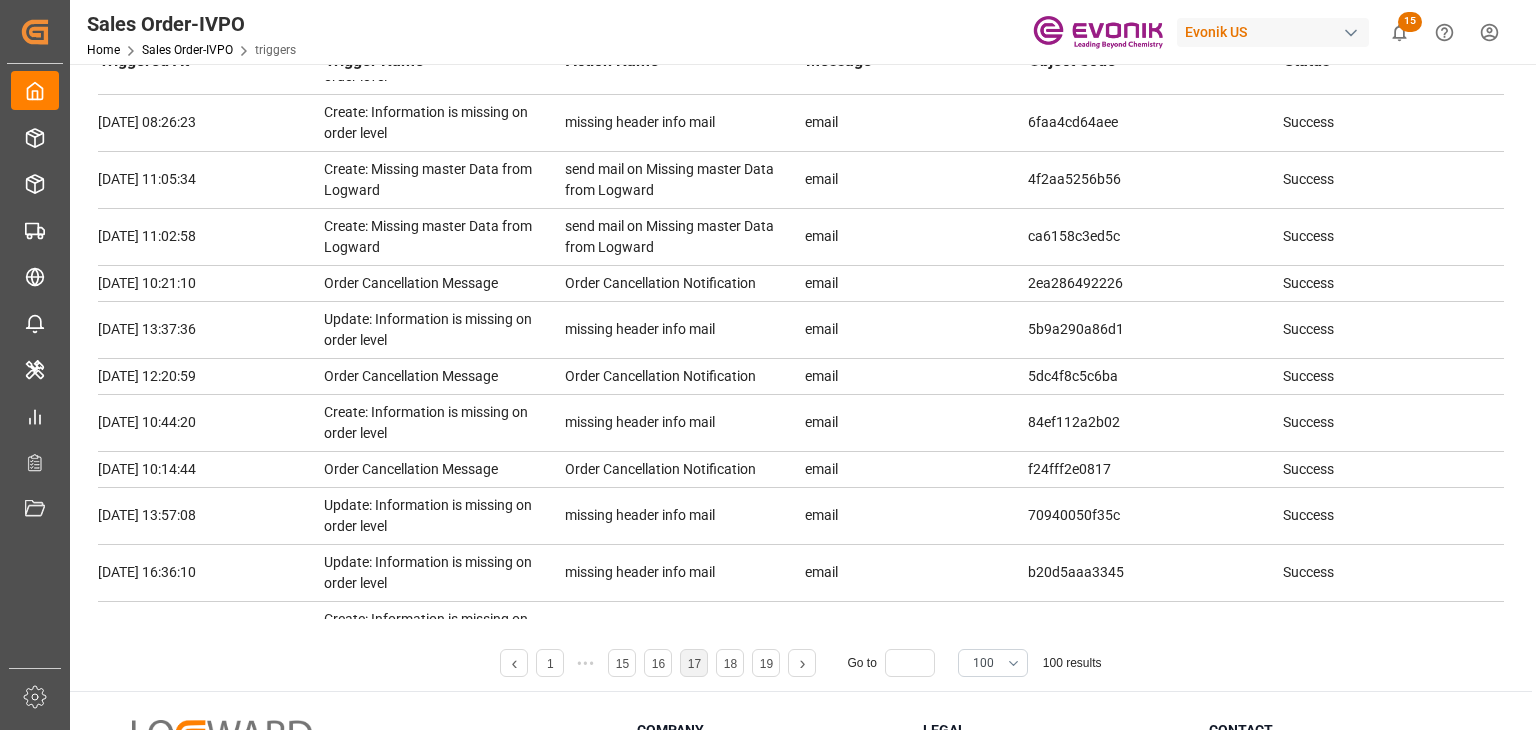 scroll, scrollTop: 0, scrollLeft: 0, axis: both 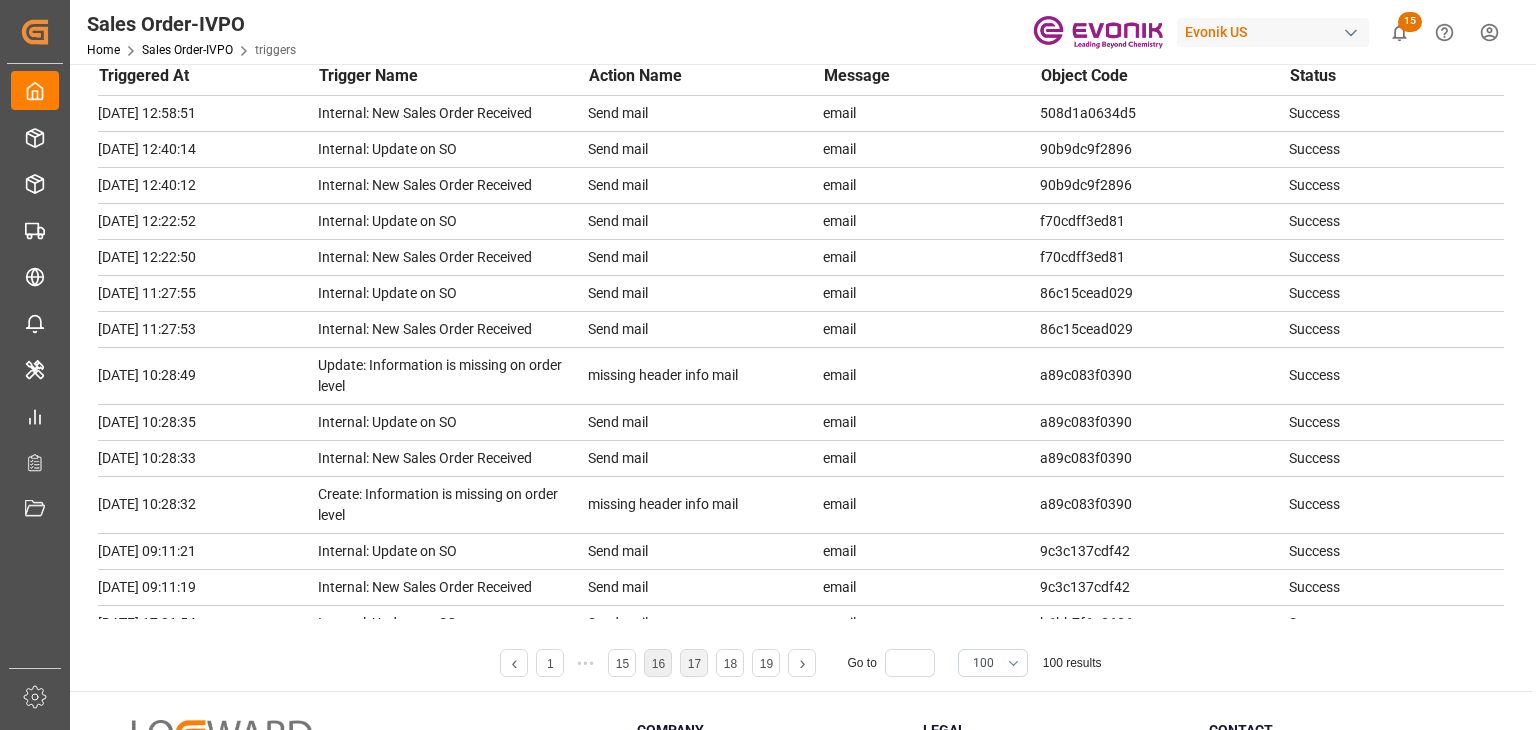 click on "16" at bounding box center [658, 664] 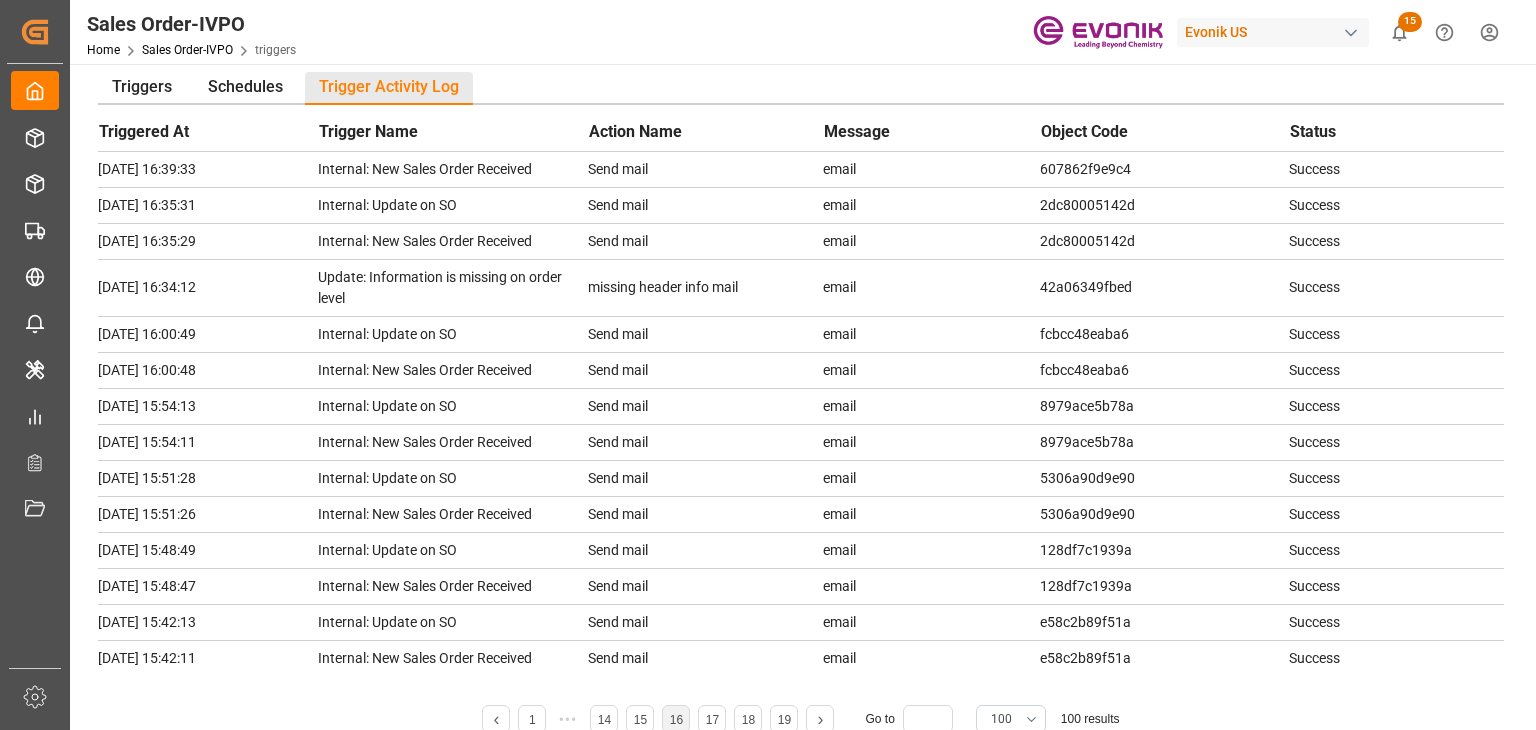 scroll, scrollTop: 0, scrollLeft: 0, axis: both 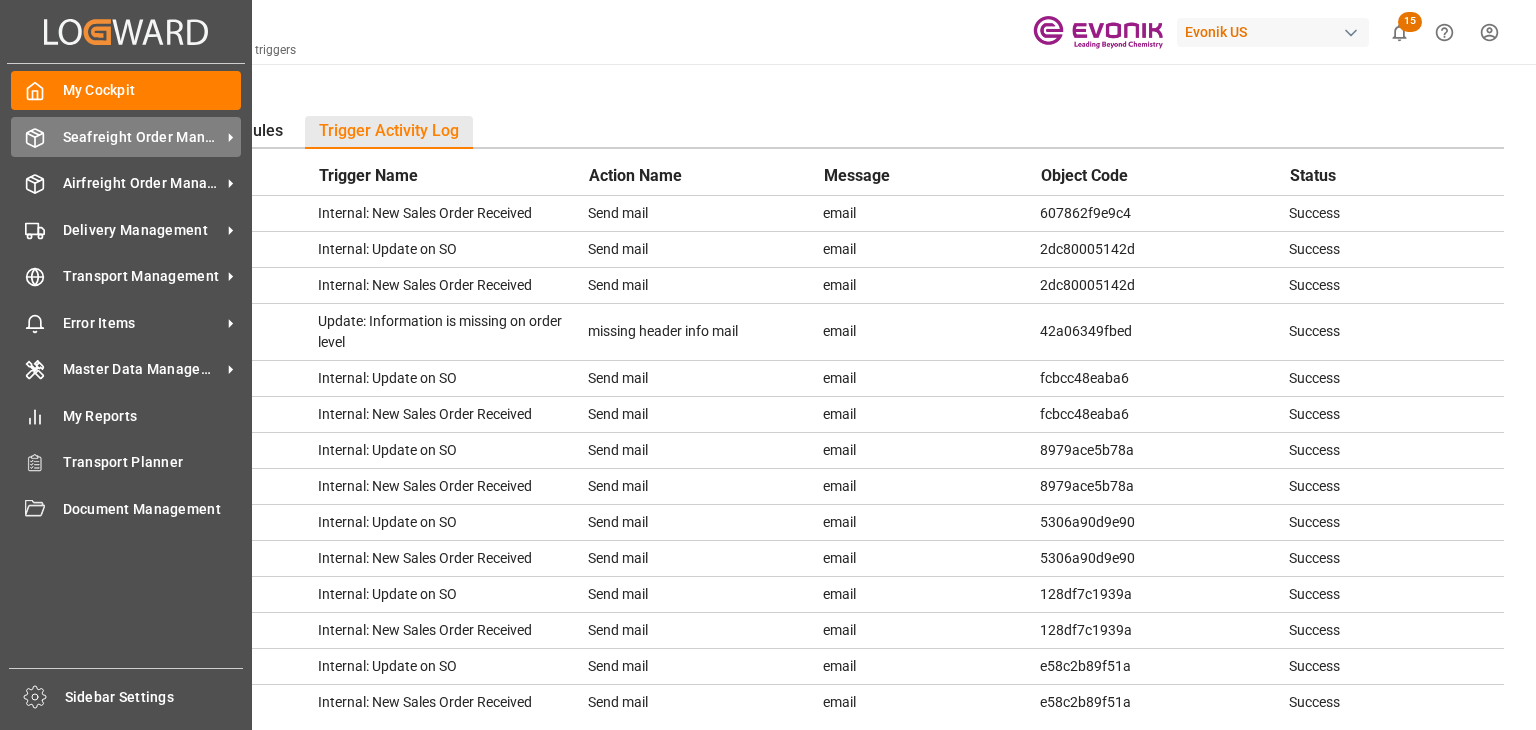 click 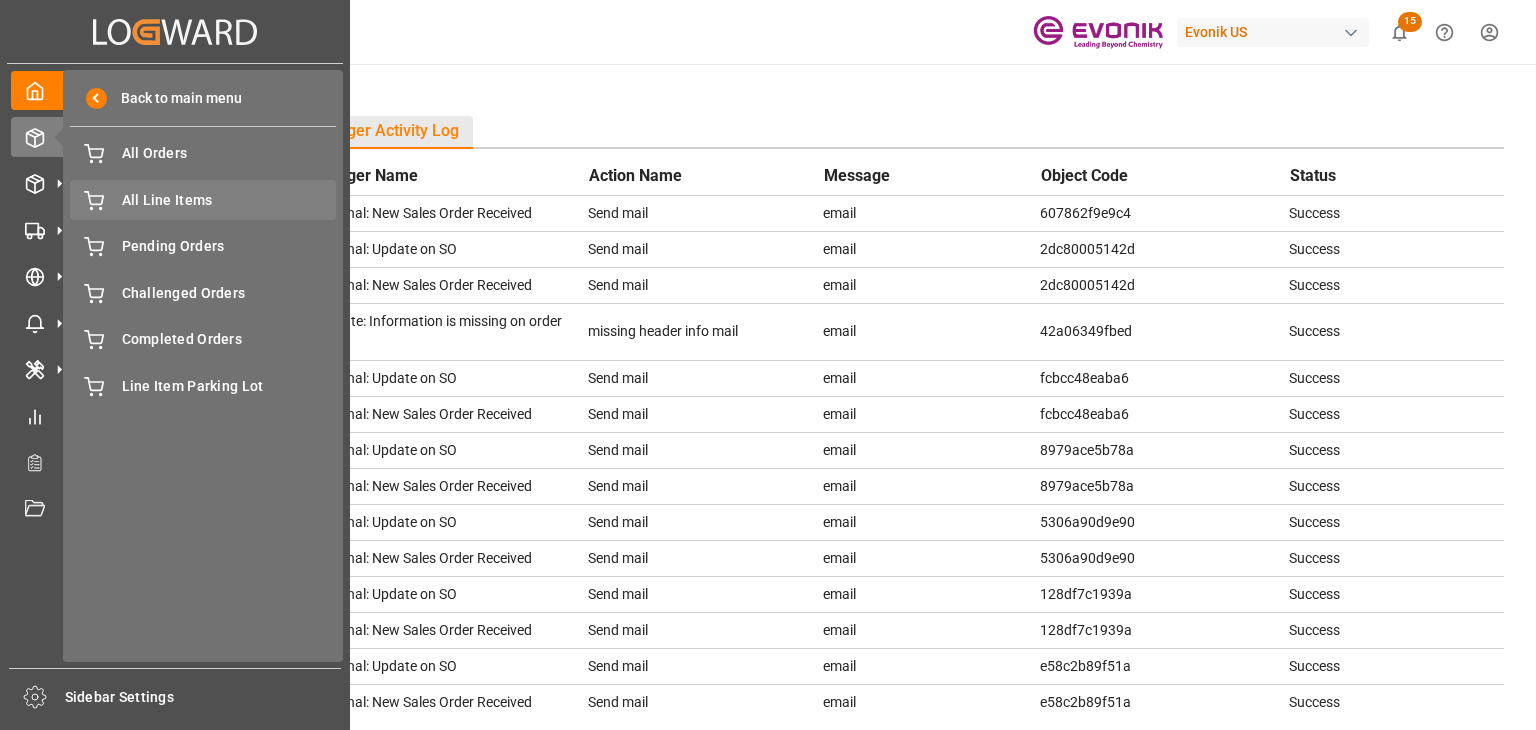 click on "All Line Items All Line Items" at bounding box center [203, 199] 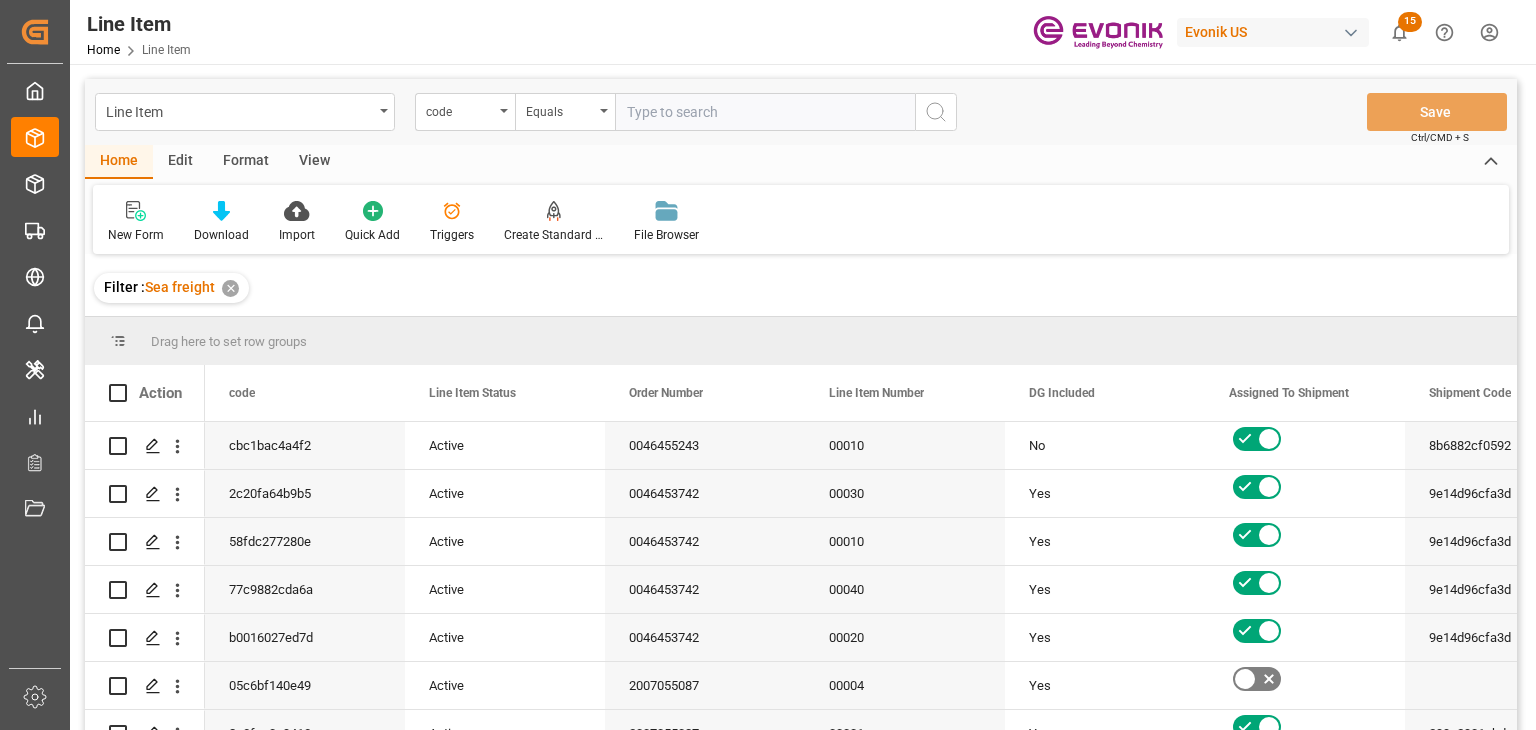 click on "Format" at bounding box center [246, 162] 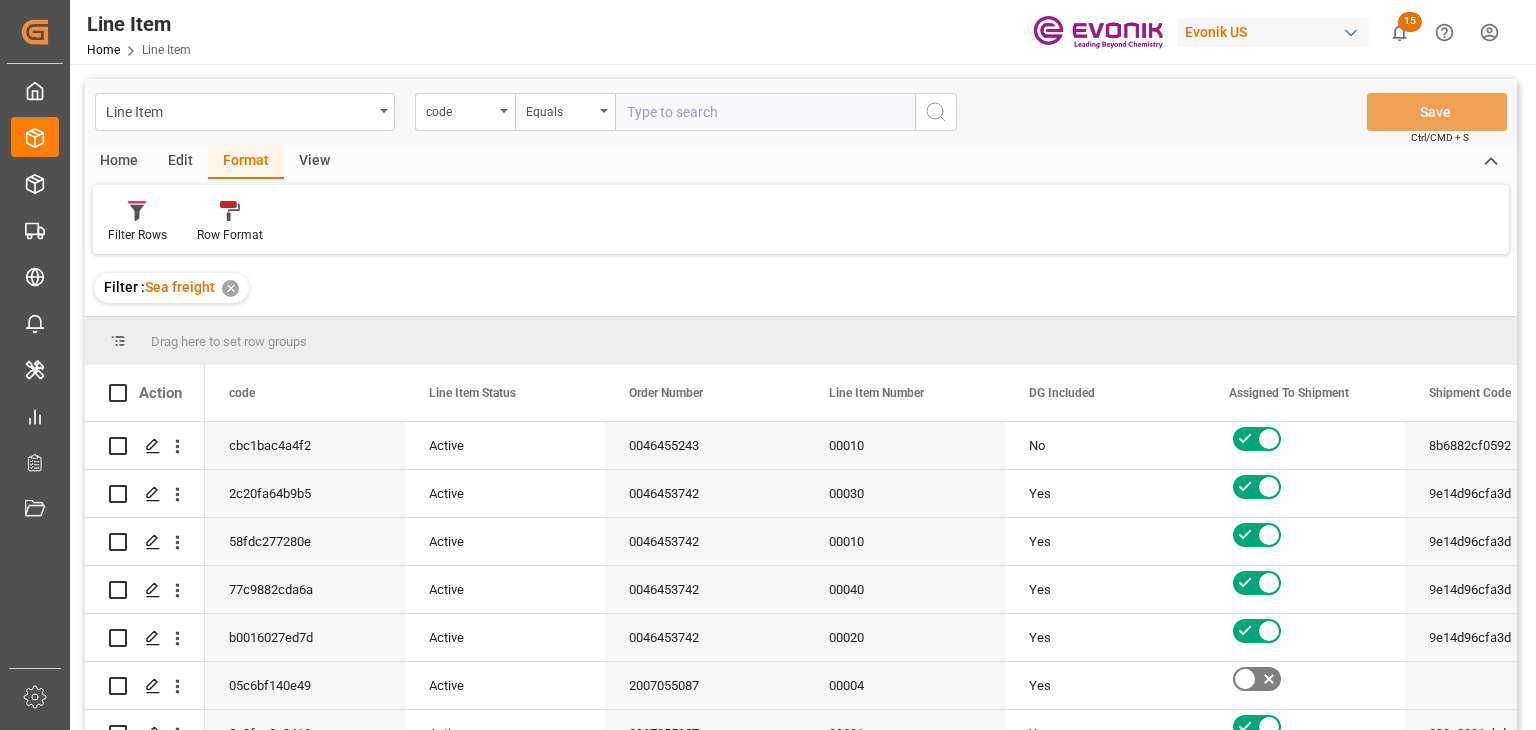 click on "Home" at bounding box center [119, 162] 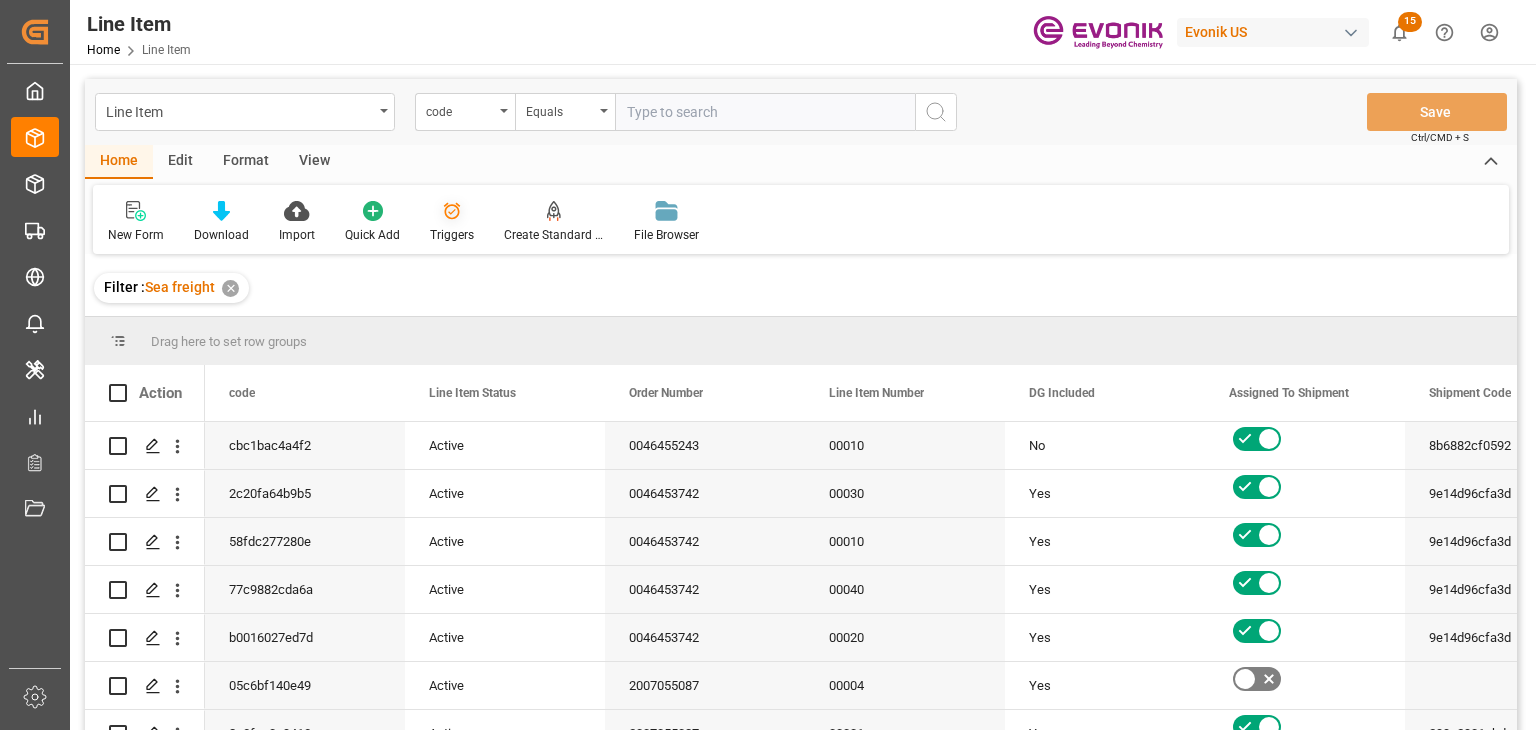 click on "Triggers" at bounding box center [452, 222] 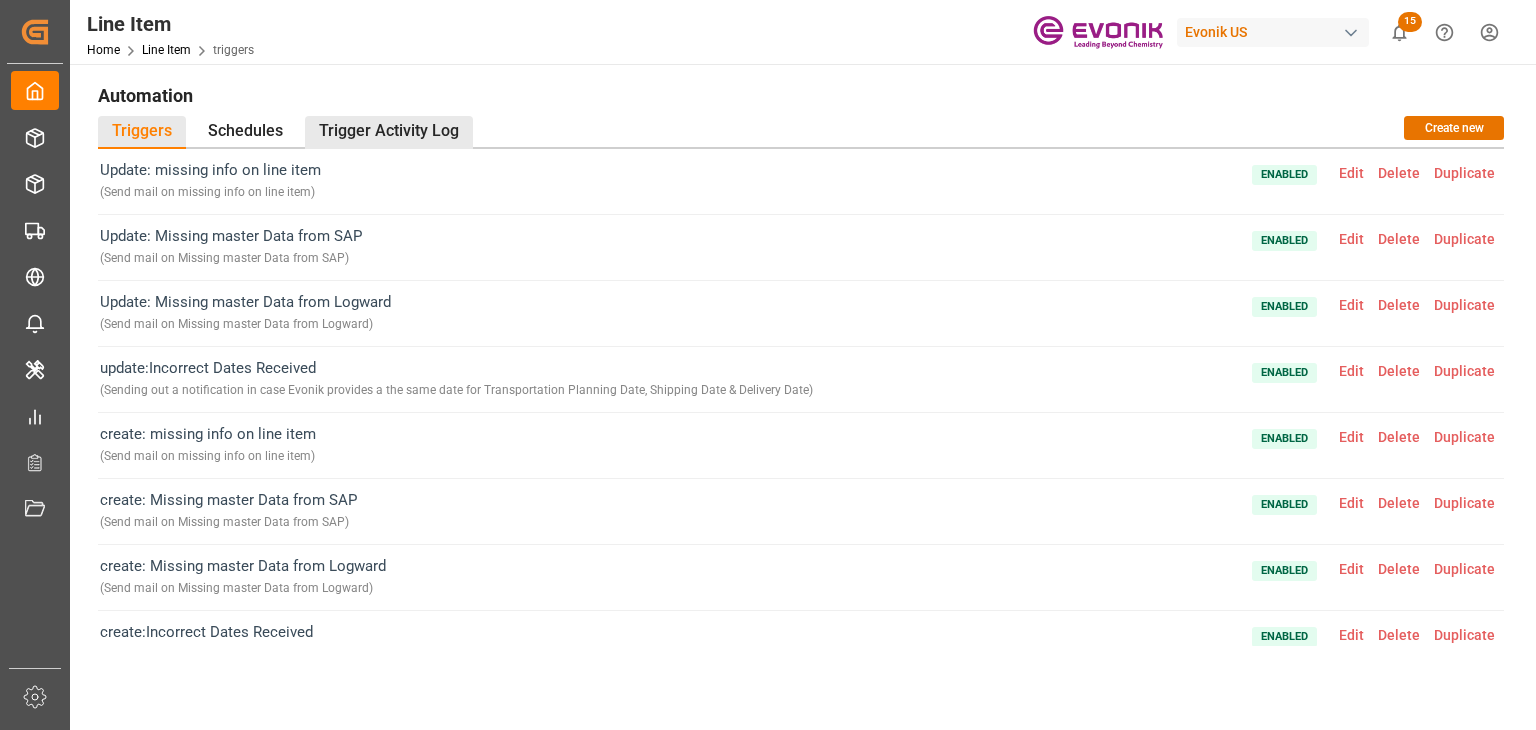 click on "Trigger Activity Log" at bounding box center [389, 132] 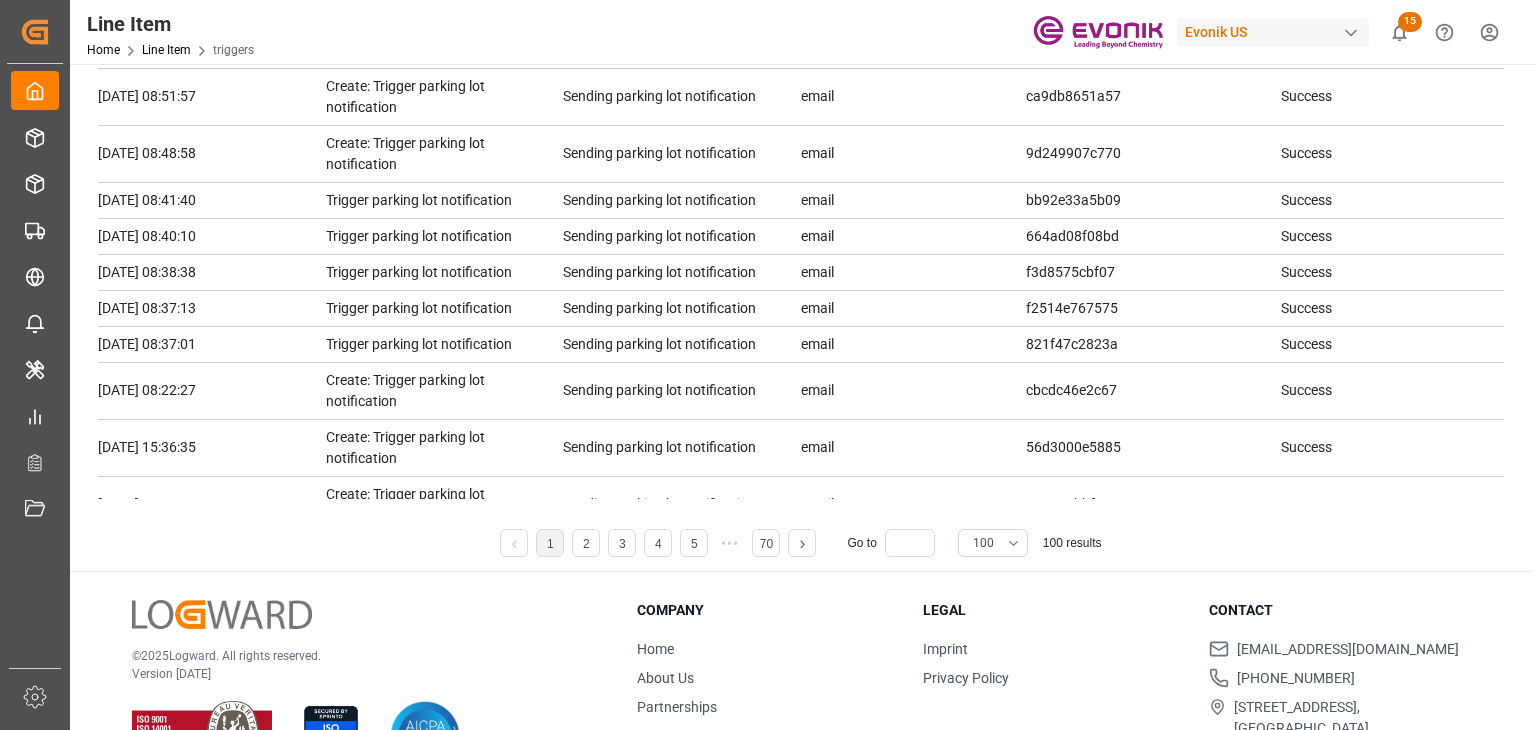 scroll, scrollTop: 88, scrollLeft: 0, axis: vertical 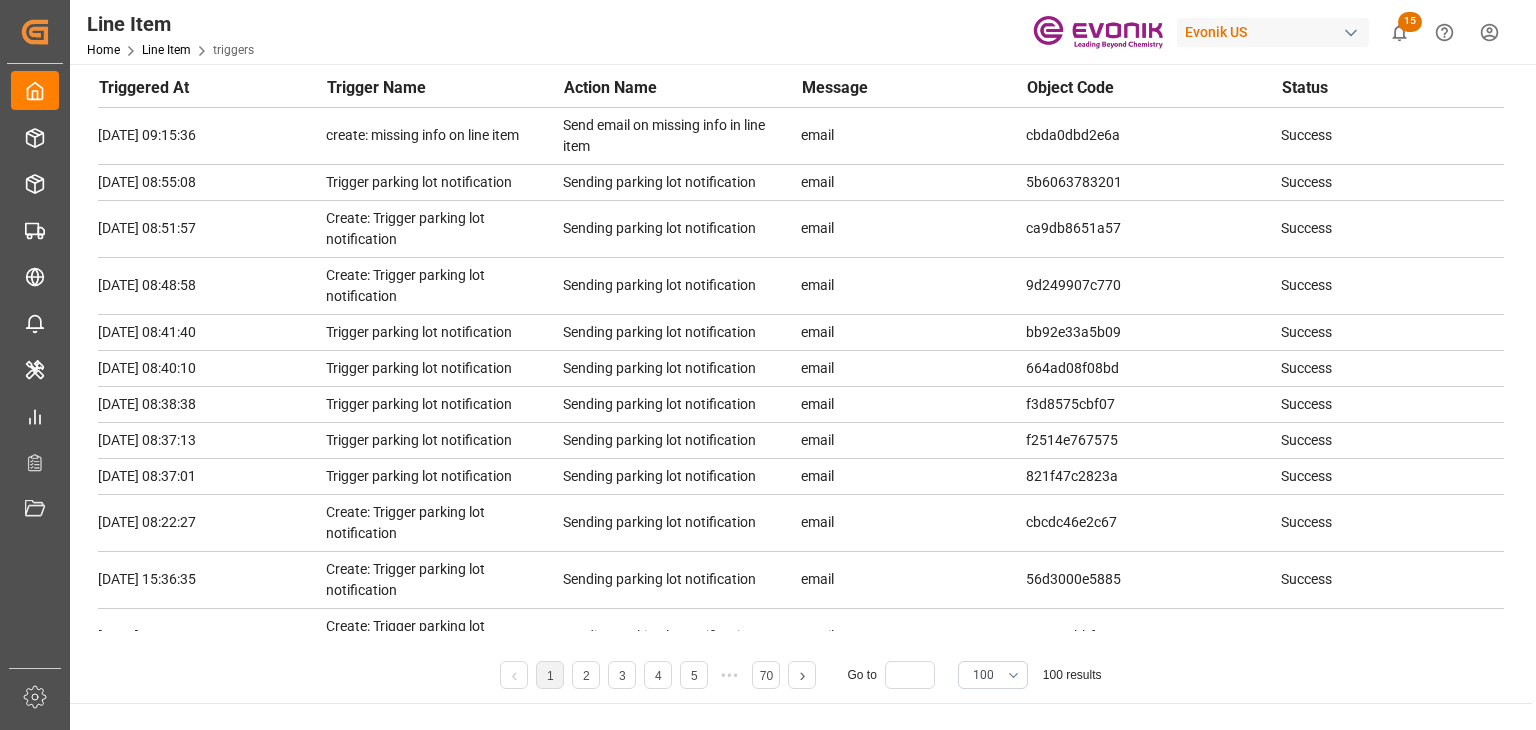 click on "Line Item Home Line Item triggers Evonik US 15 Notifications Only show unread All Mark all categories read Downloads Mark all as read Shipment [DATE] 2804 number of rows downloaded Shipment [DATE] 1449 number of rows downloaded Shipment [DATE] 2804 number of rows downloaded Line Item [DATE] 13019 number of rows downloaded Line Item [DATE] 695 number of rows downloaded" at bounding box center (796, 32) 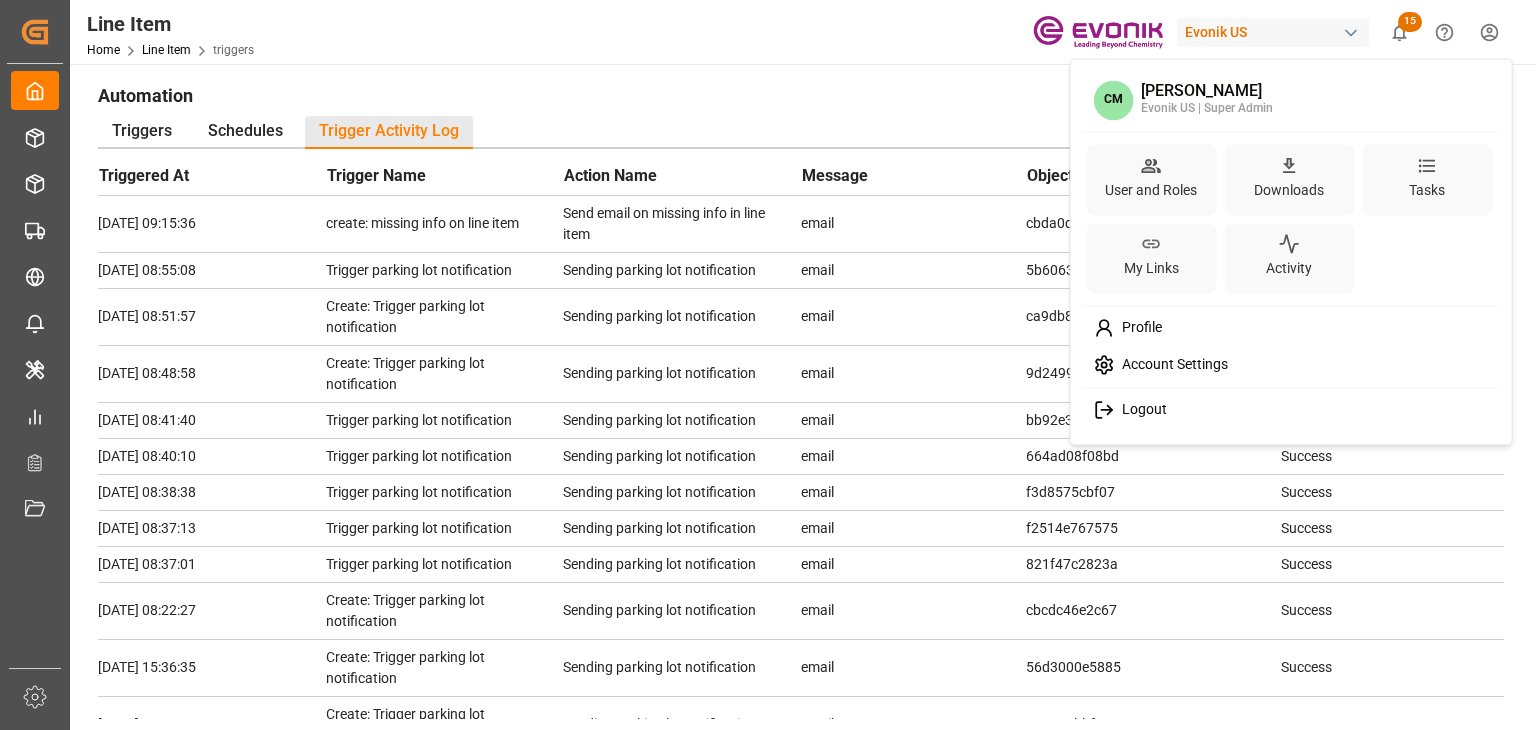 click on "Created by potrace 1.15, written by [PERSON_NAME] [DATE]-[DATE] Created by potrace 1.15, written by [PERSON_NAME] [DATE]-[DATE] My Cockpit My Cockpit Seafreight Order Management Seafreight Order Management Airfreight Order Management Airfreight Order Management Delivery Management Delivery Management Transport Management Transport Management Error Items Error Items Master Data Management Master Data Management My Reports My Reports Transport Planner Transport Planner Document Management Document Management Sidebar Settings Back to main menu Line Item Home Line Item triggers Evonik US 15 Notifications Only show unread All Mark all categories read Downloads Mark all as read Shipment [DATE] 2804 number of rows downloaded Shipment [DATE] 1449 number of rows downloaded Shipment [DATE] 2804 number of rows downloaded Line Item [DATE] 13019 number of rows downloaded Line Item [DATE] 695 number of rows downloaded Automation Triggers Schedules Trigger Activity Log Triggered At Trigger Name Action Name 1" at bounding box center (768, 365) 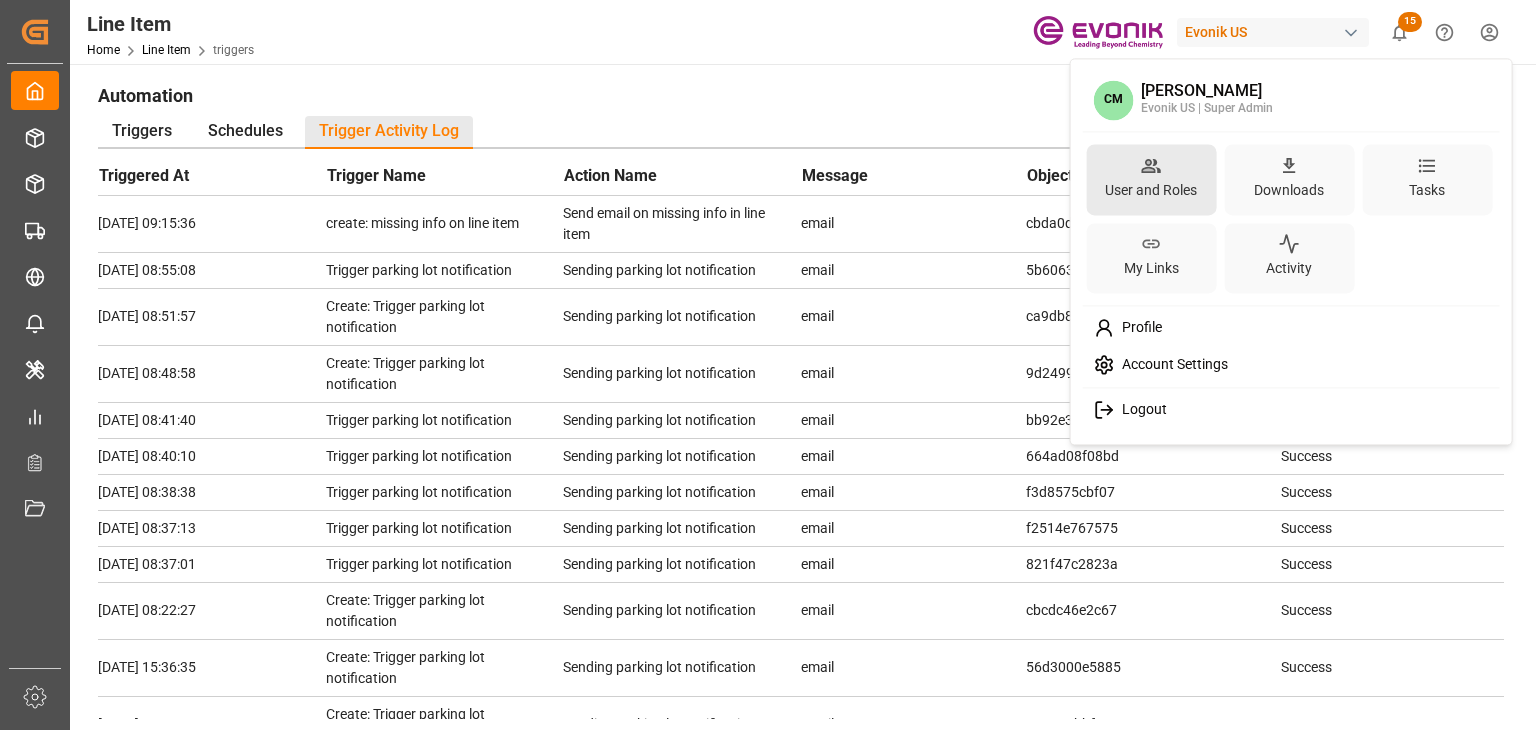 click on "User and Roles" at bounding box center (1151, 190) 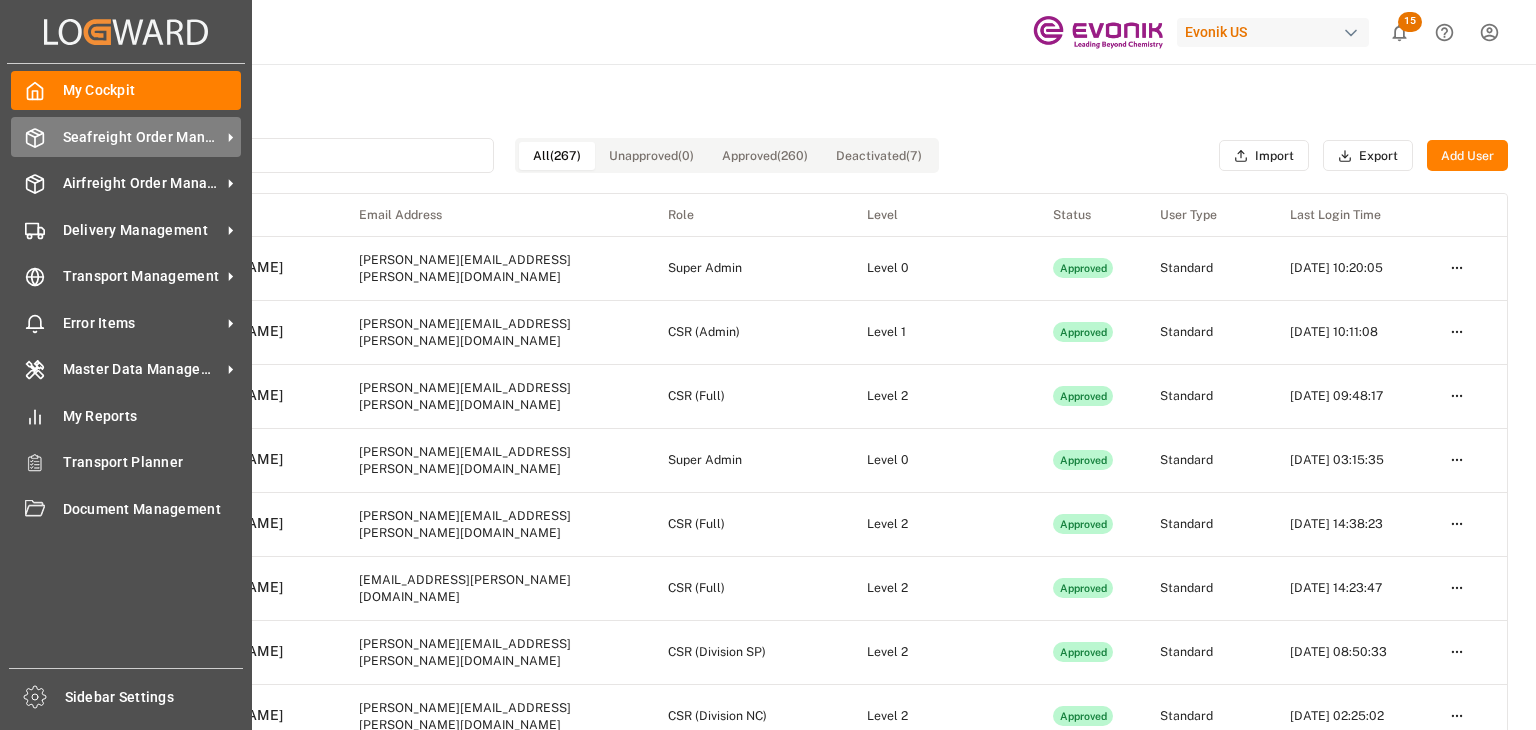 click on "Seafreight Order Management Seafreight Order Management" at bounding box center [126, 136] 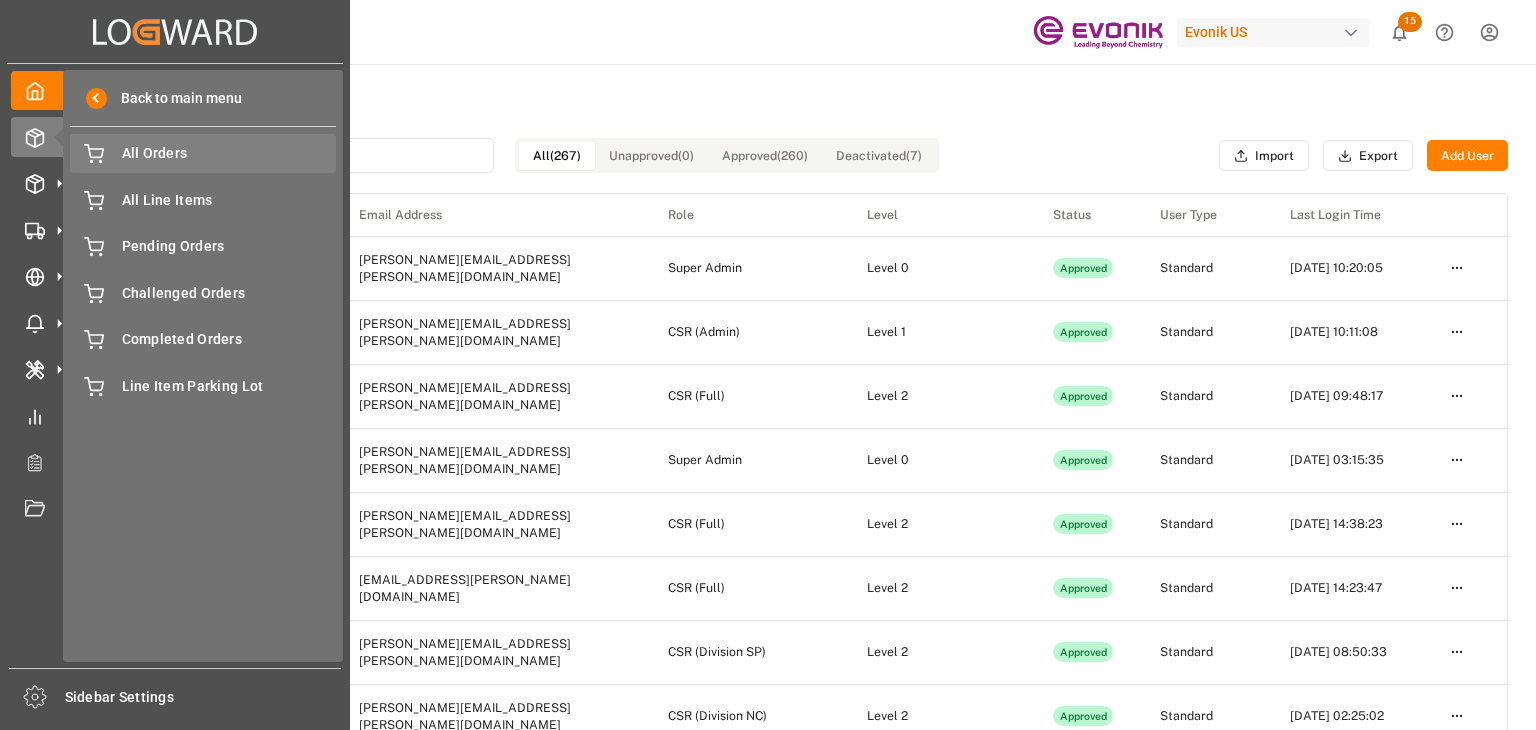 click on "All Orders" at bounding box center [229, 153] 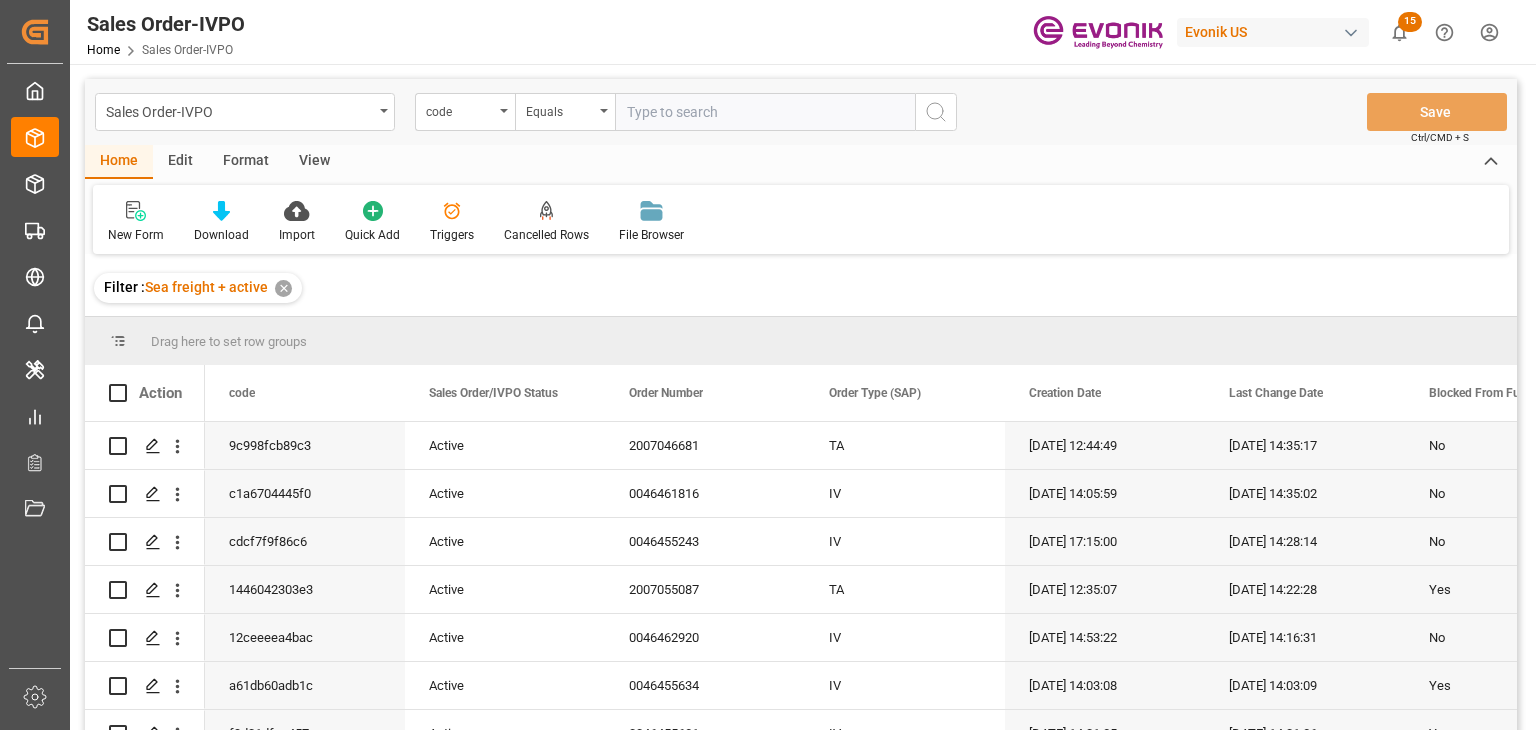 click on "✕" at bounding box center [283, 288] 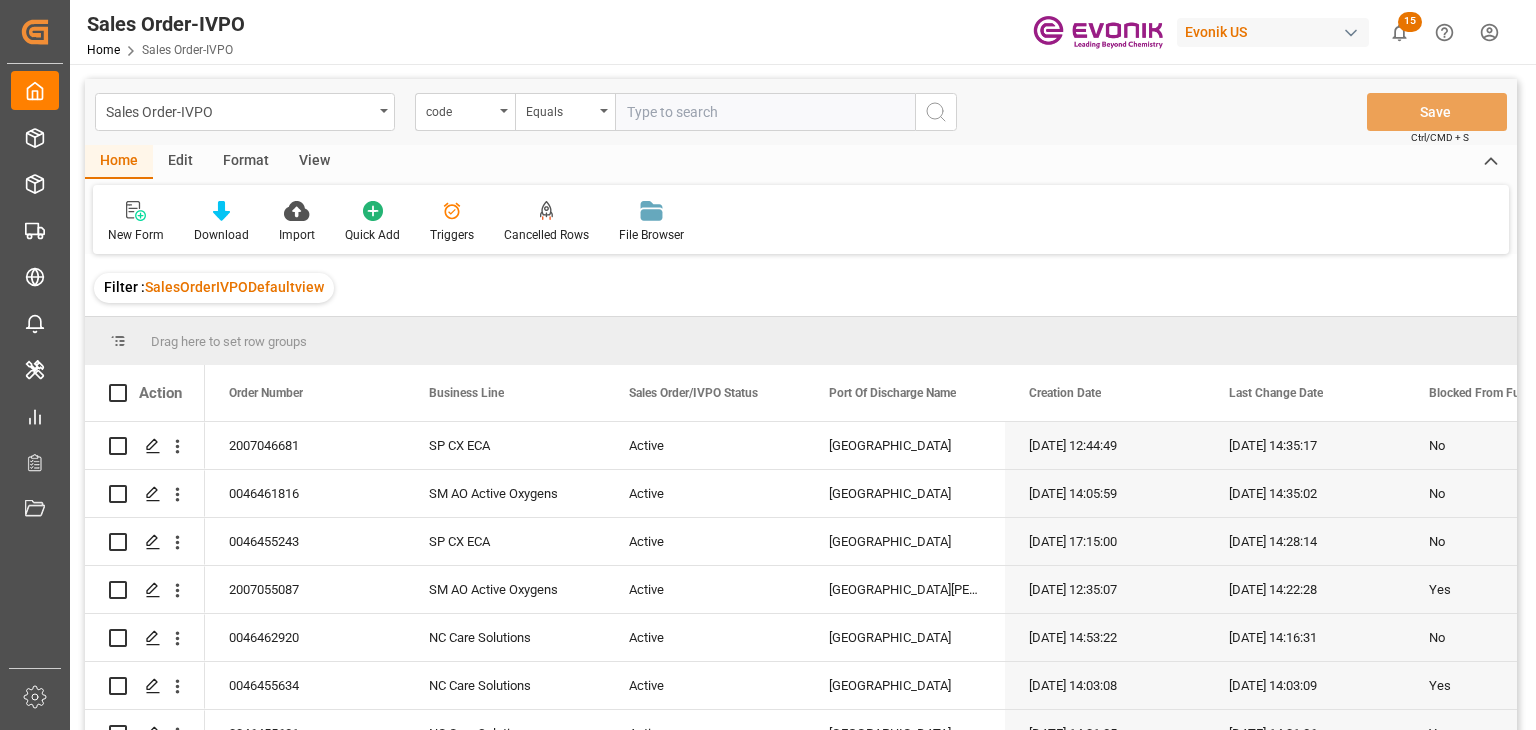 click on "Filter :  SalesOrderIVPODefaultview" at bounding box center [801, 288] 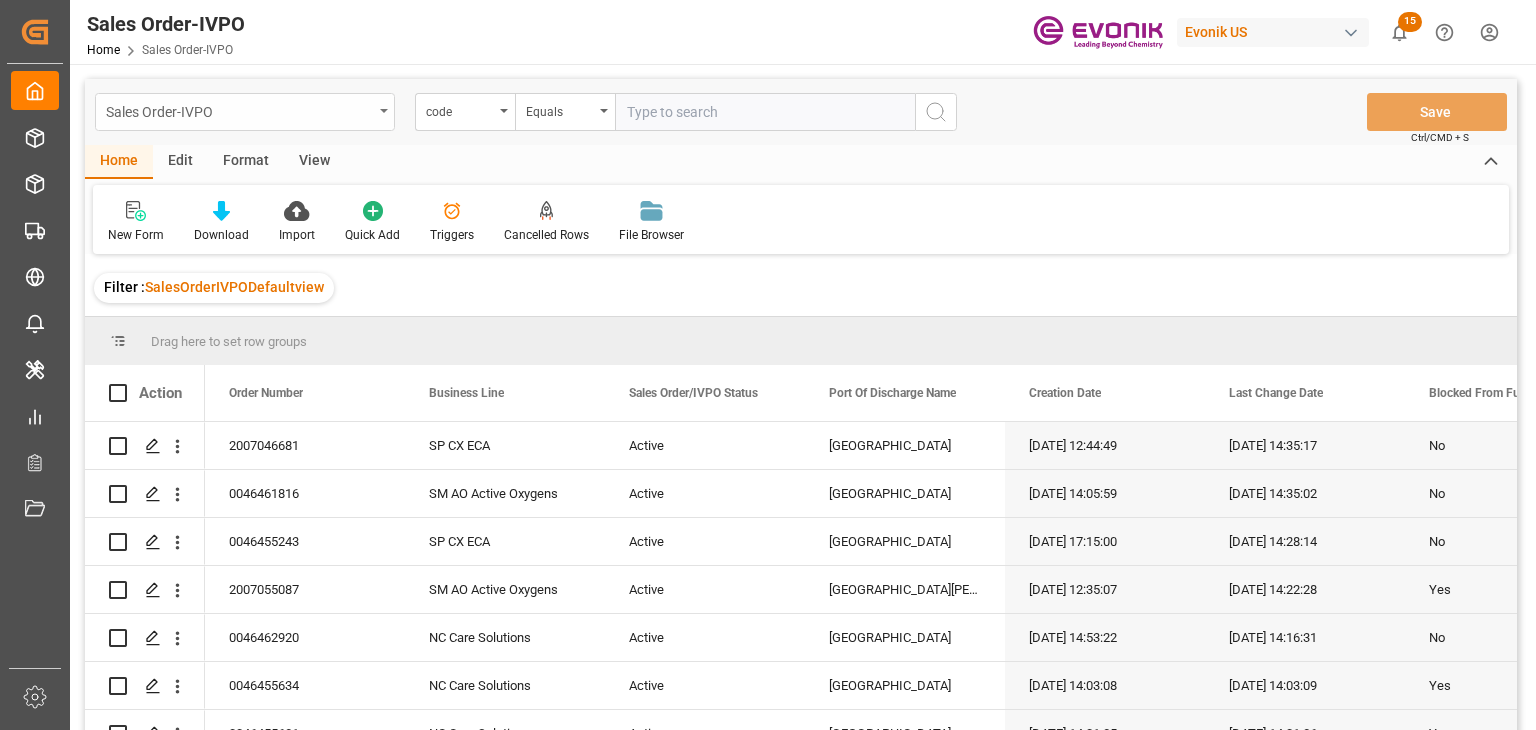 click on "Sales Order-IVPO" at bounding box center (239, 110) 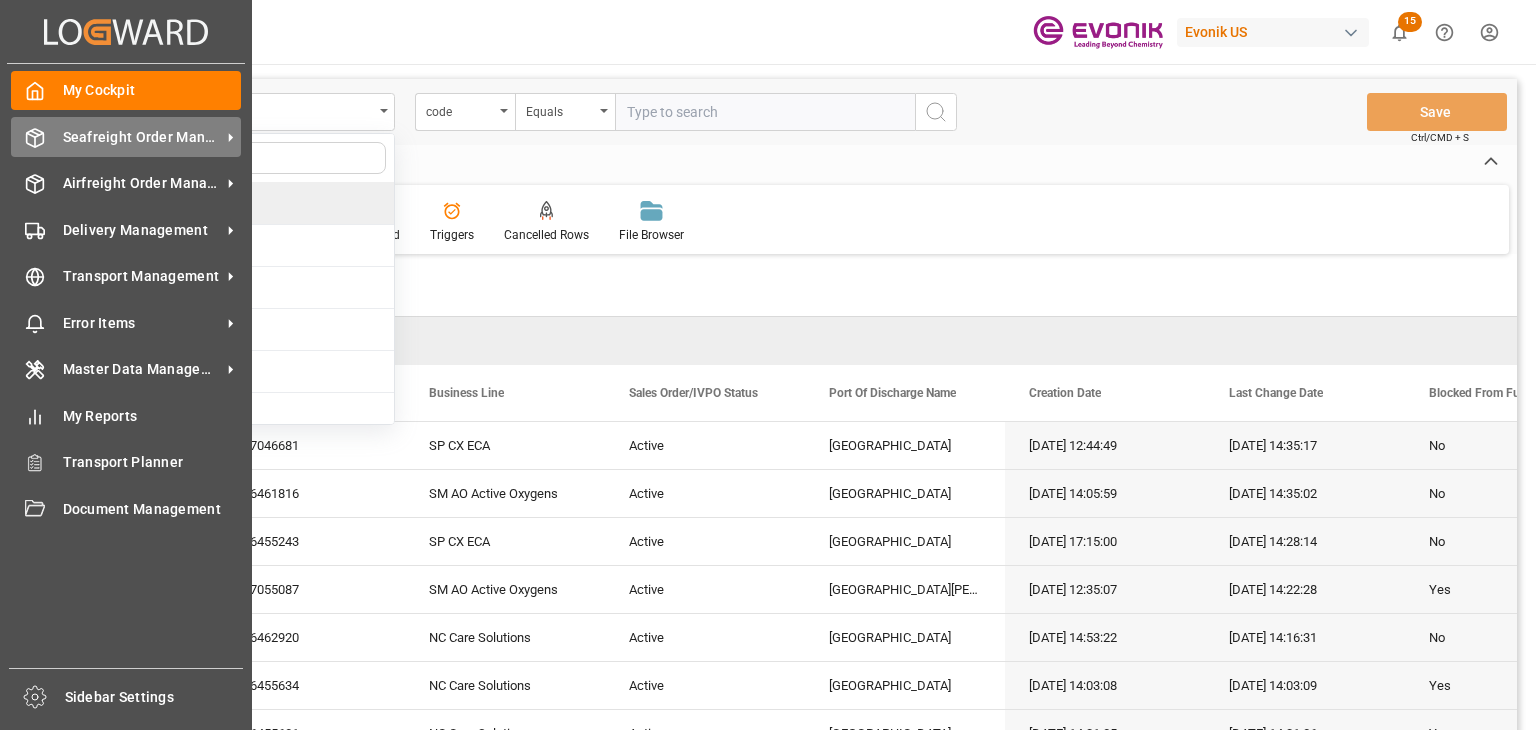 click 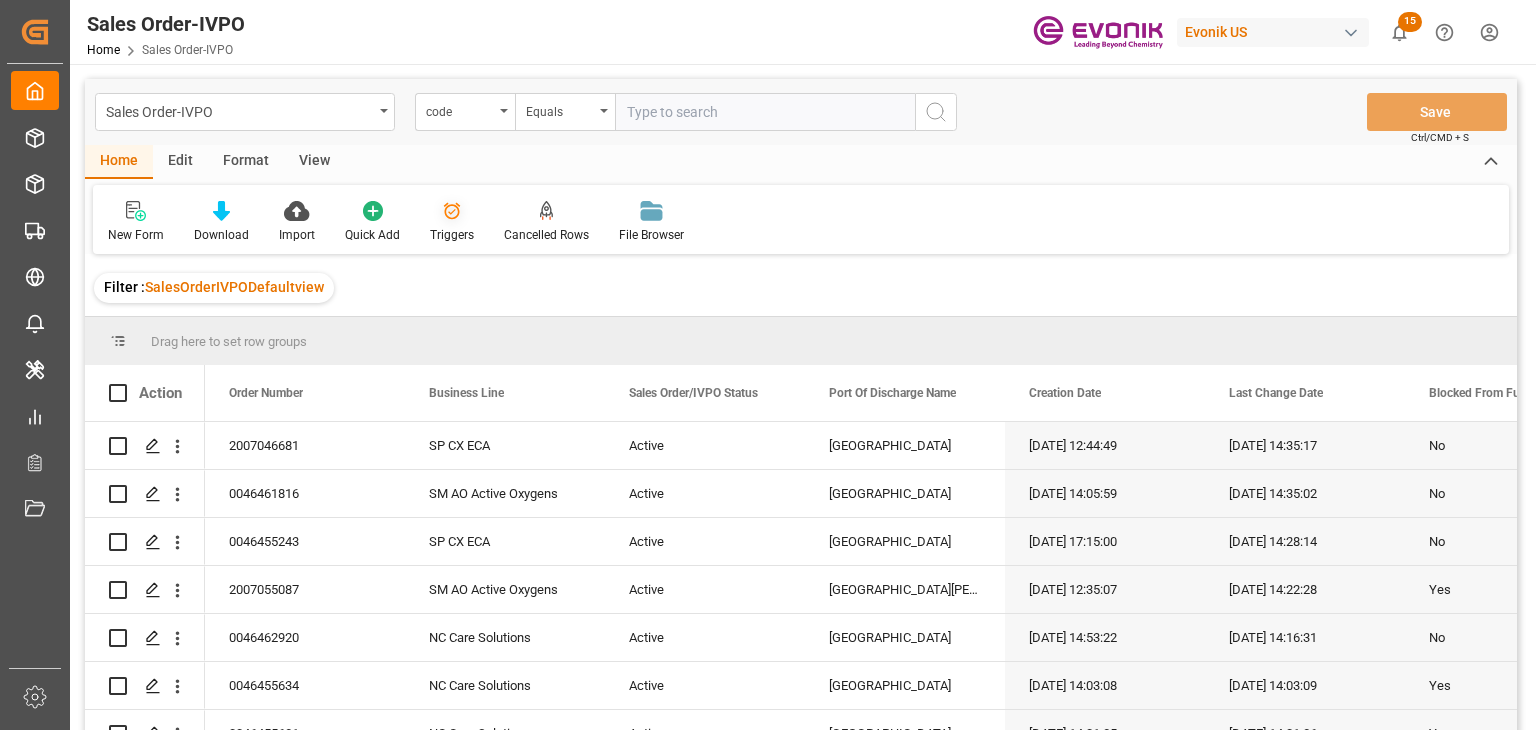 click on "Triggers" at bounding box center (452, 222) 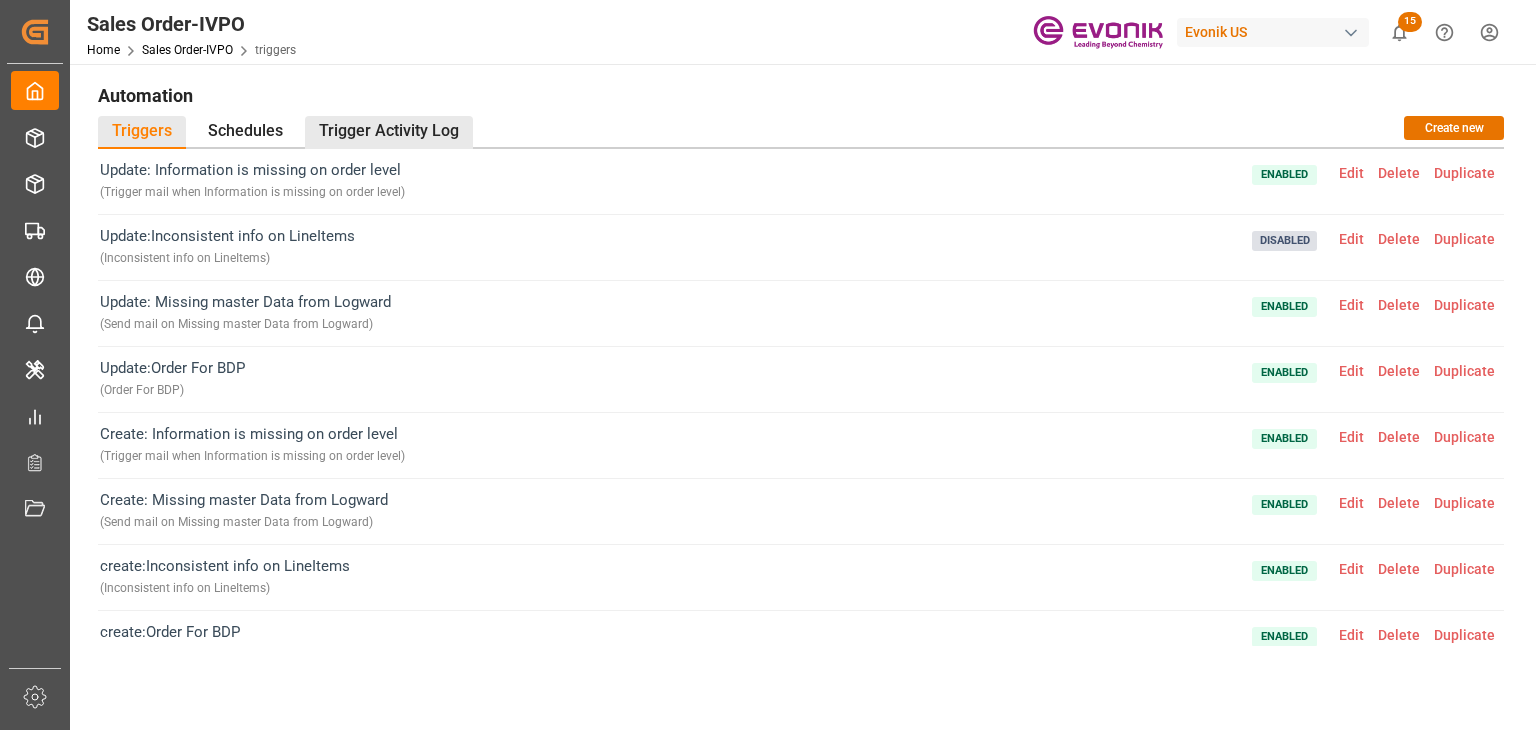 click on "Trigger Activity Log" at bounding box center [389, 132] 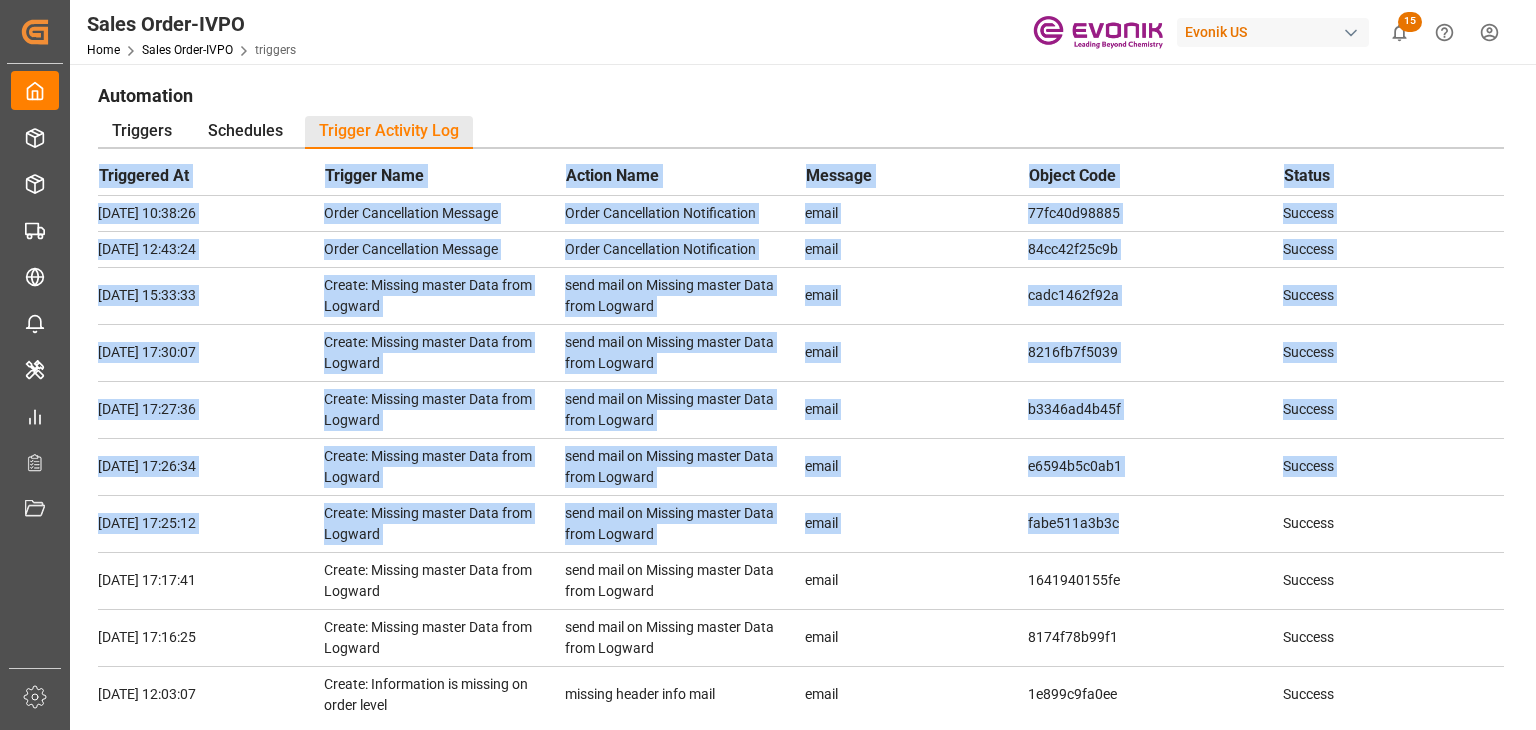 drag, startPoint x: 144, startPoint y: 180, endPoint x: 1200, endPoint y: 531, distance: 1112.8059 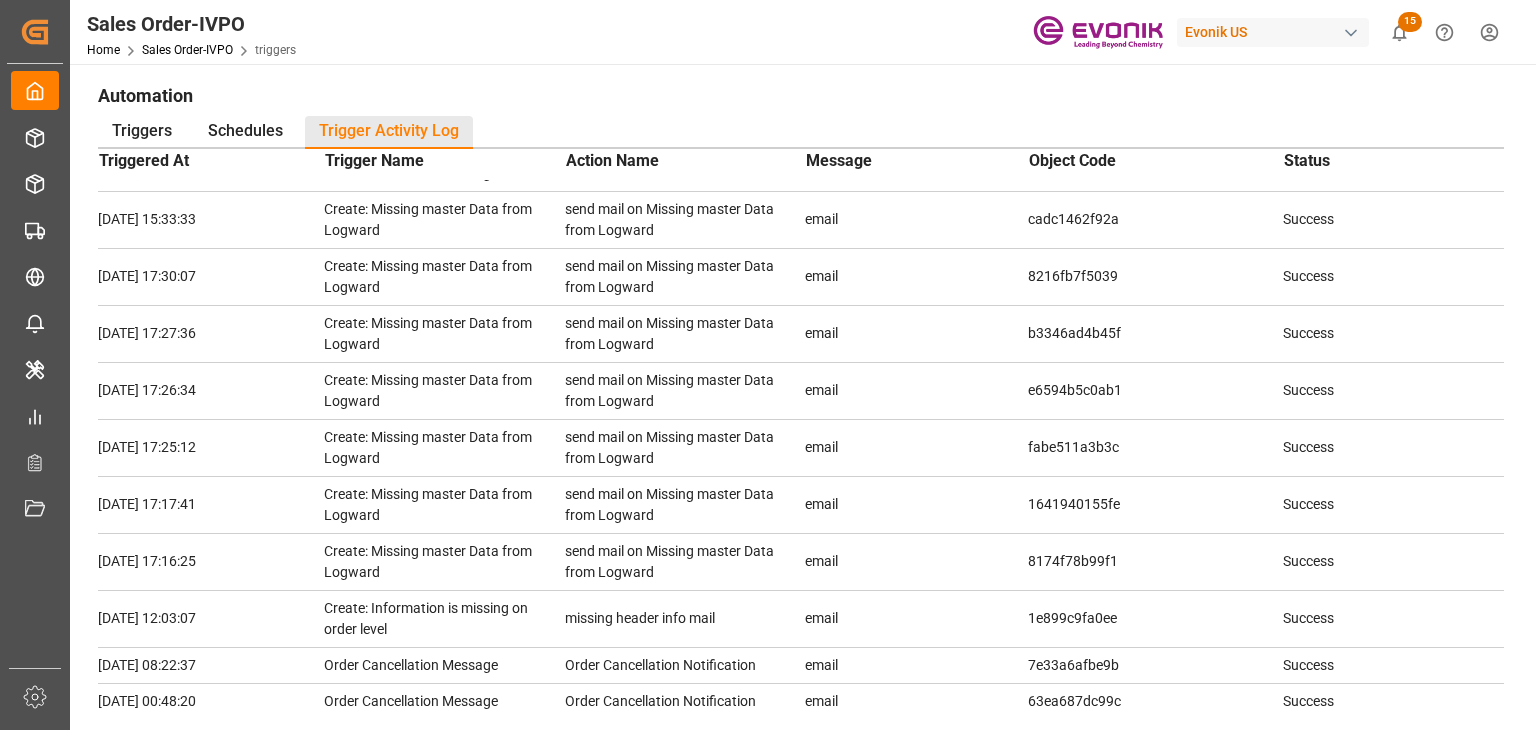 scroll, scrollTop: 0, scrollLeft: 0, axis: both 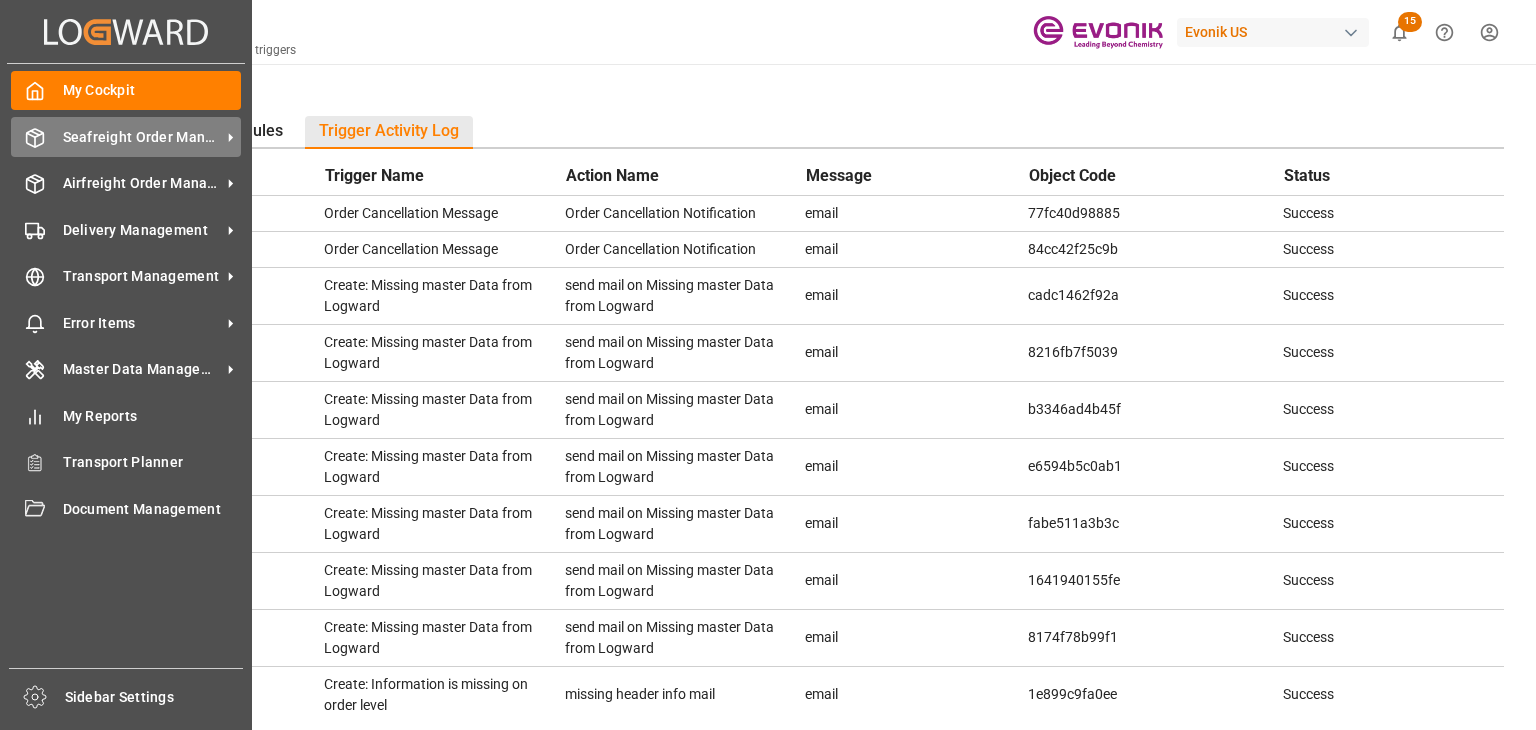 click on "Seafreight Order Management Seafreight Order Management" at bounding box center (126, 136) 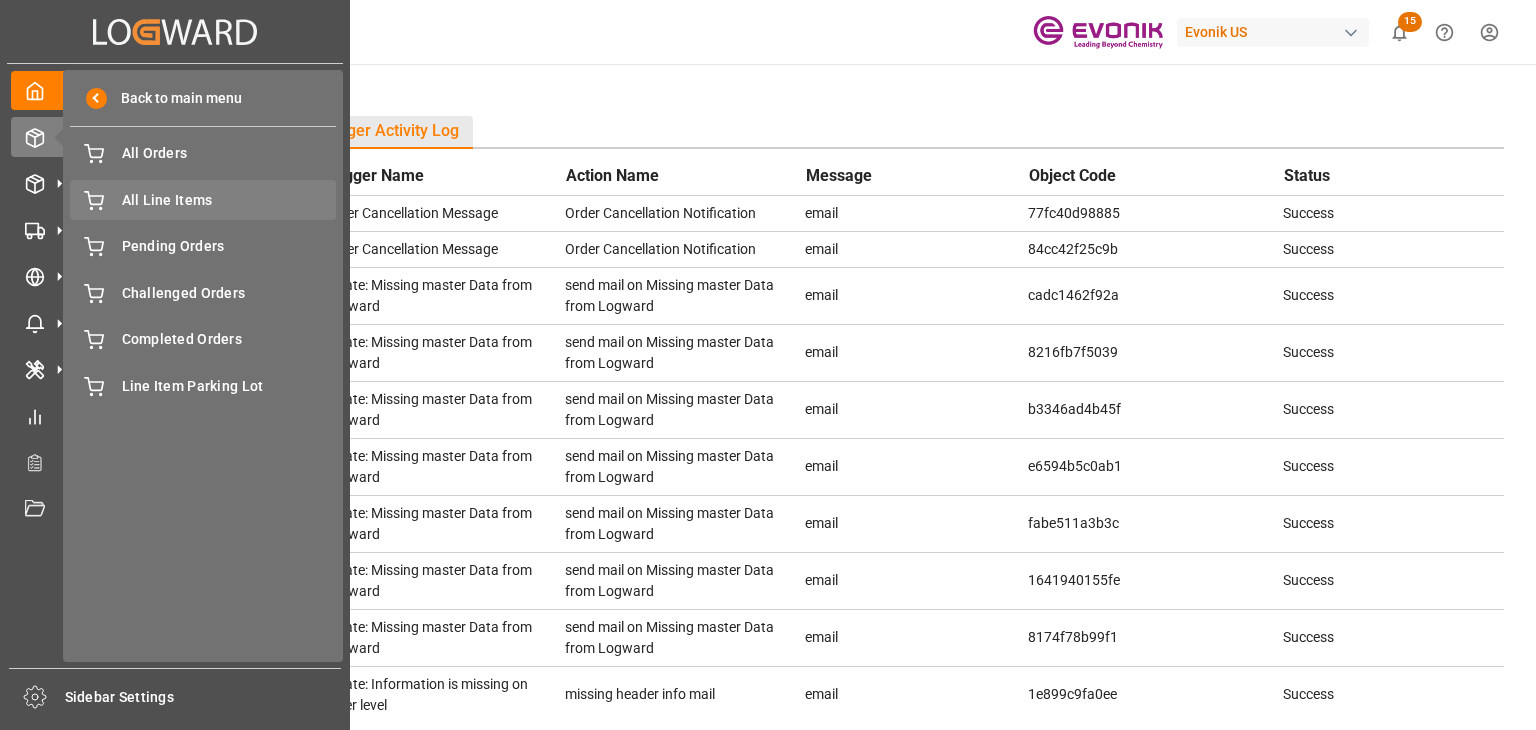 click on "All Line Items" at bounding box center [229, 200] 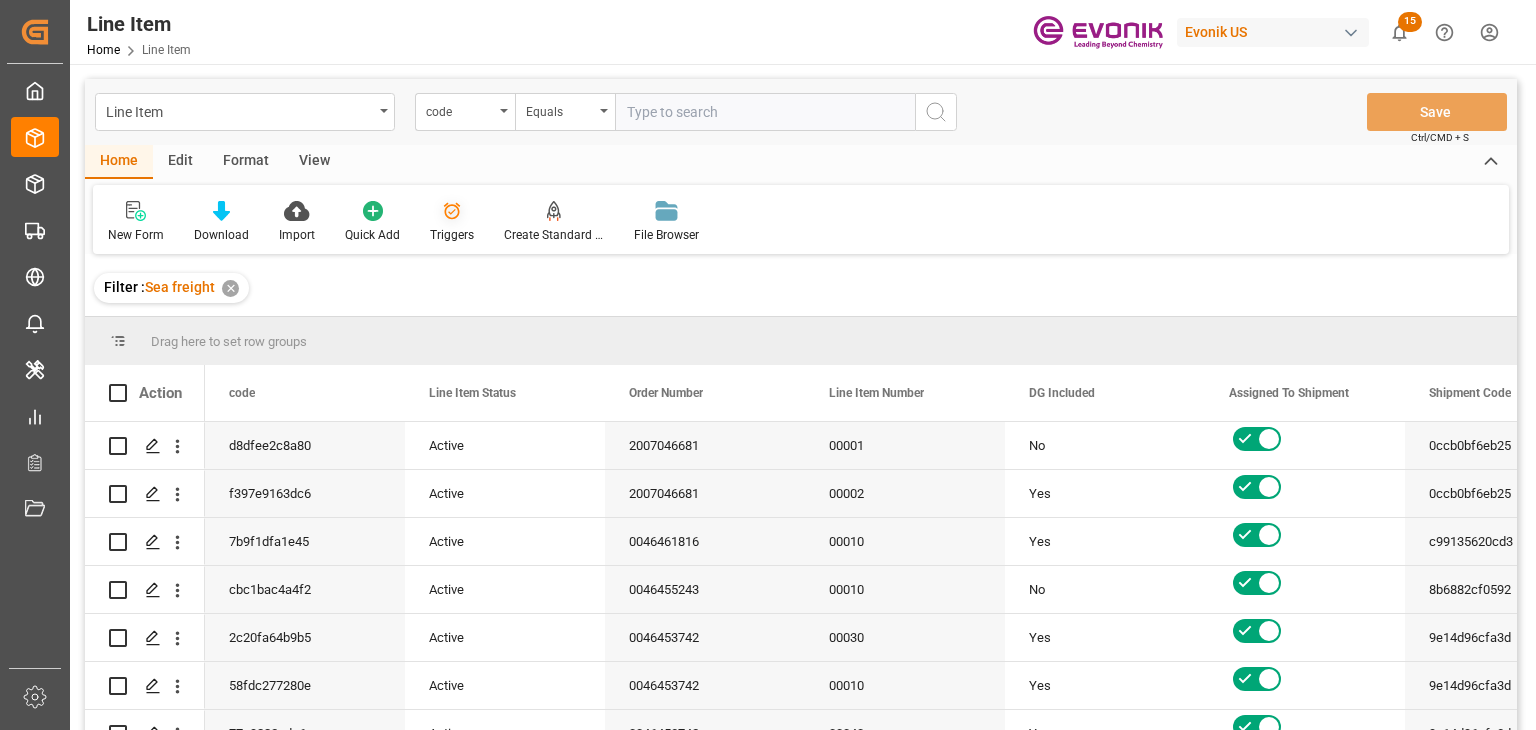 click on "Triggers" at bounding box center [452, 235] 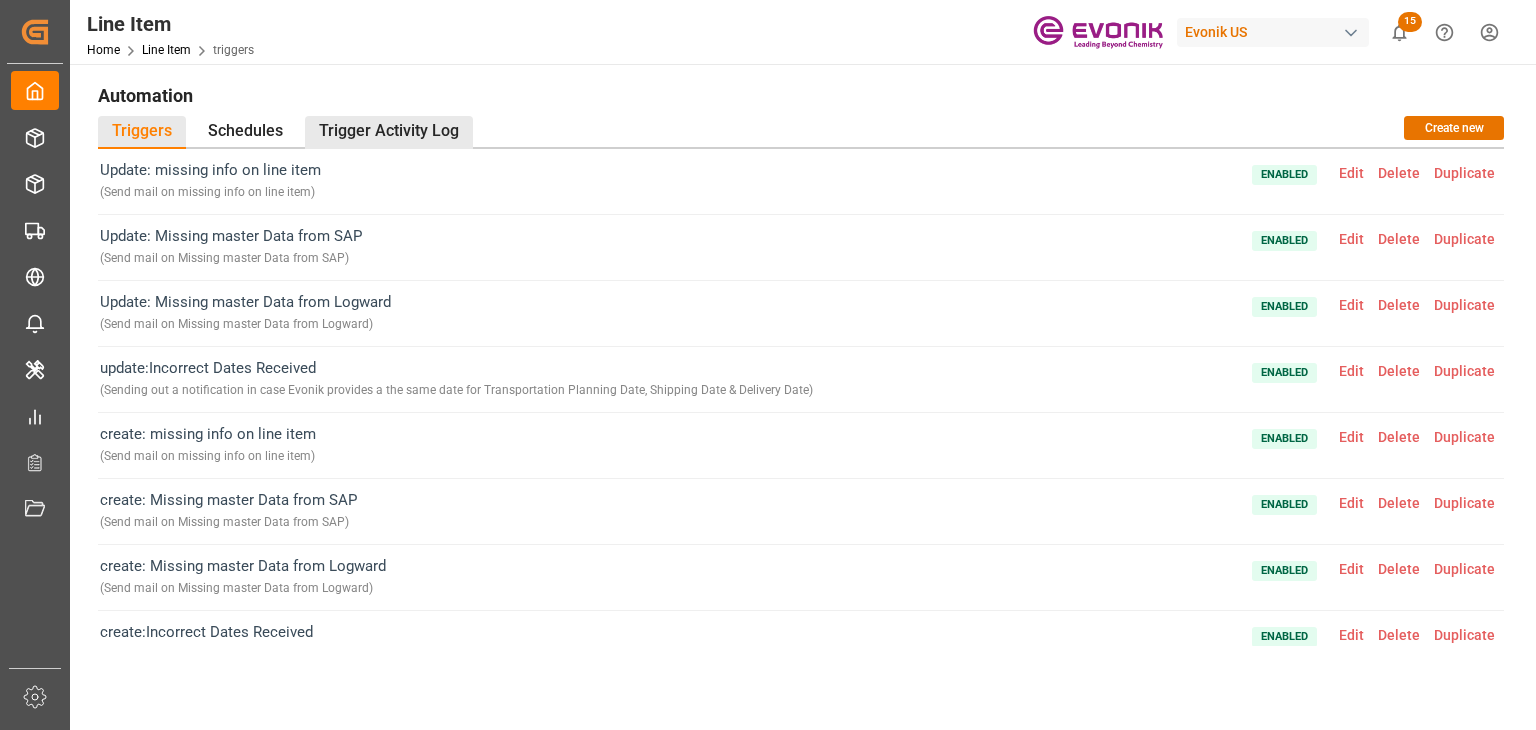 click on "Trigger Activity Log" at bounding box center [389, 132] 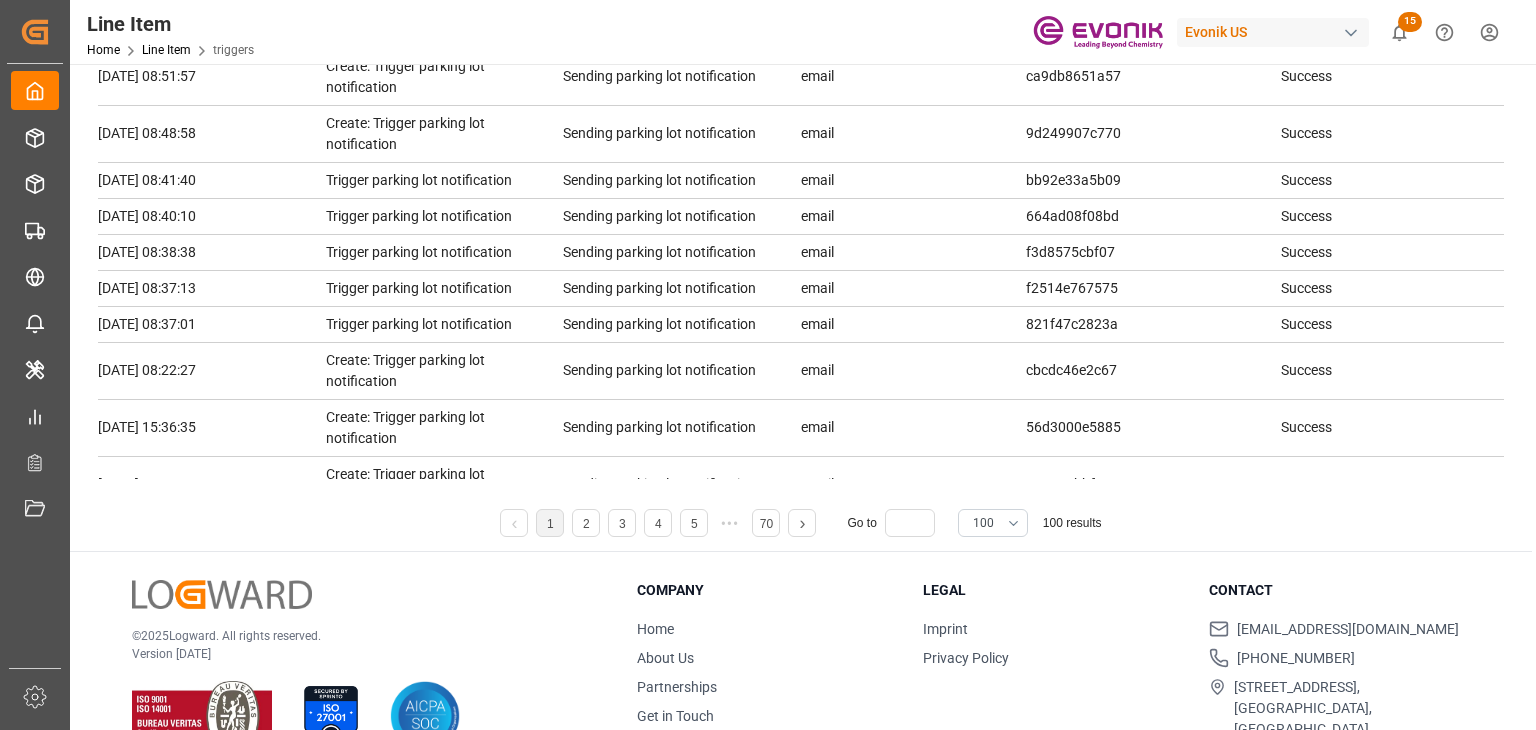 scroll, scrollTop: 288, scrollLeft: 0, axis: vertical 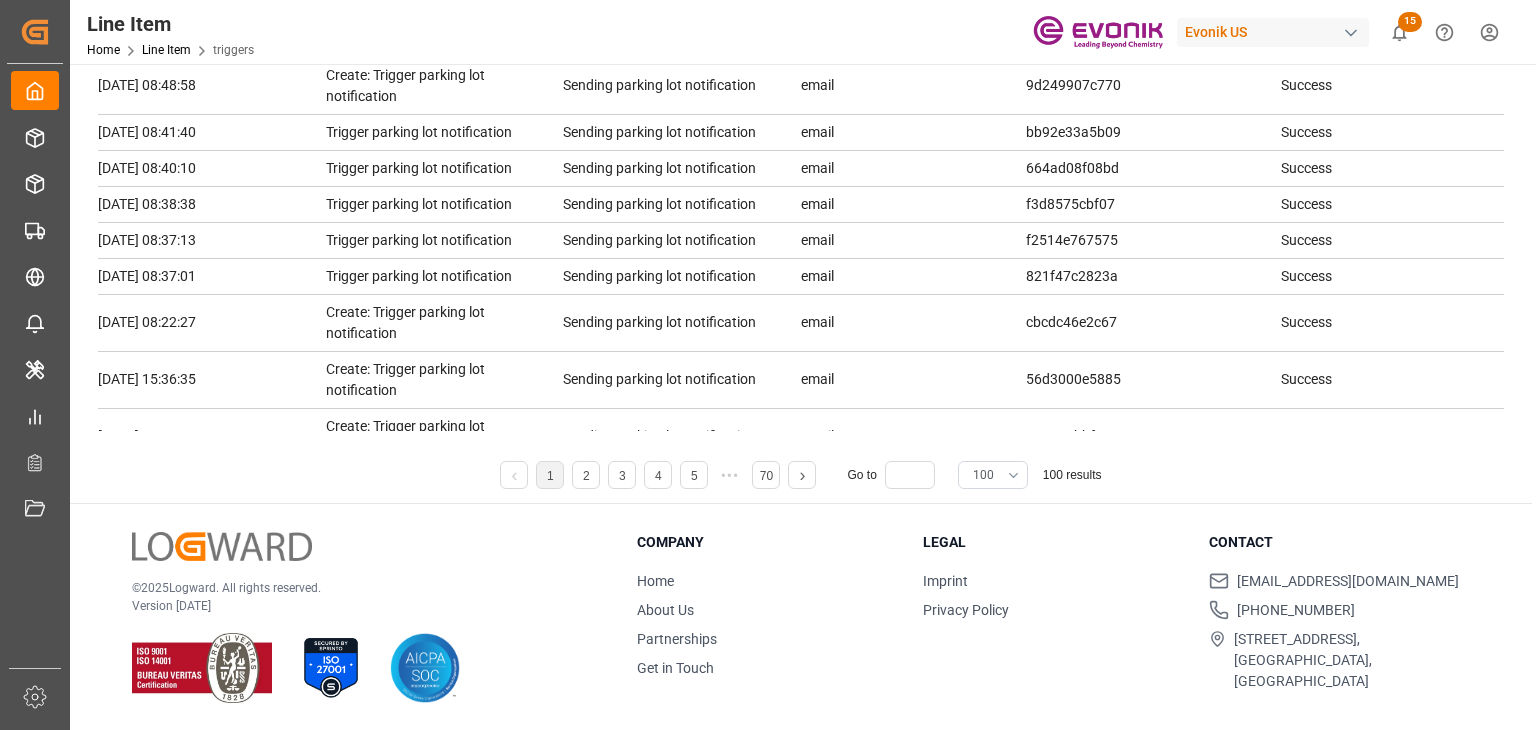 click on "100" at bounding box center (993, 475) 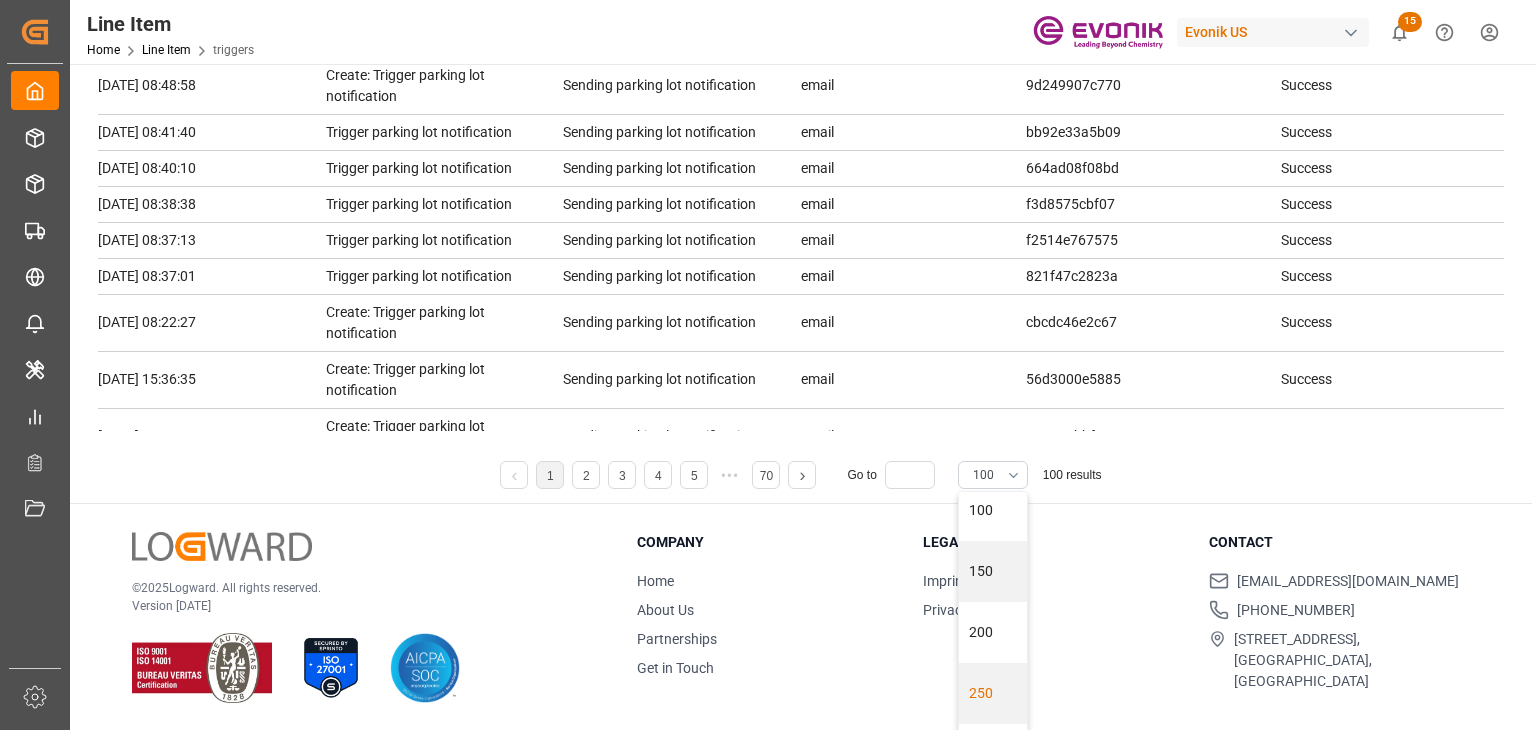 scroll, scrollTop: 14, scrollLeft: 0, axis: vertical 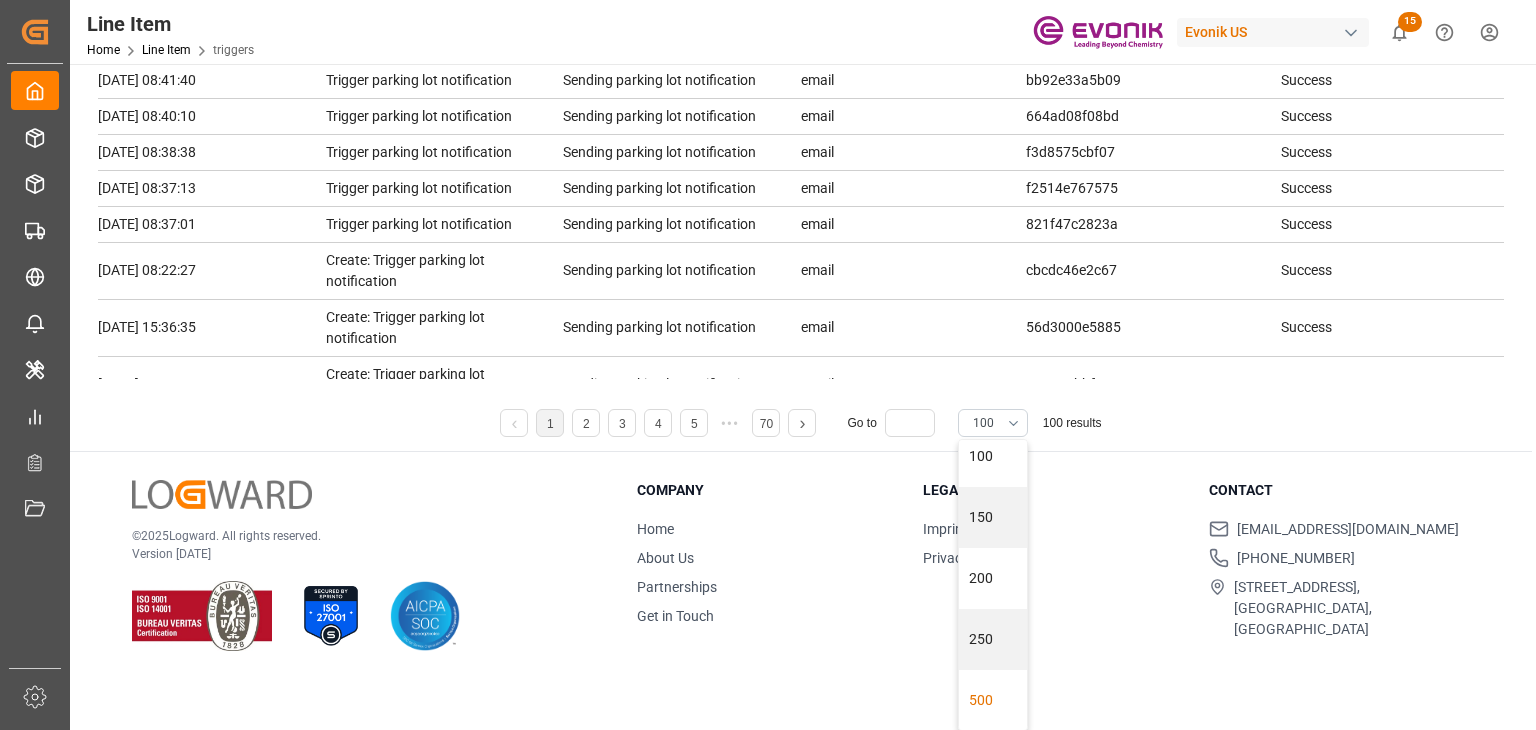 click on "500" at bounding box center [993, 700] 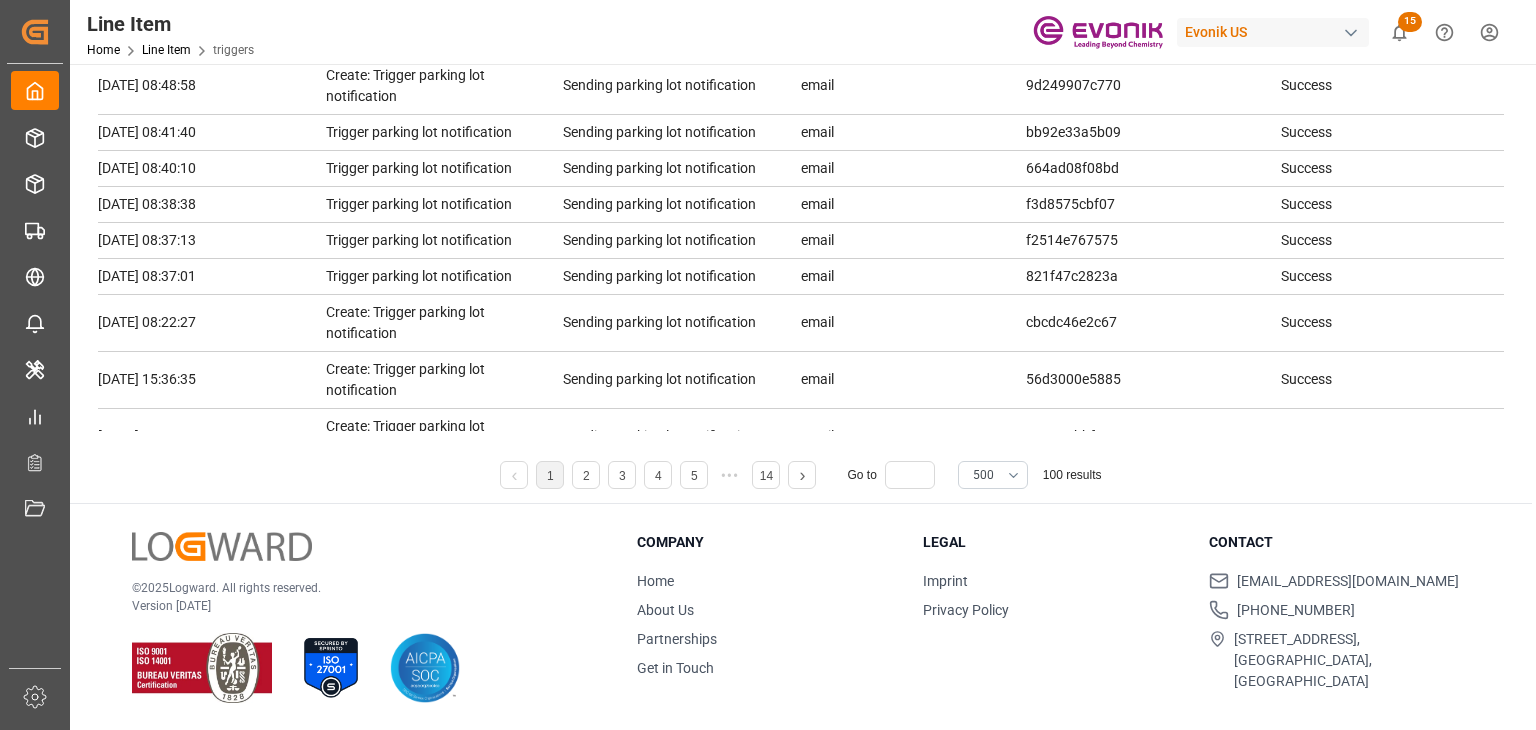 scroll, scrollTop: 0, scrollLeft: 0, axis: both 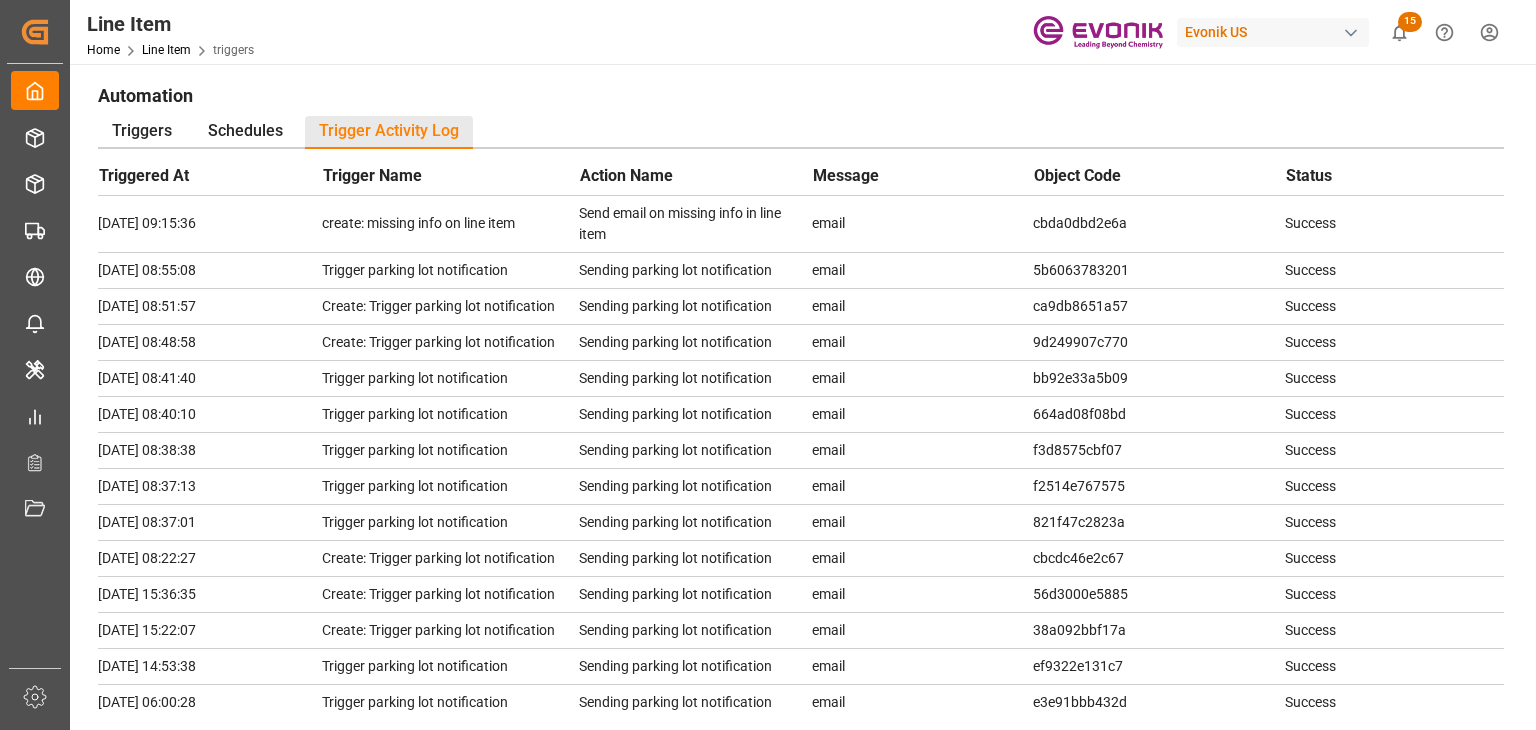 click on "Automation" at bounding box center [801, 95] 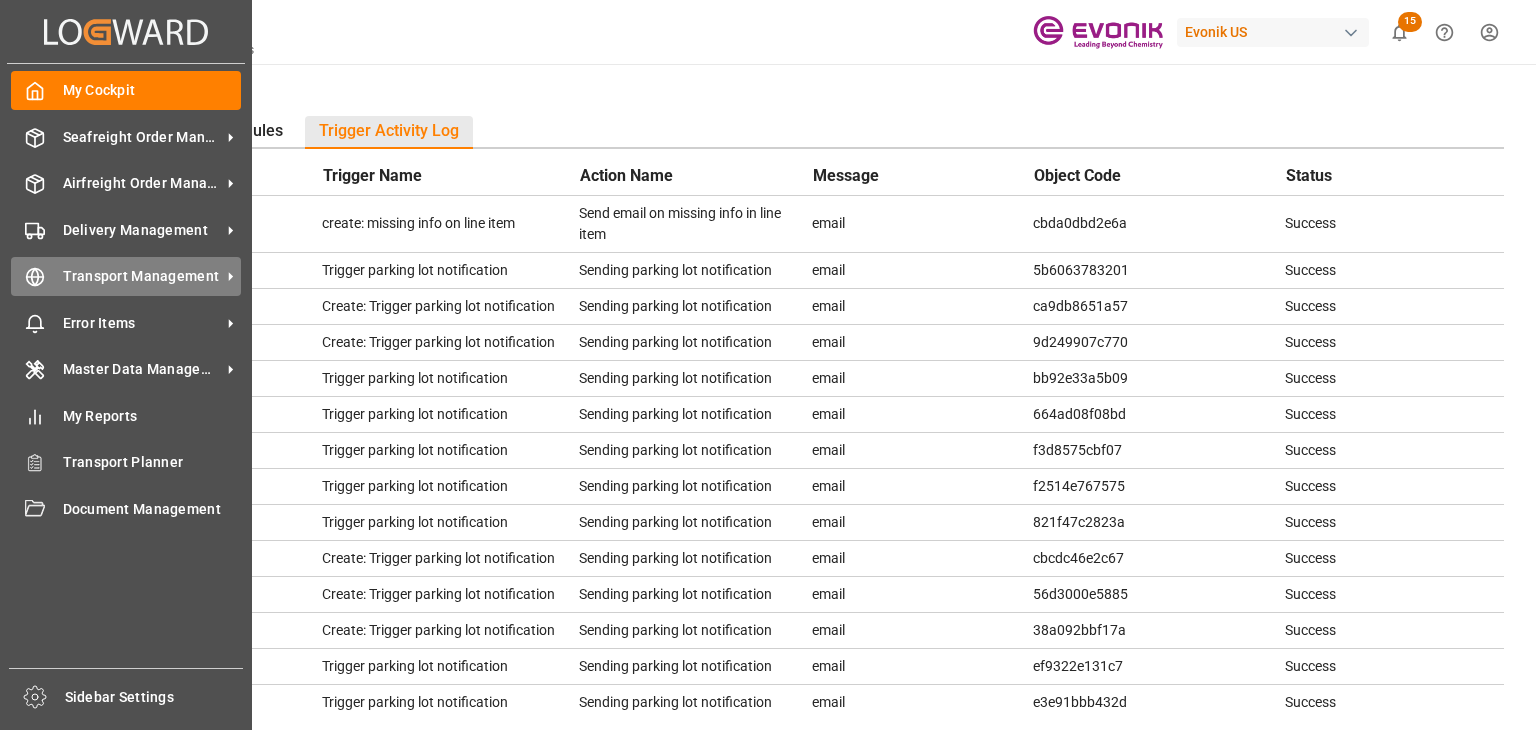 click on "Transport Management Transport Management" at bounding box center [126, 276] 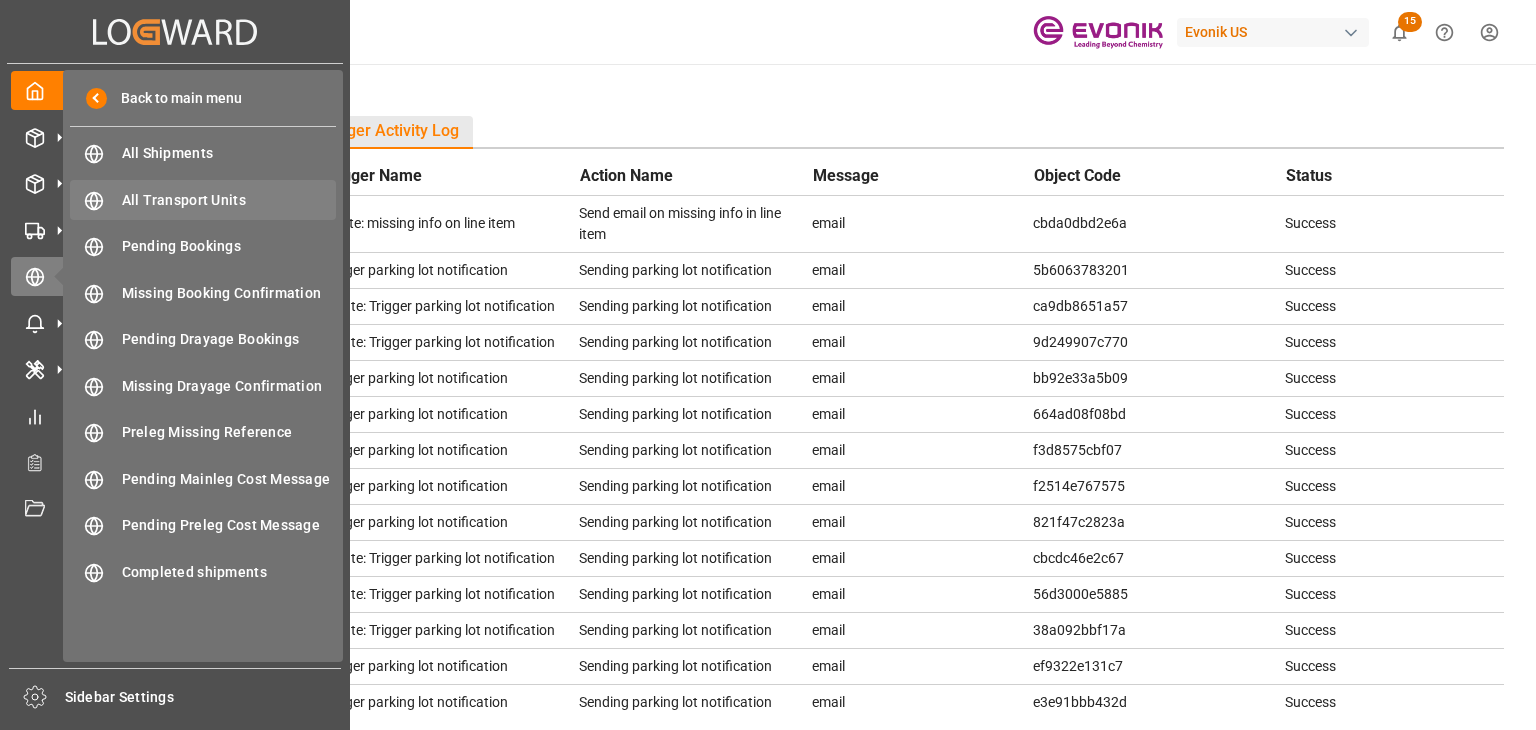 click on "All Transport Units" at bounding box center (229, 200) 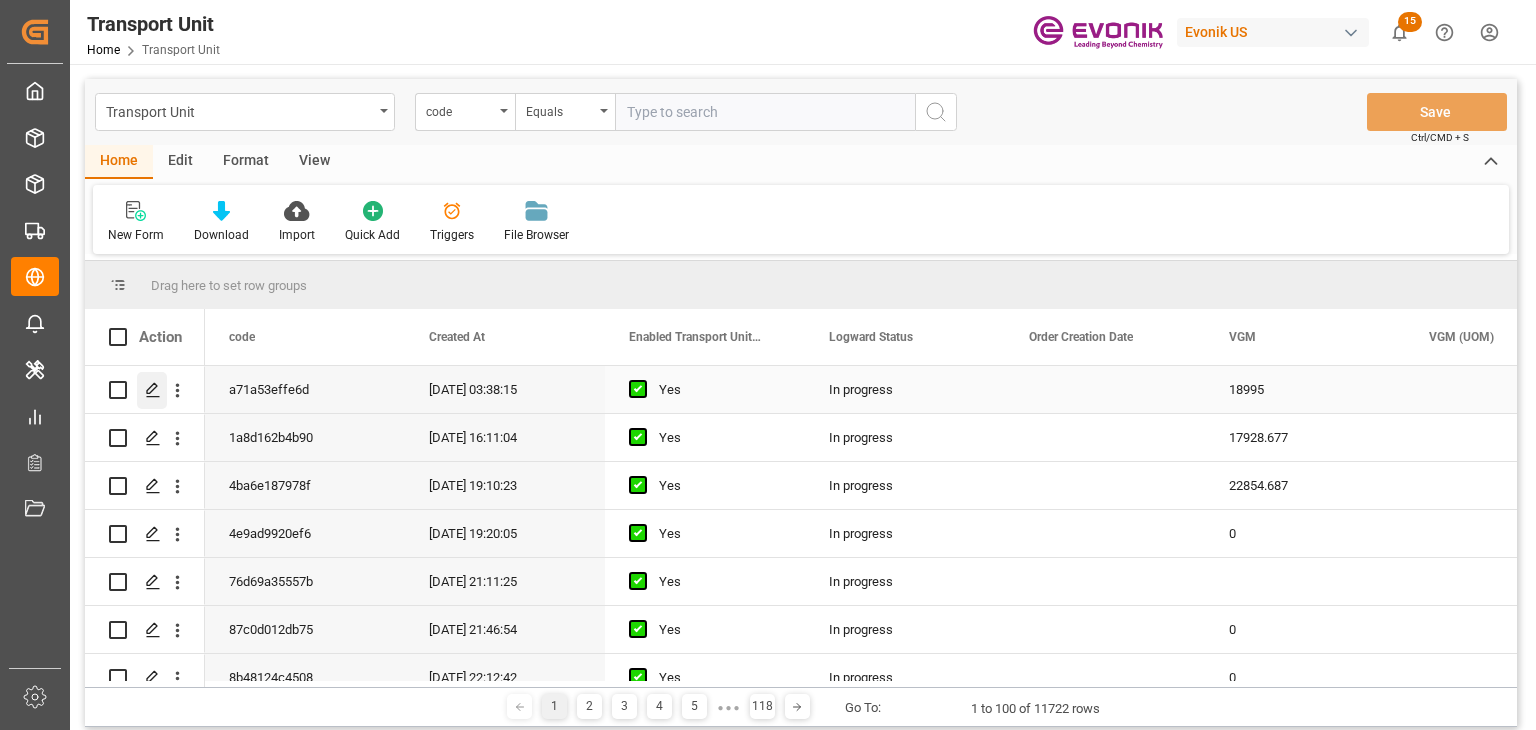 click at bounding box center [152, 390] 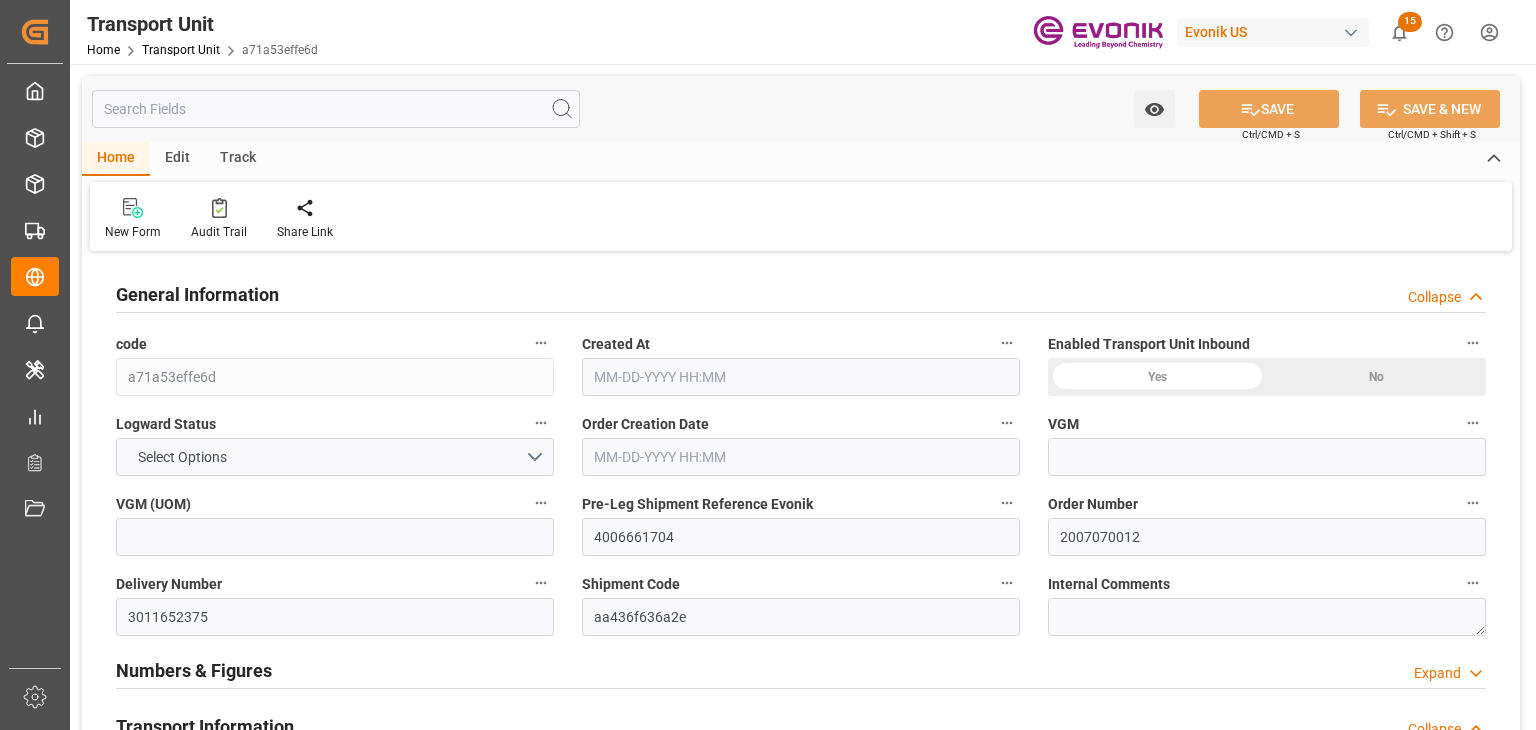 type on "18995" 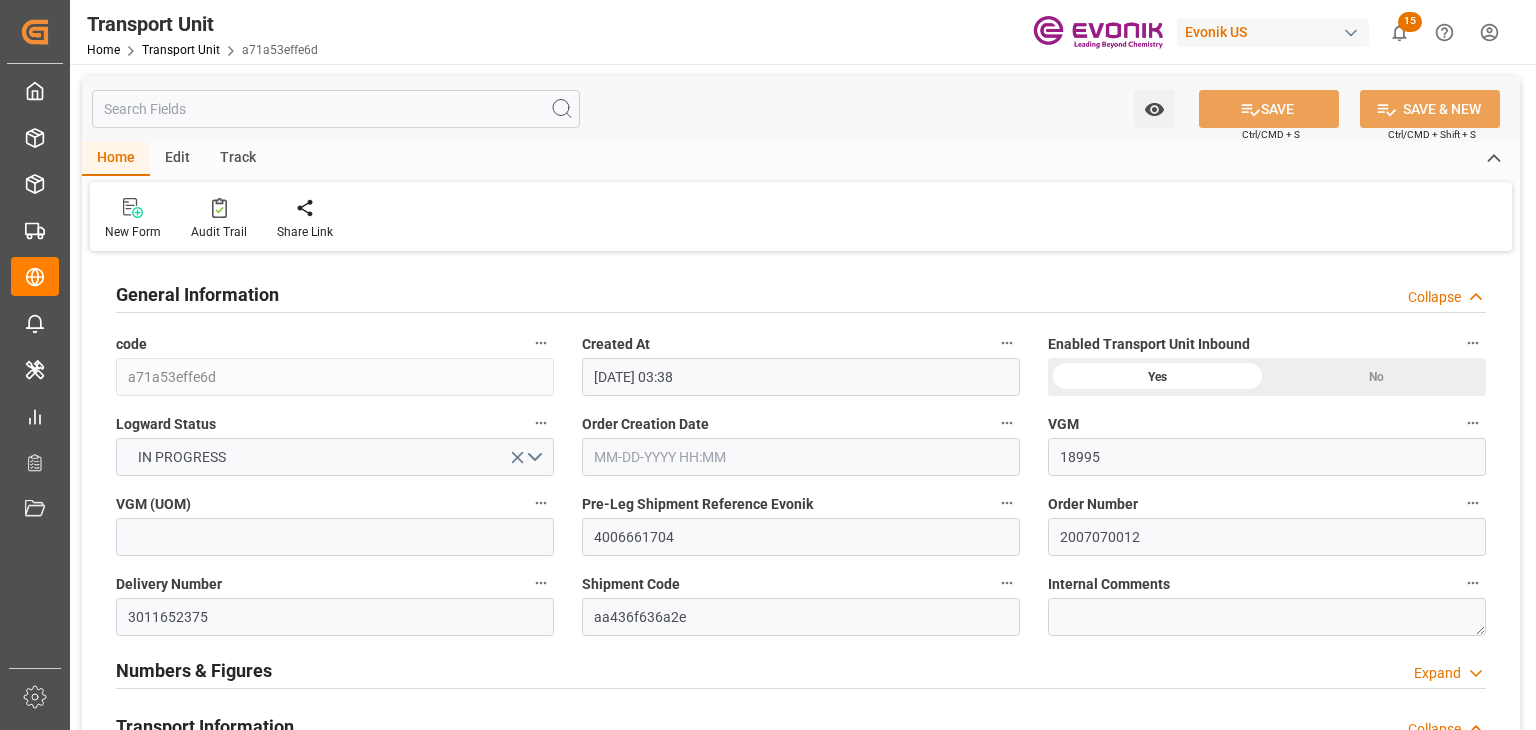 type on "[DATE] 03:38" 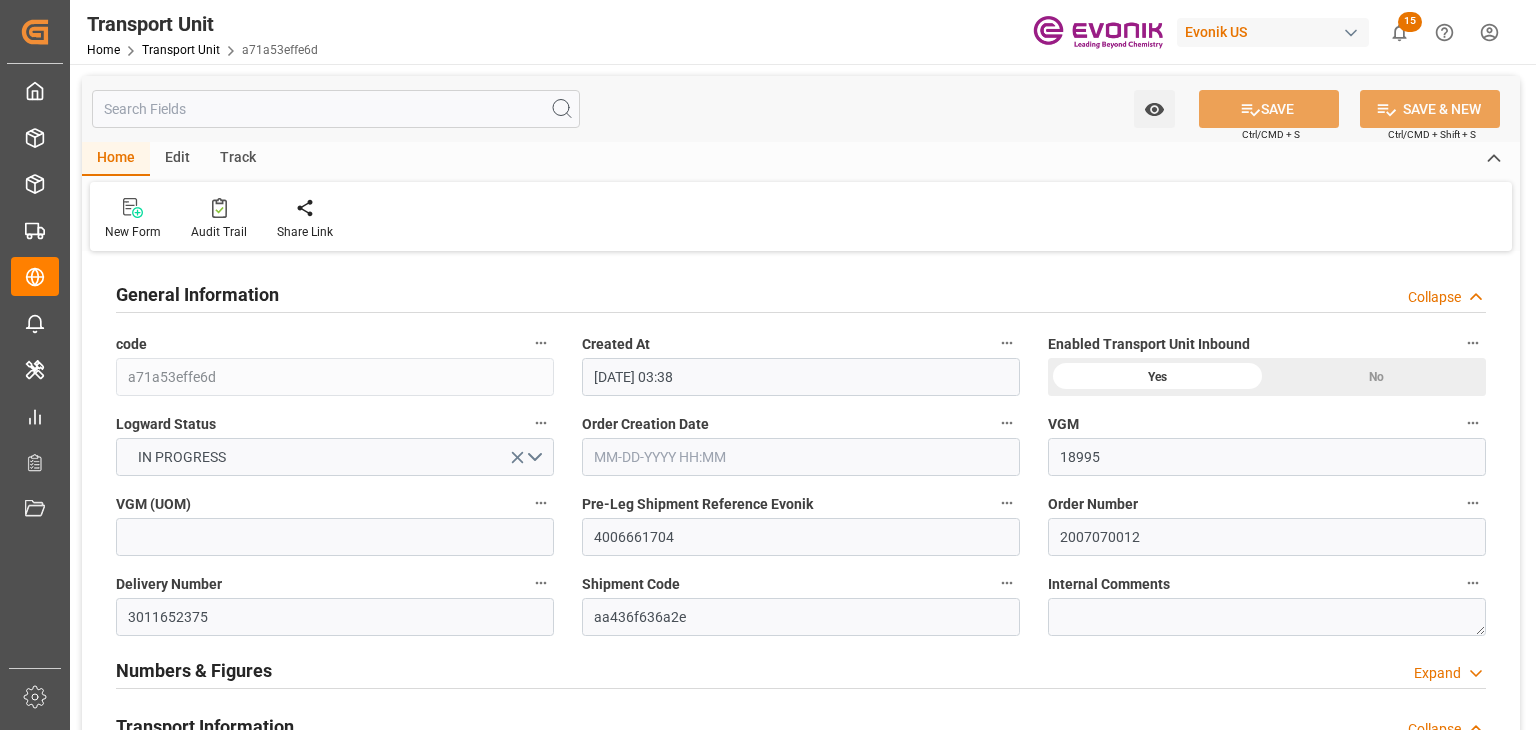 type on "[DATE] 00:00" 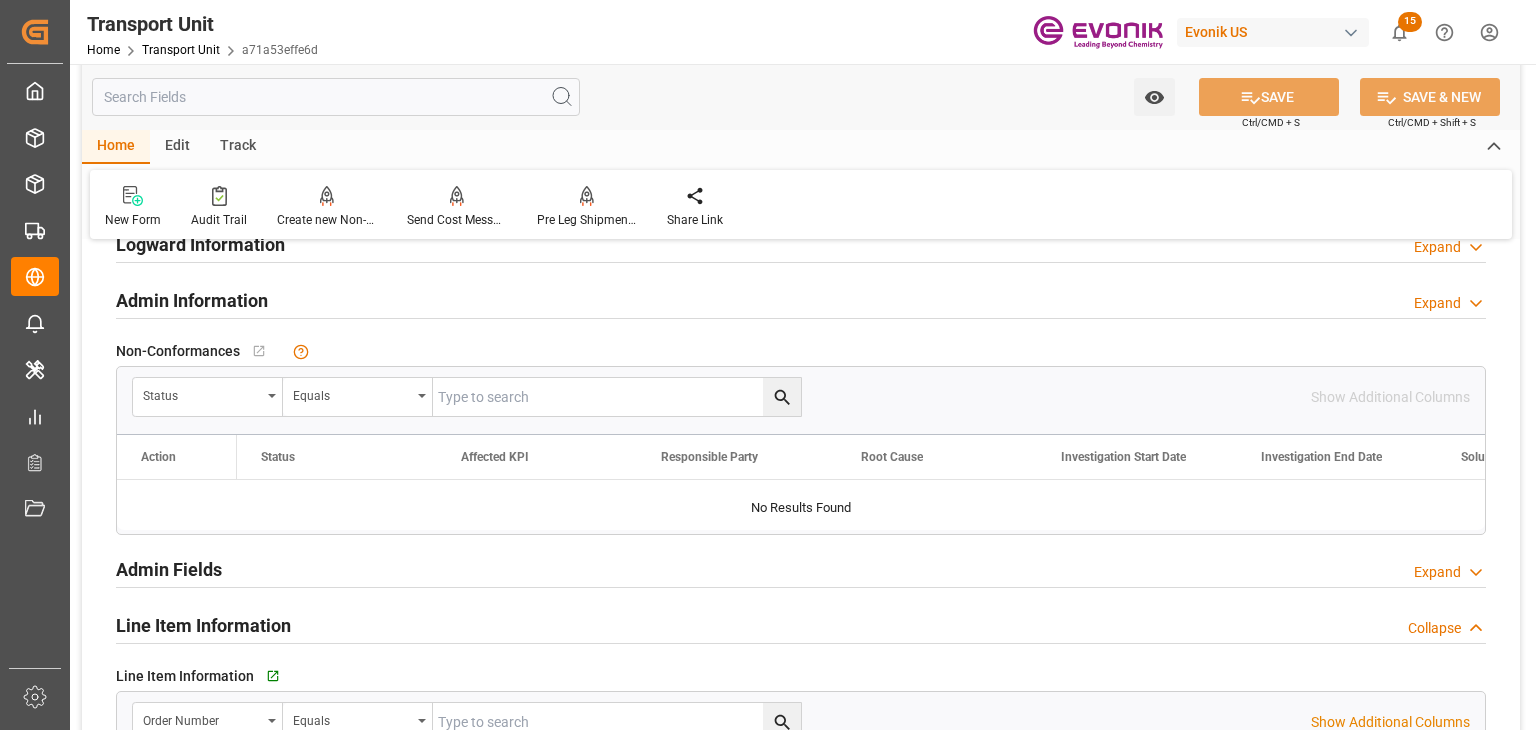scroll, scrollTop: 2900, scrollLeft: 0, axis: vertical 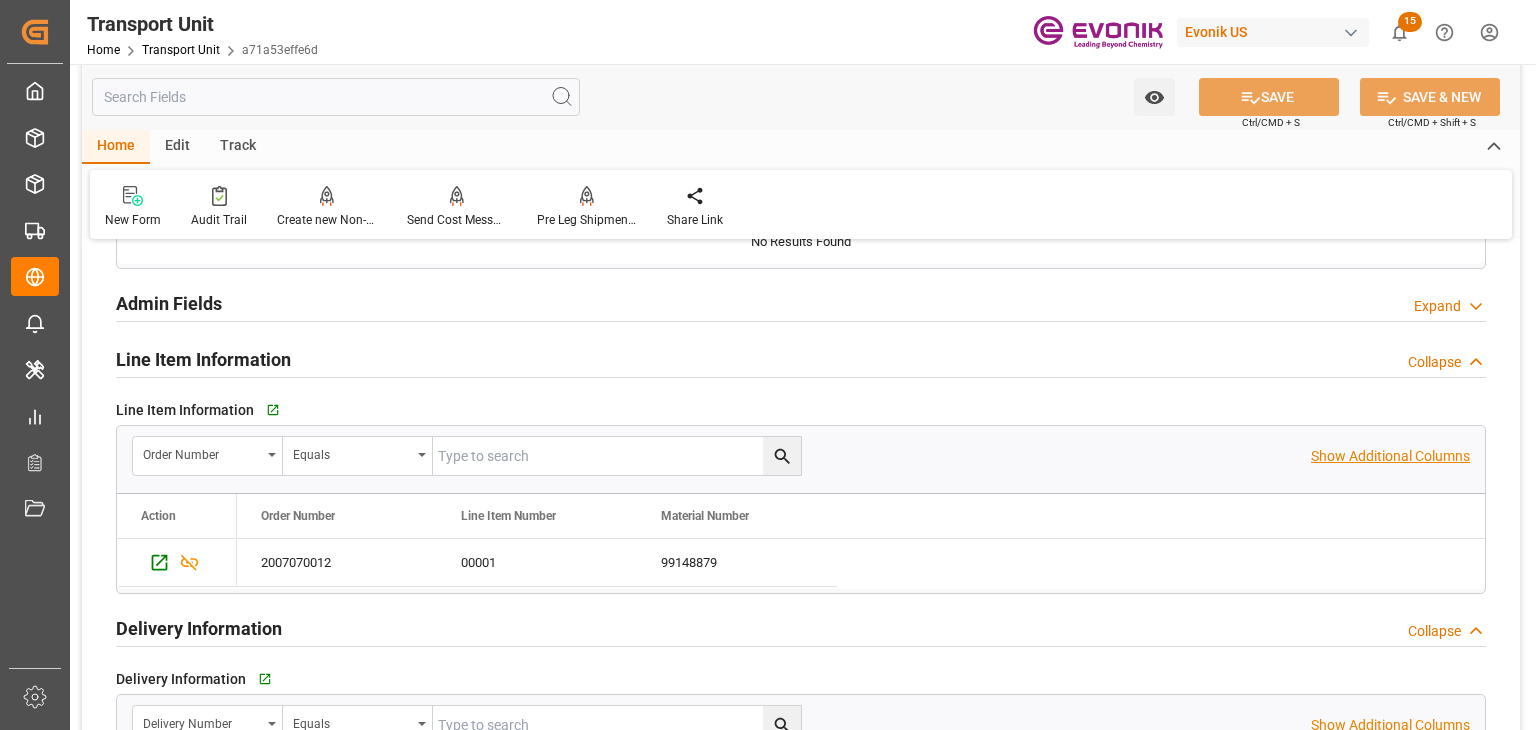 click on "Show Additional Columns" at bounding box center (1390, 456) 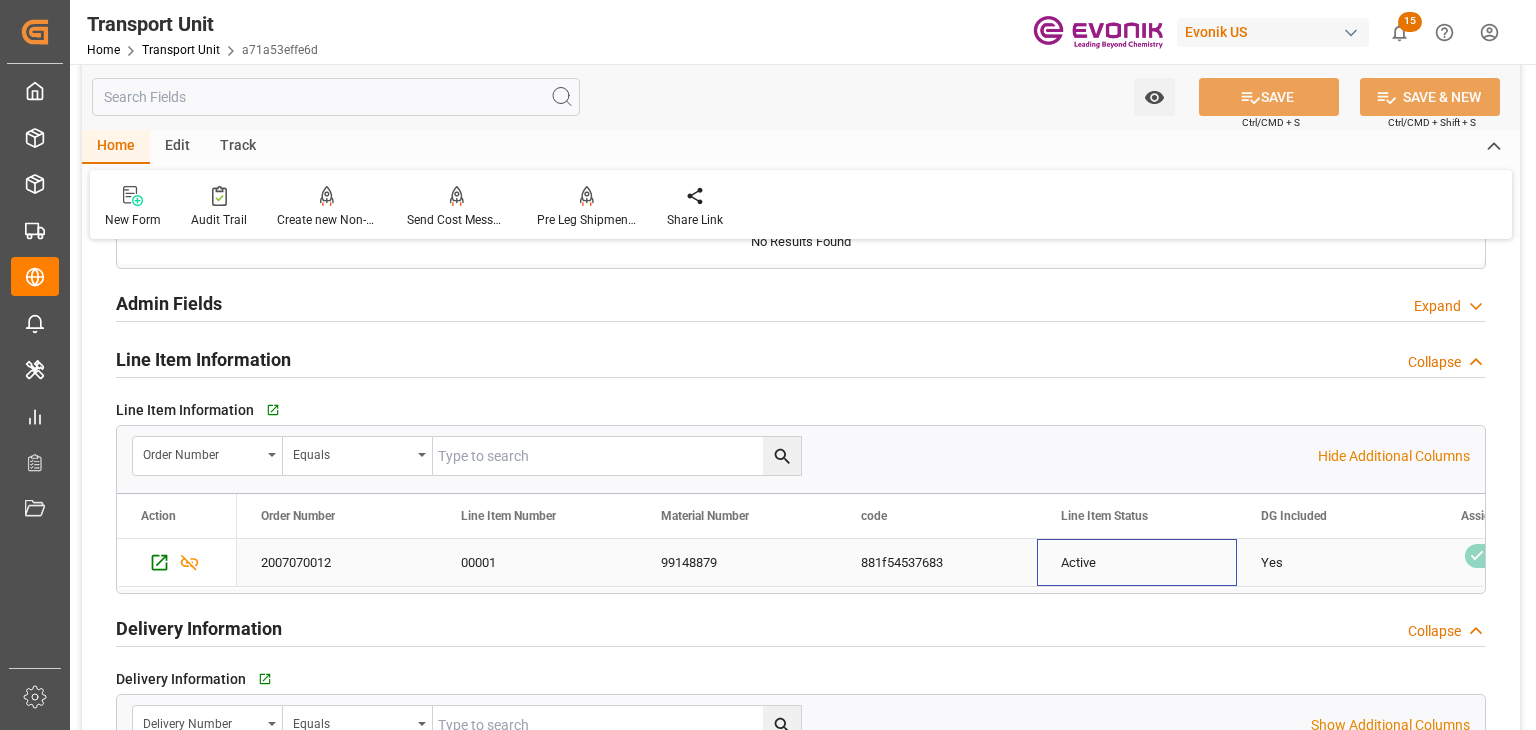 click on "Active" at bounding box center (1137, 563) 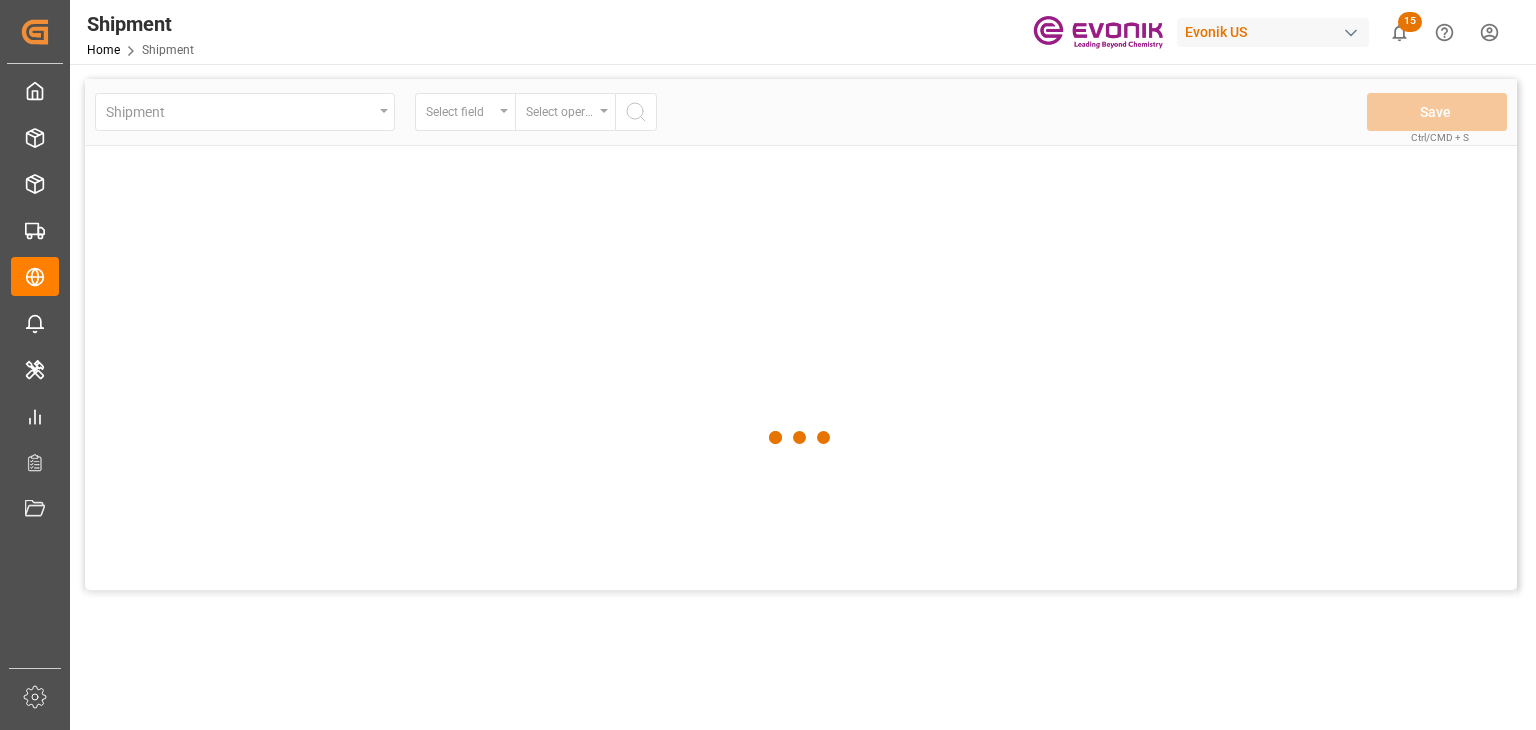 scroll, scrollTop: 0, scrollLeft: 0, axis: both 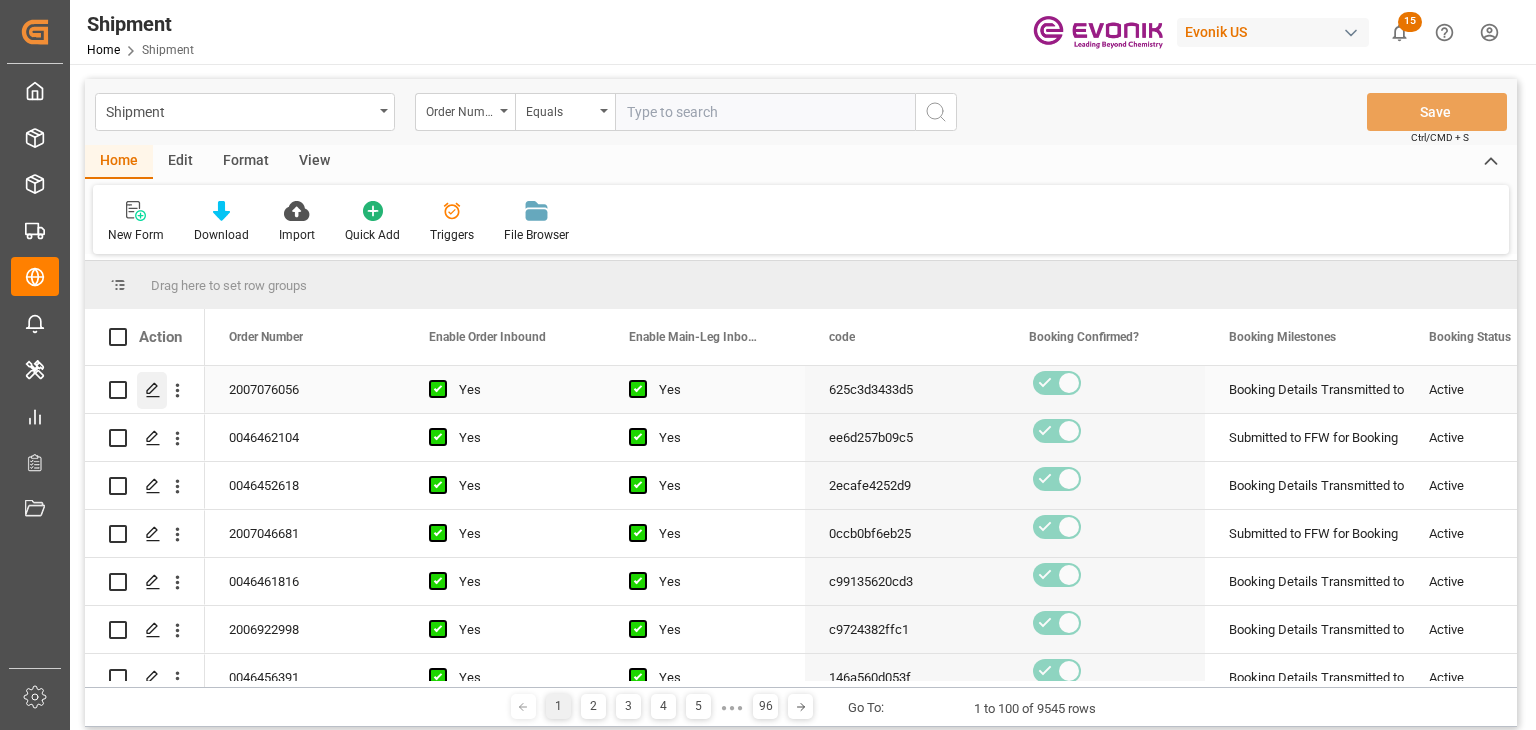 click at bounding box center [152, 390] 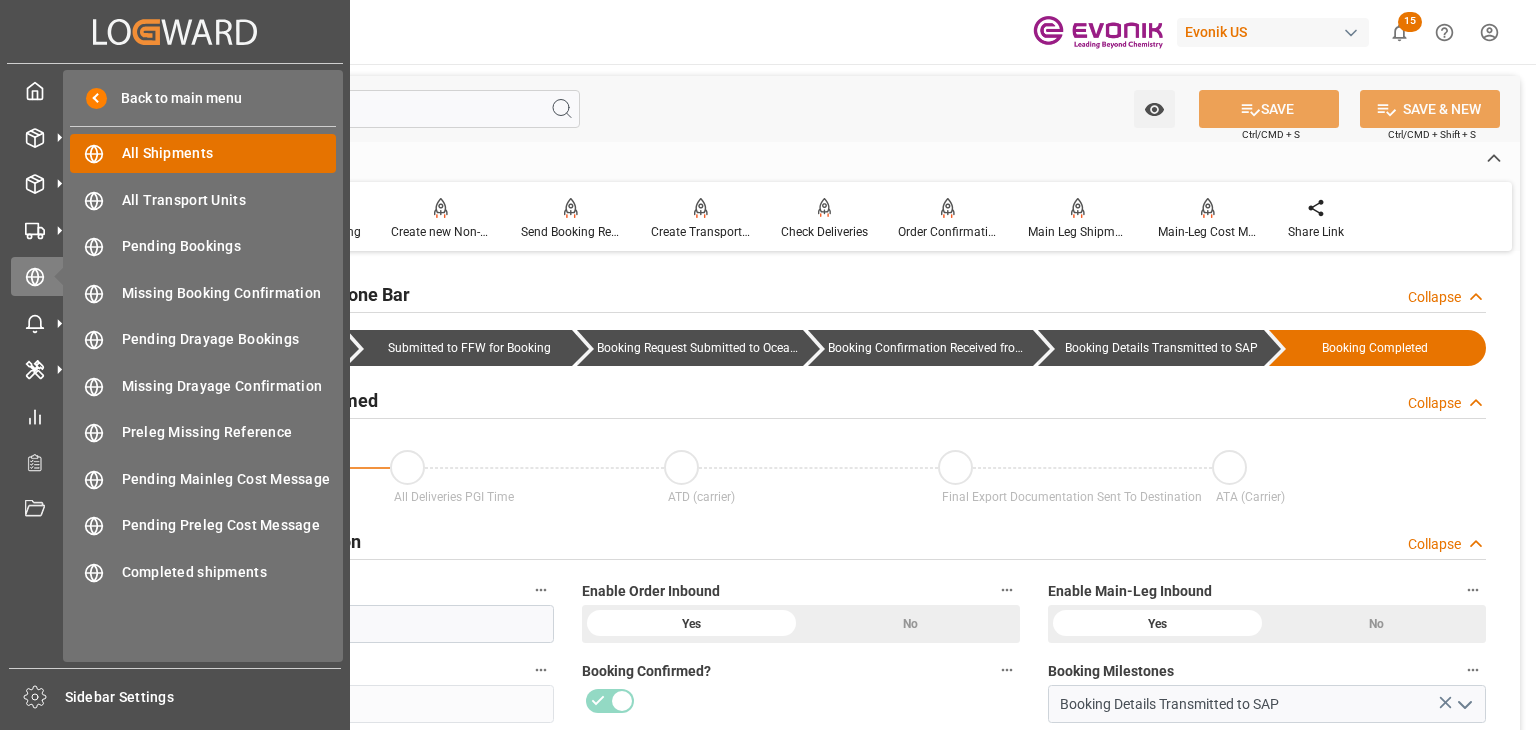 click on "All Shipments" at bounding box center [229, 153] 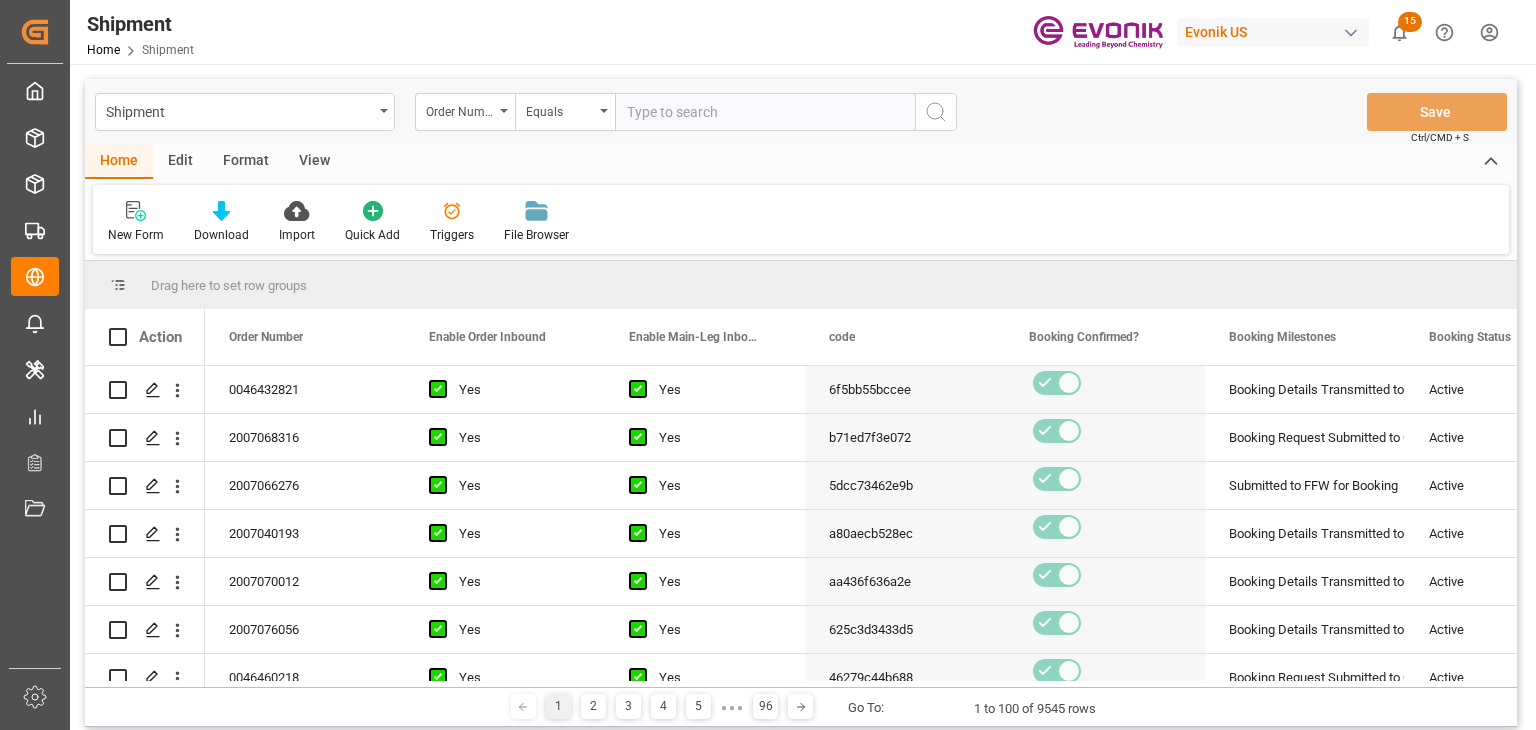 click on "Shipment Order Number Equals Save Ctrl/CMD + S" at bounding box center [801, 112] 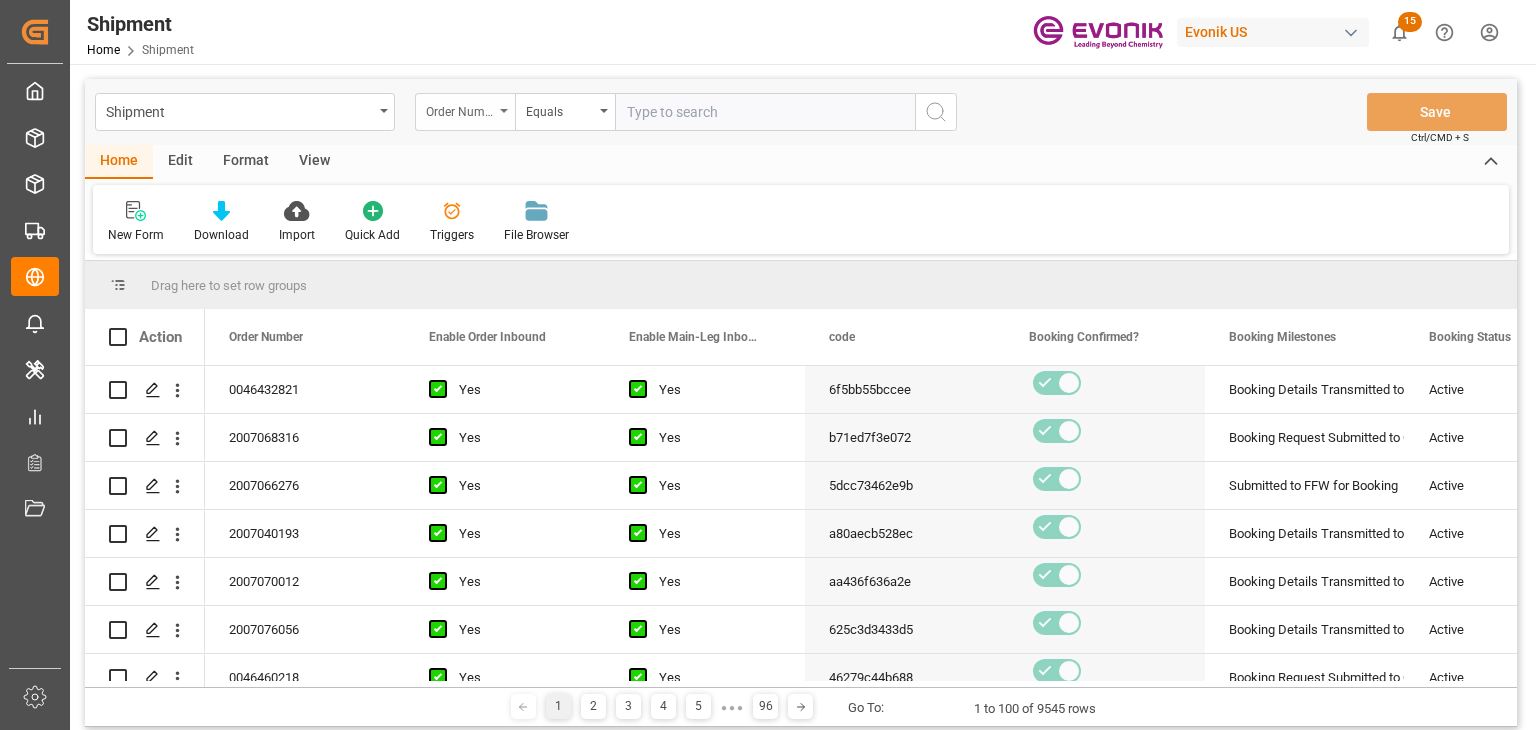 click on "Order Number" at bounding box center [460, 109] 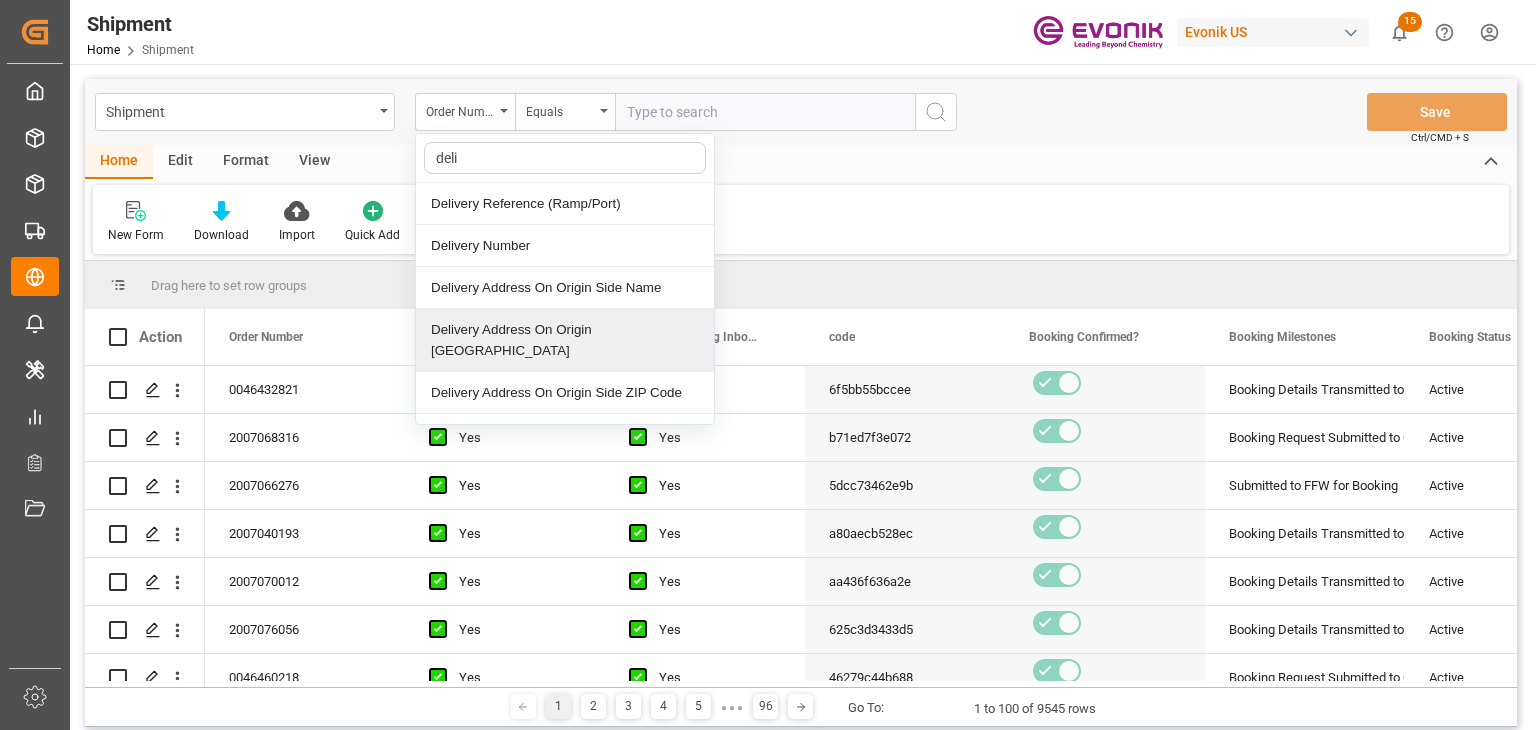 type on "deliv" 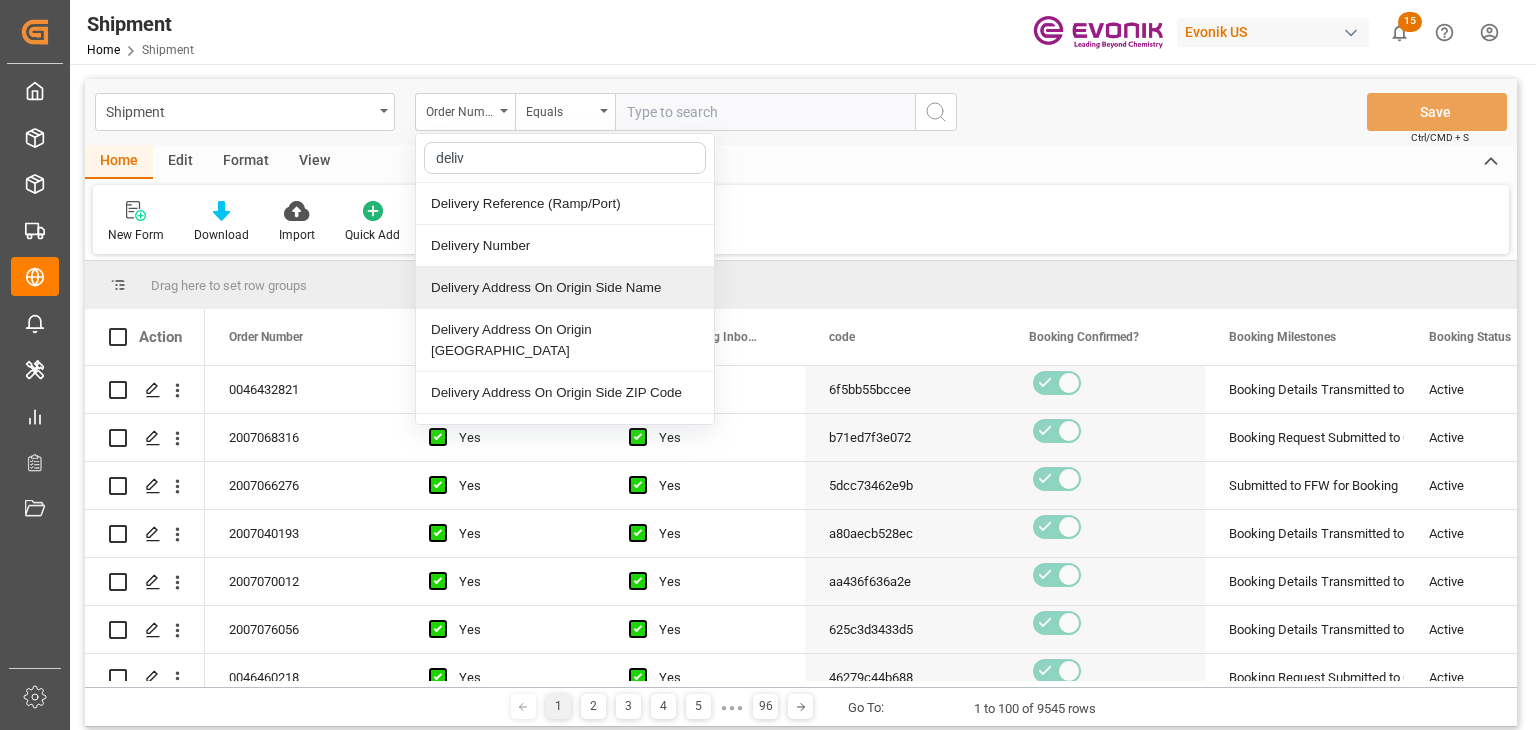 click on "Delivery Address On Origin Side Name" at bounding box center (565, 288) 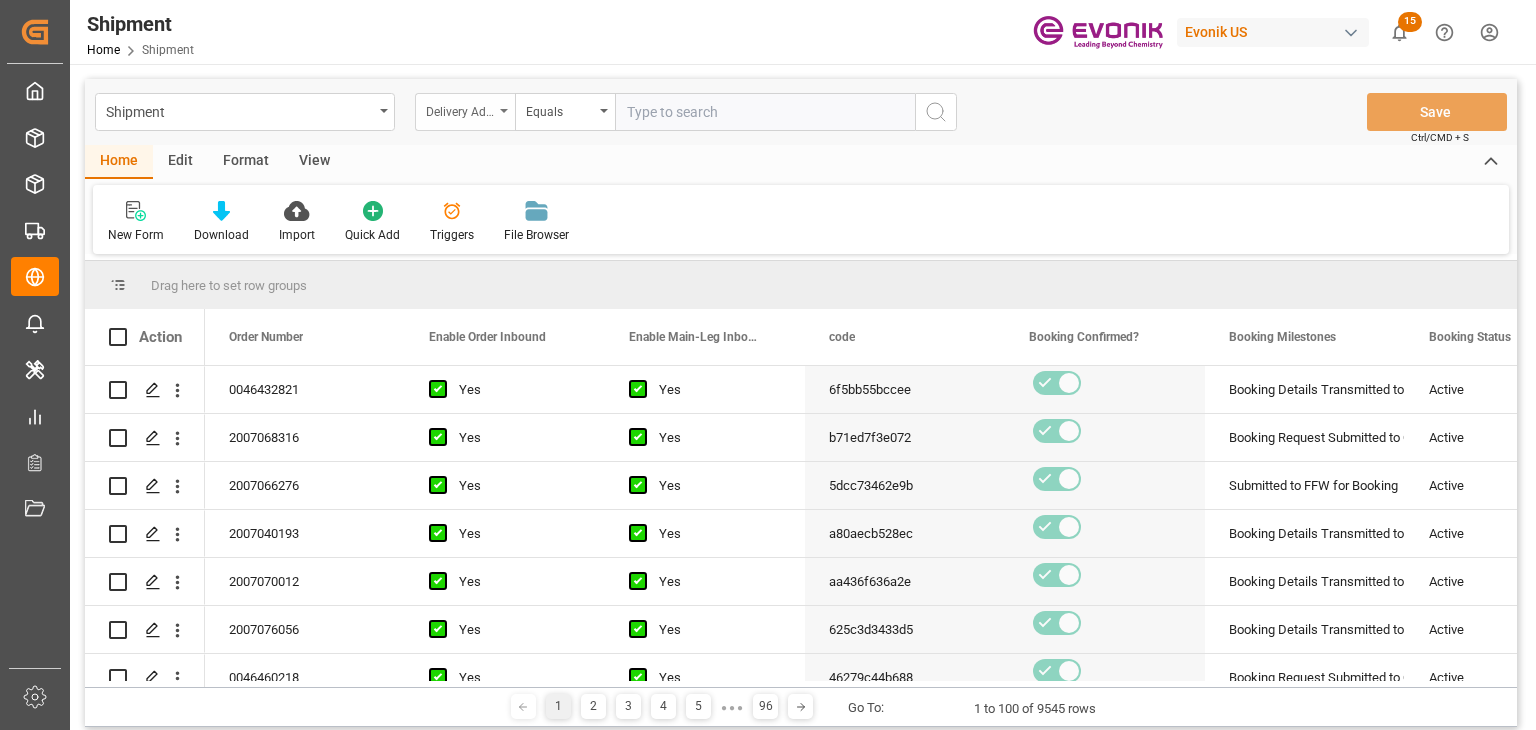 click on "Delivery Address On Origin Side Name" at bounding box center [465, 112] 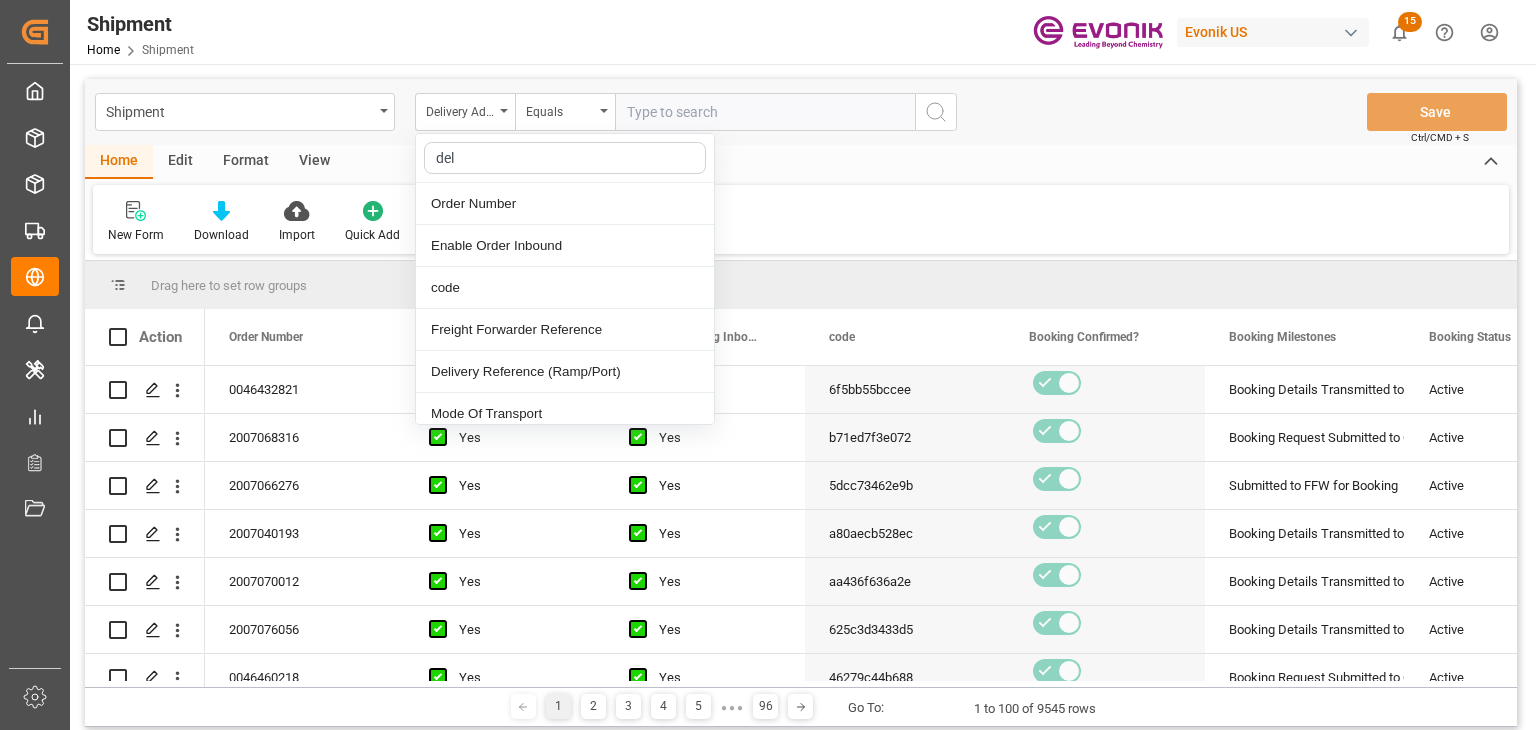 type on "deli" 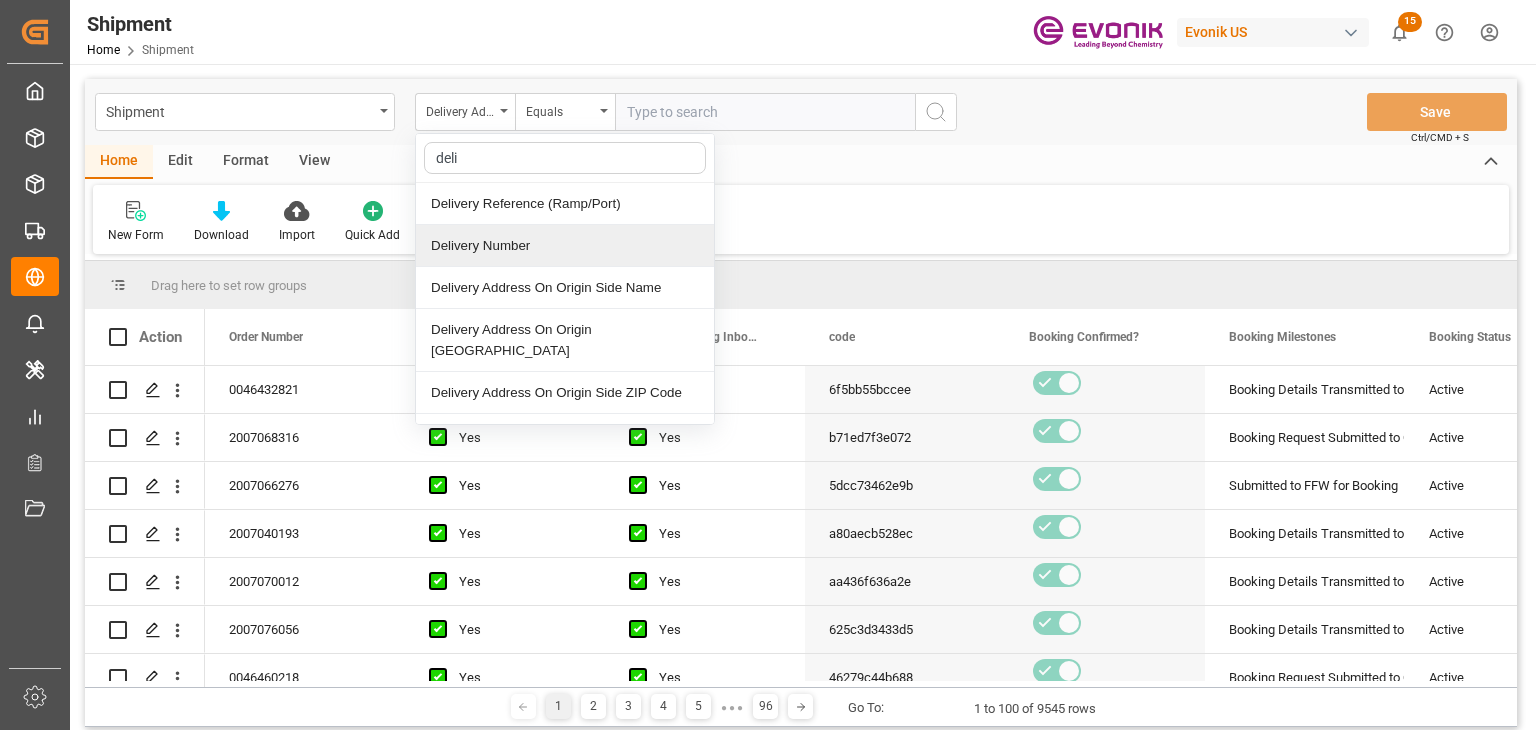 click on "Delivery Number" at bounding box center [565, 246] 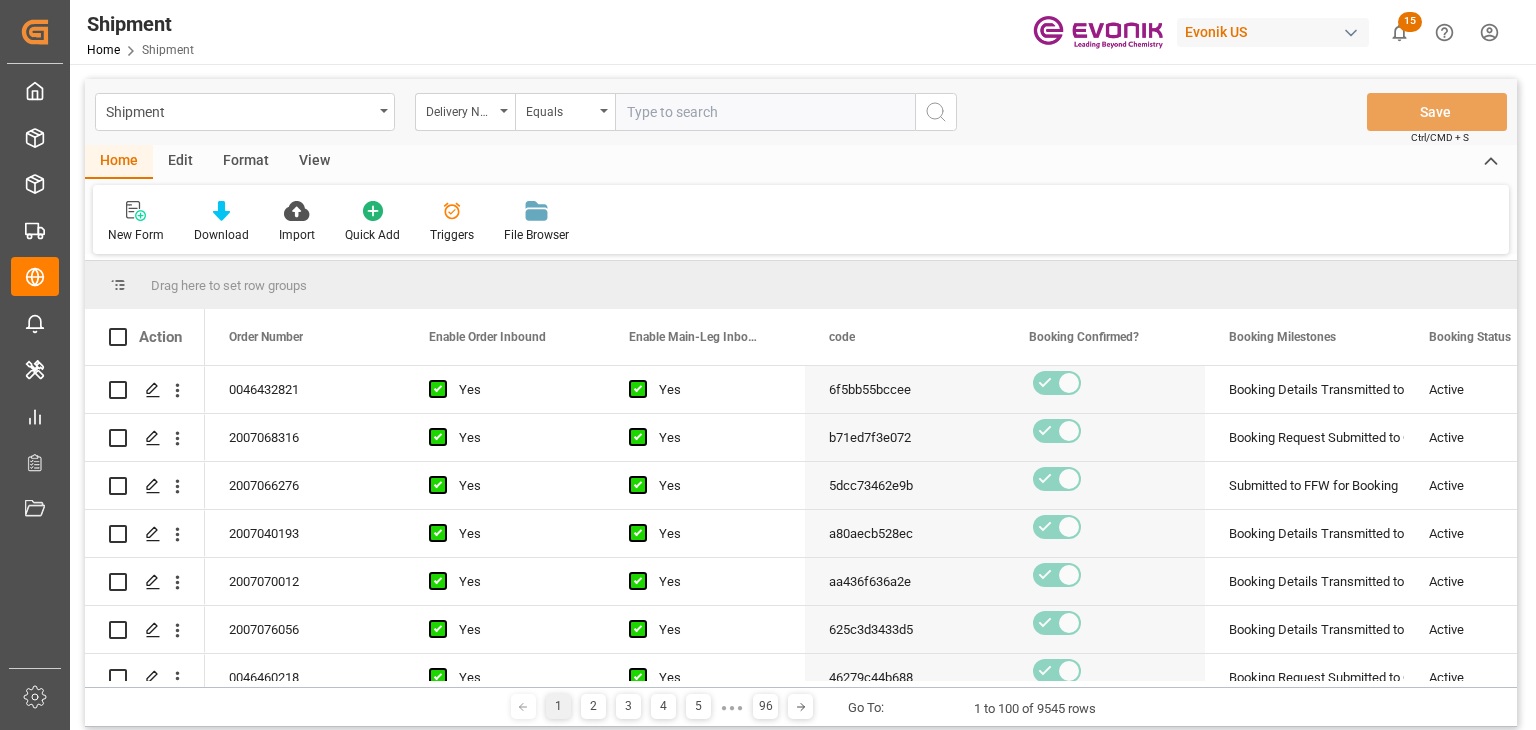 click at bounding box center (765, 112) 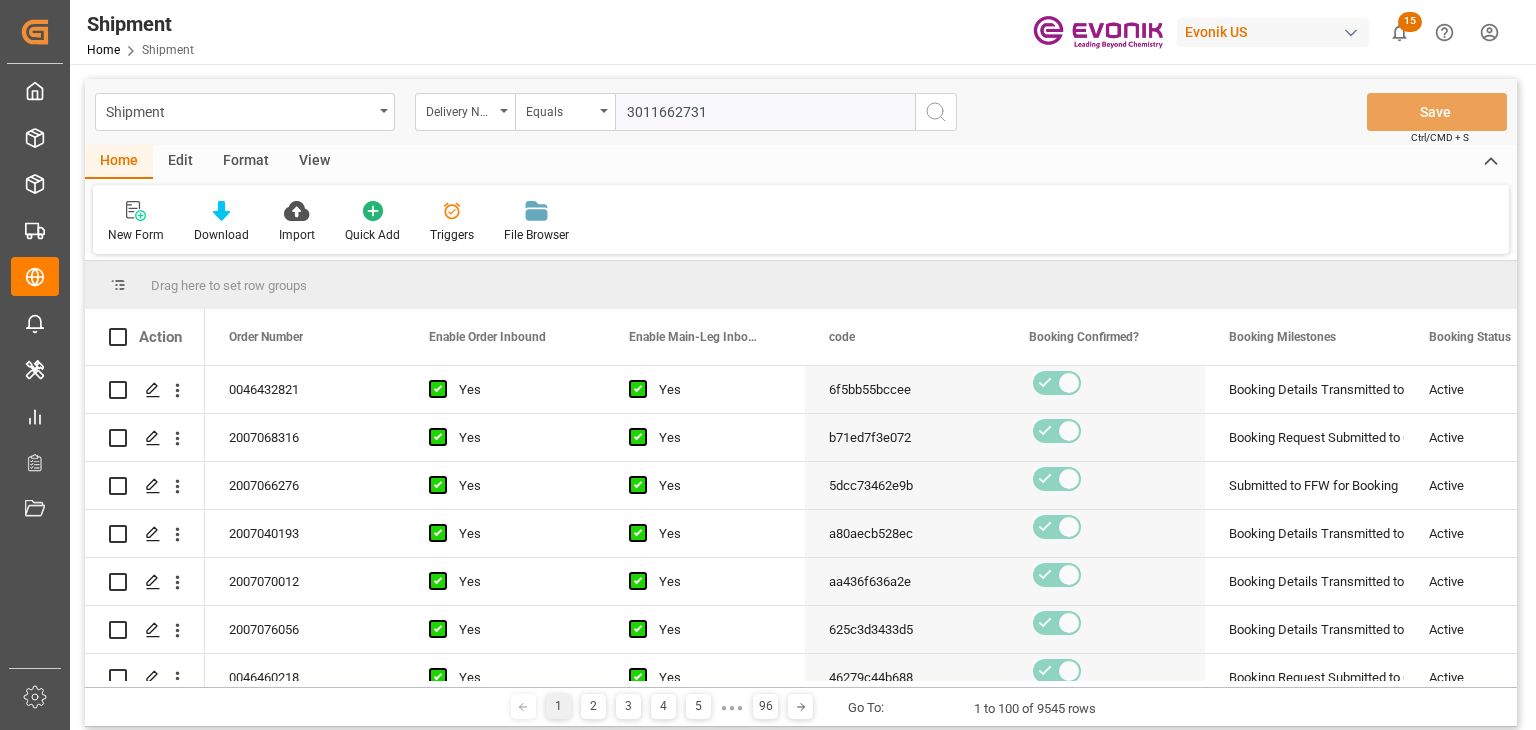 type on "3011662731" 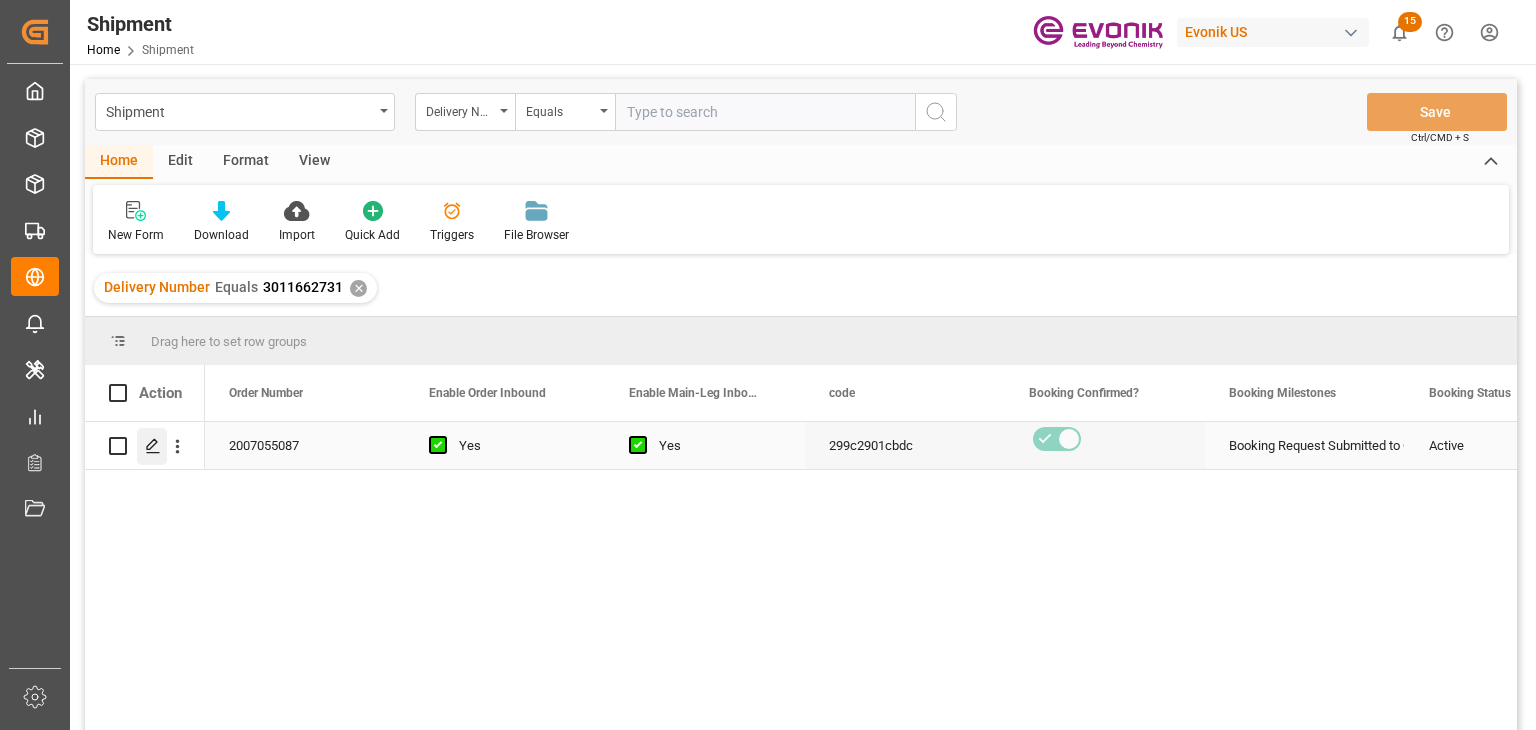 click 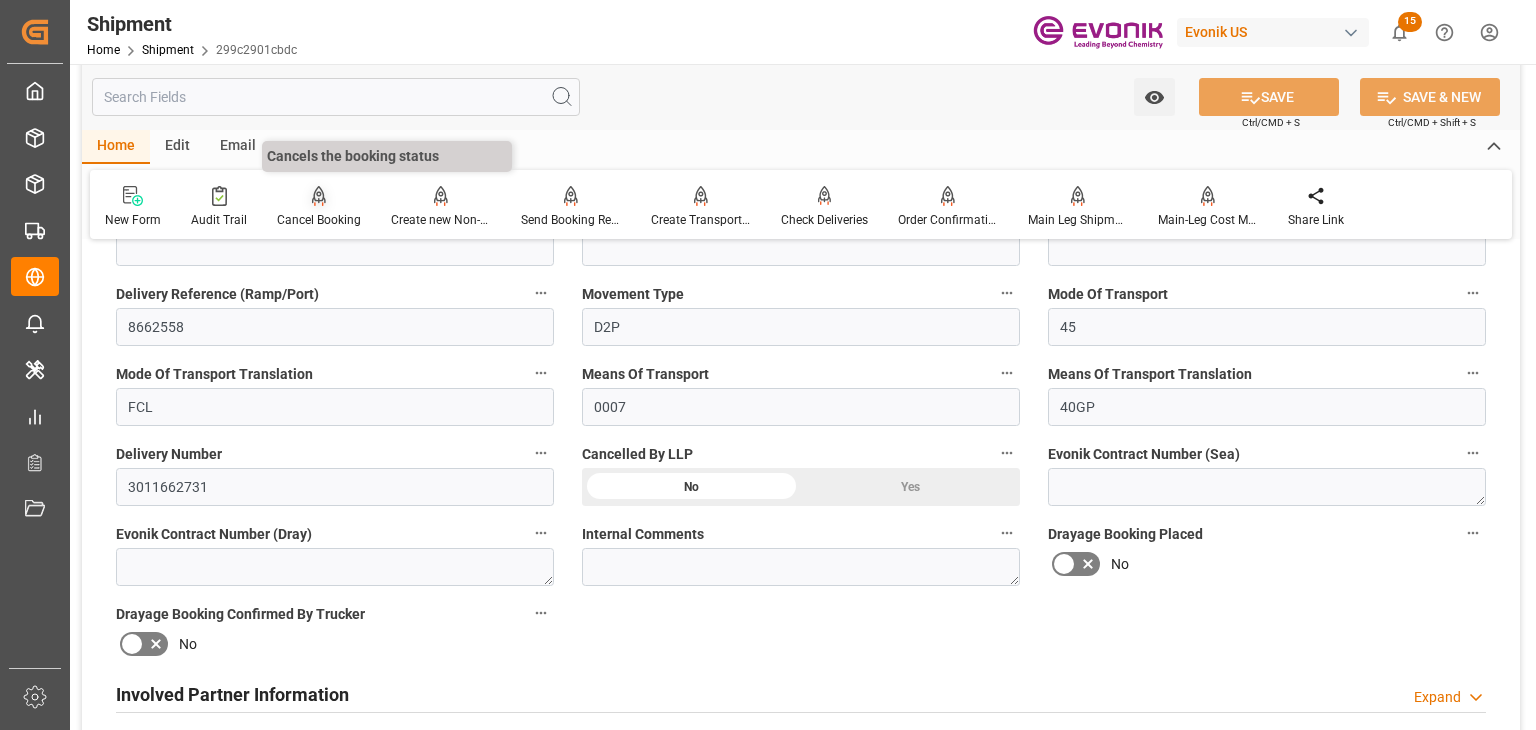 scroll, scrollTop: 700, scrollLeft: 0, axis: vertical 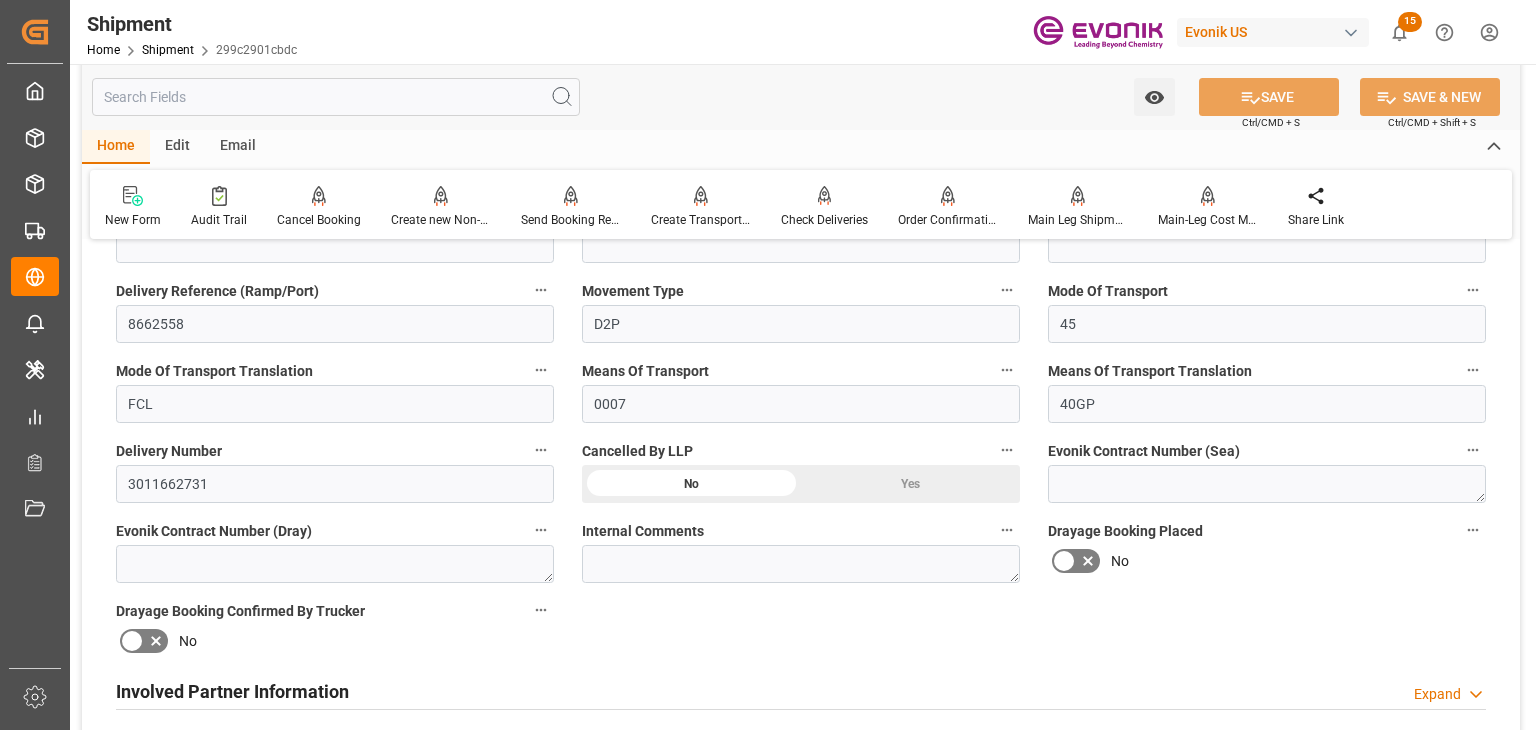 click at bounding box center (336, 97) 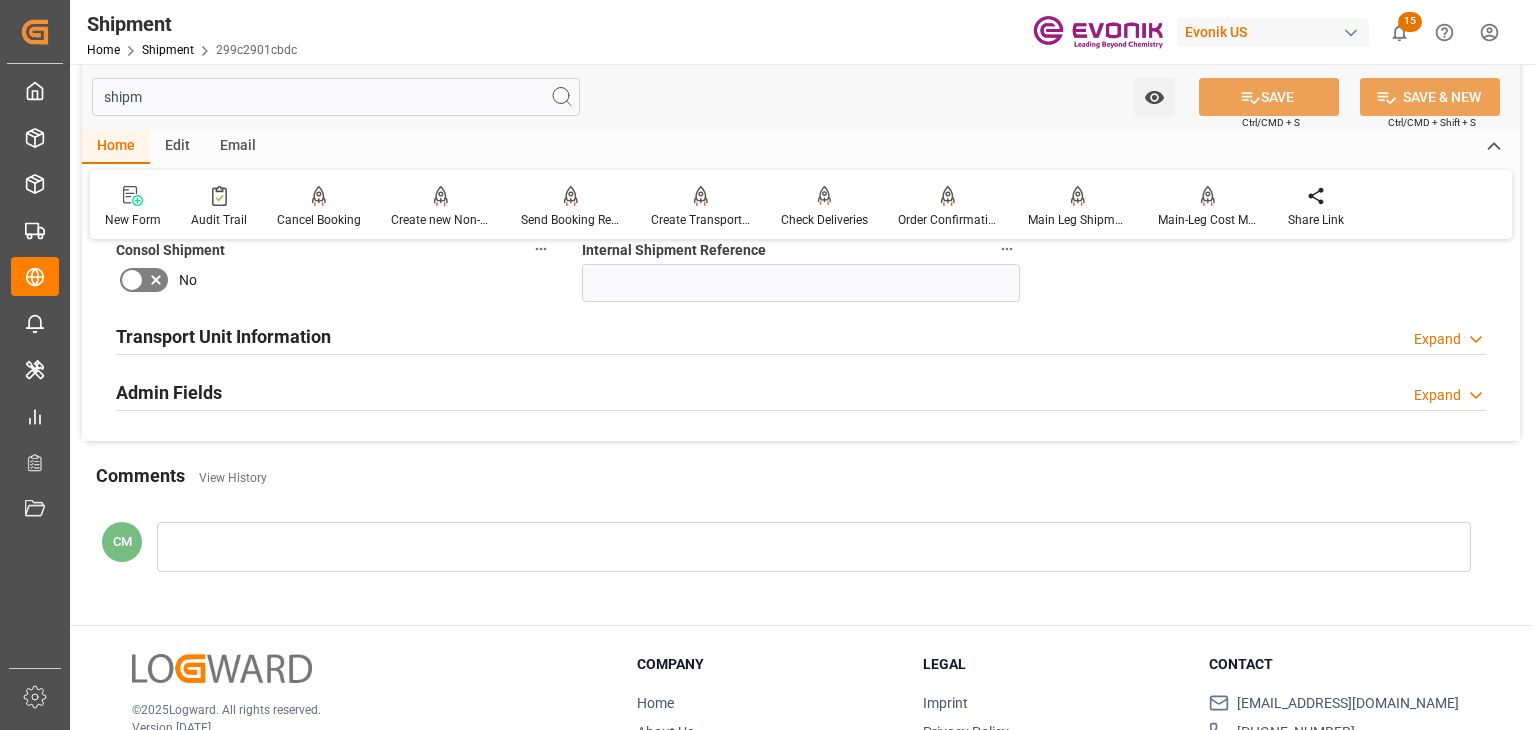 scroll, scrollTop: 0, scrollLeft: 0, axis: both 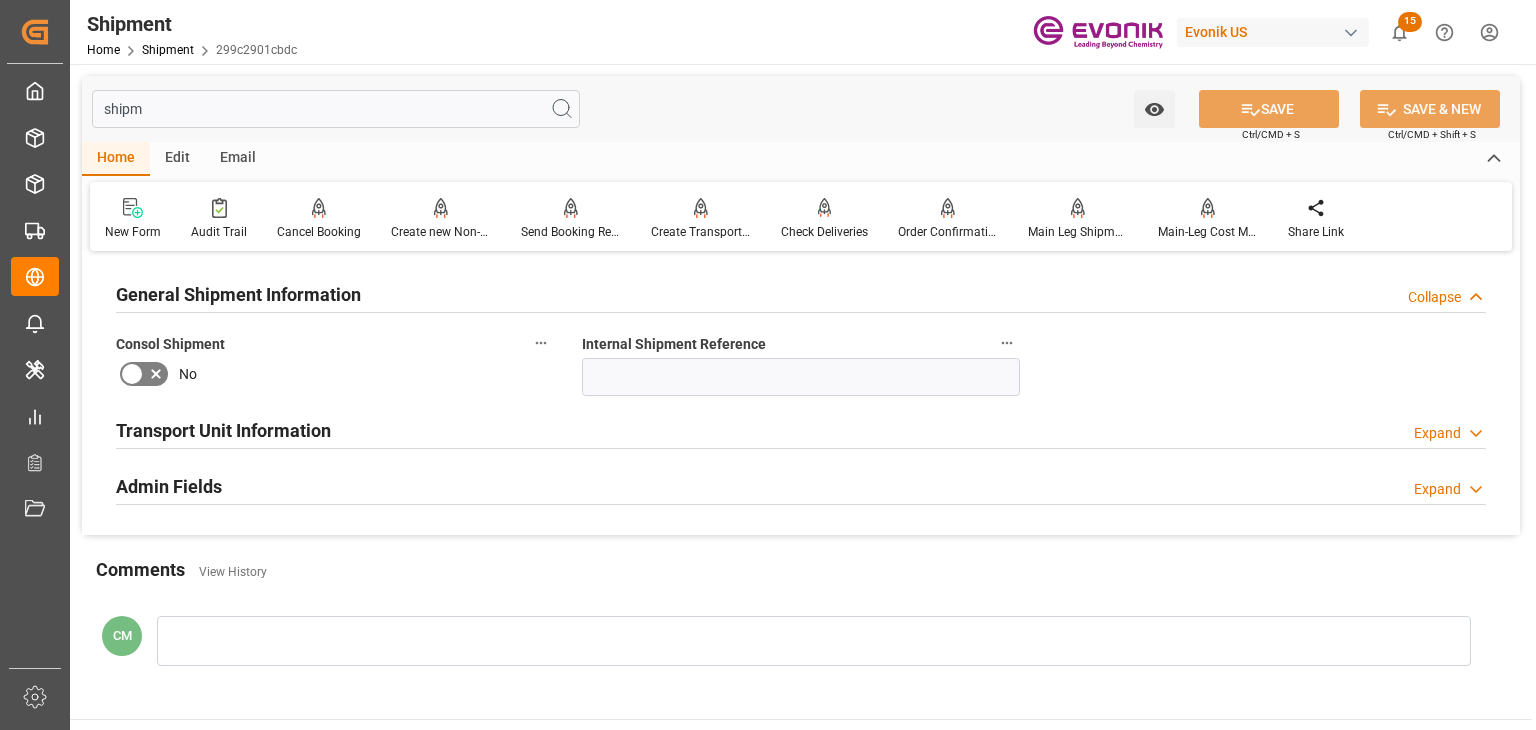 click on "Admin Fields" at bounding box center [169, 486] 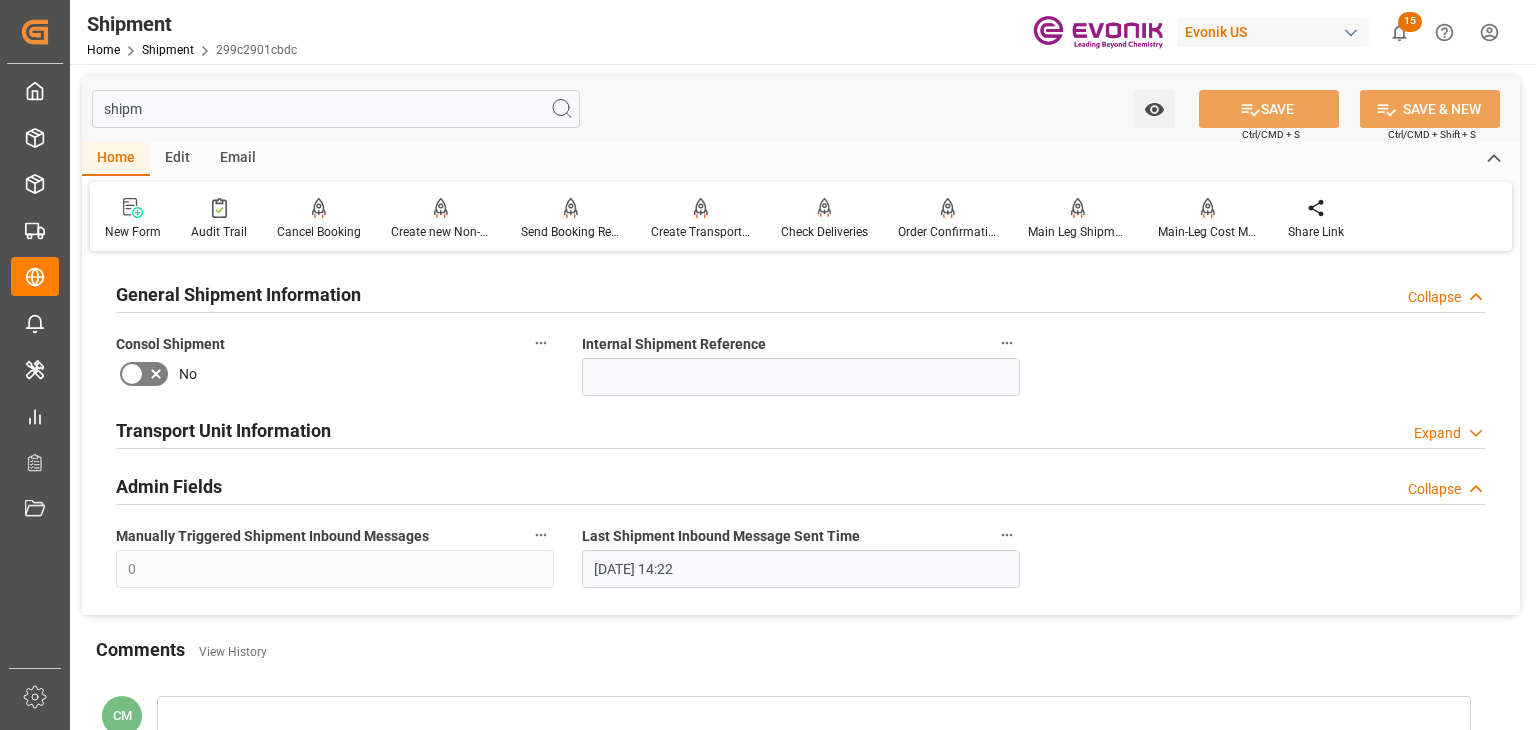 click on "Transport Unit Information" at bounding box center (223, 429) 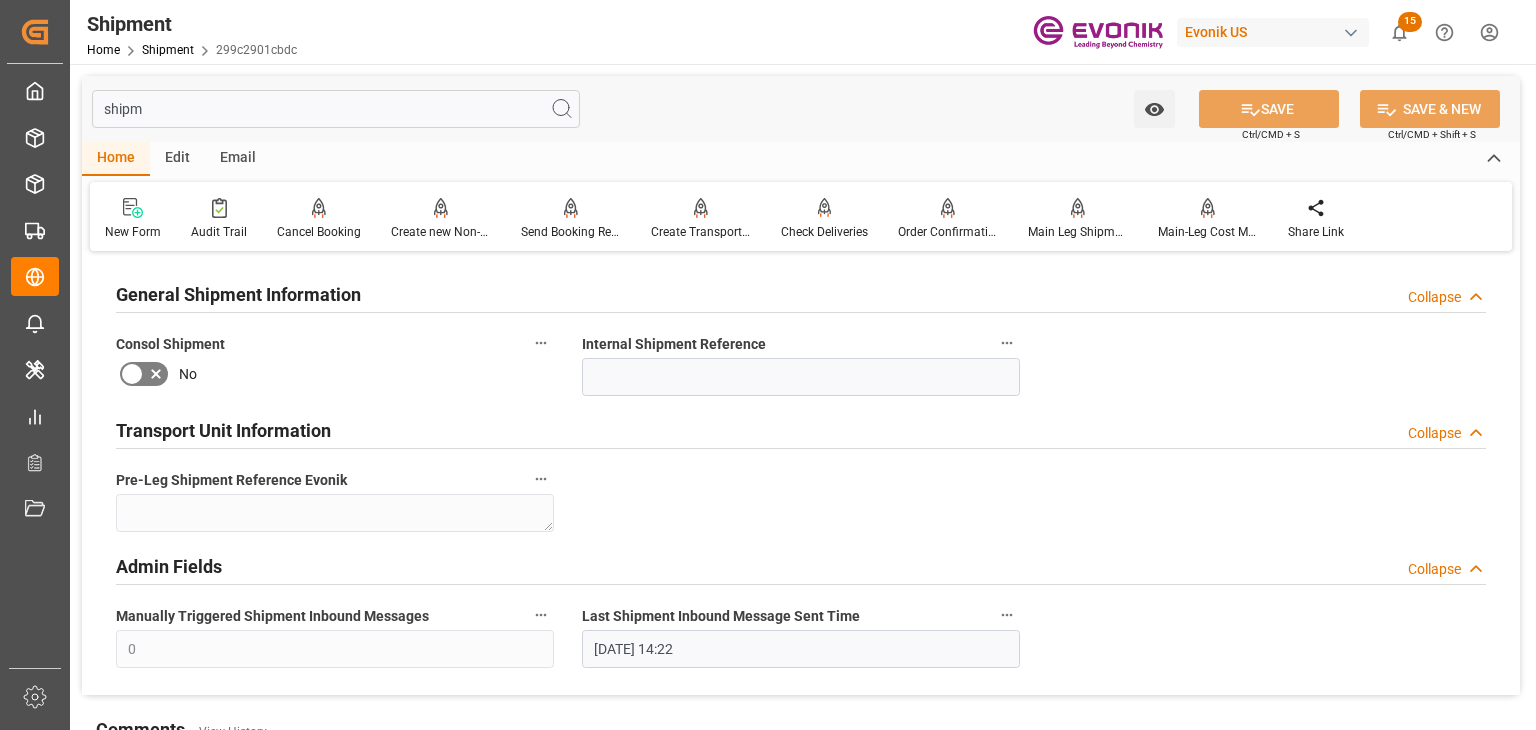 click on "shipm" at bounding box center [336, 109] 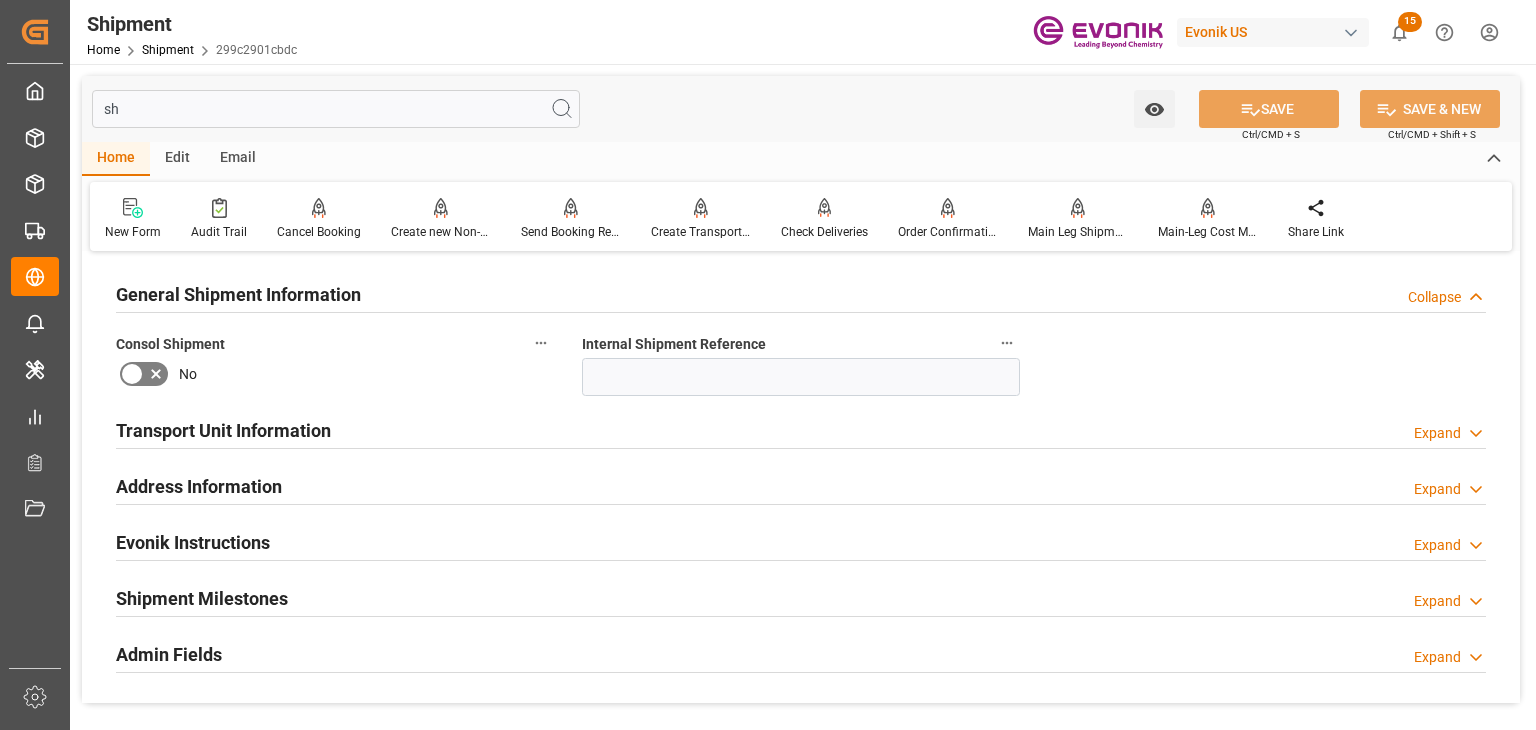 type on "s" 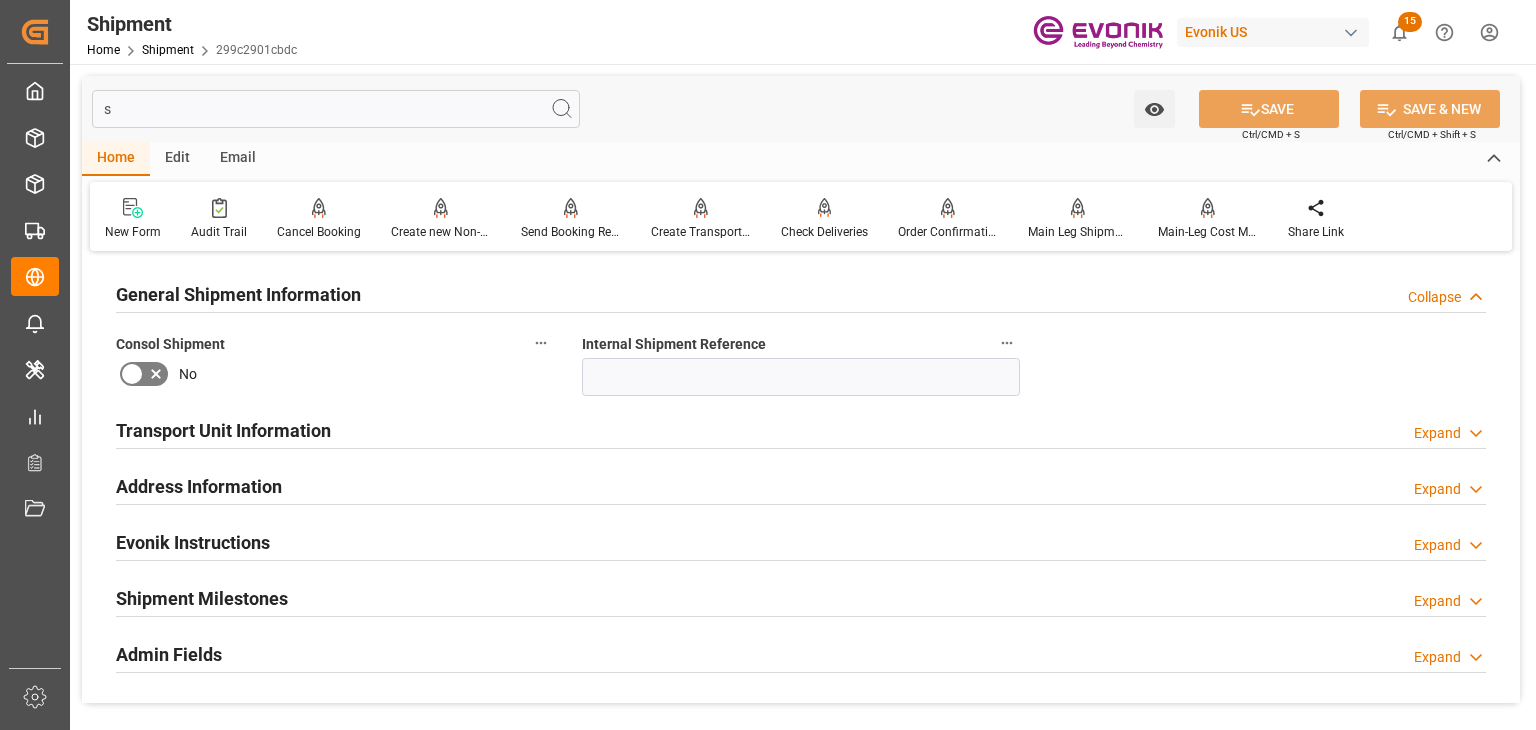 type 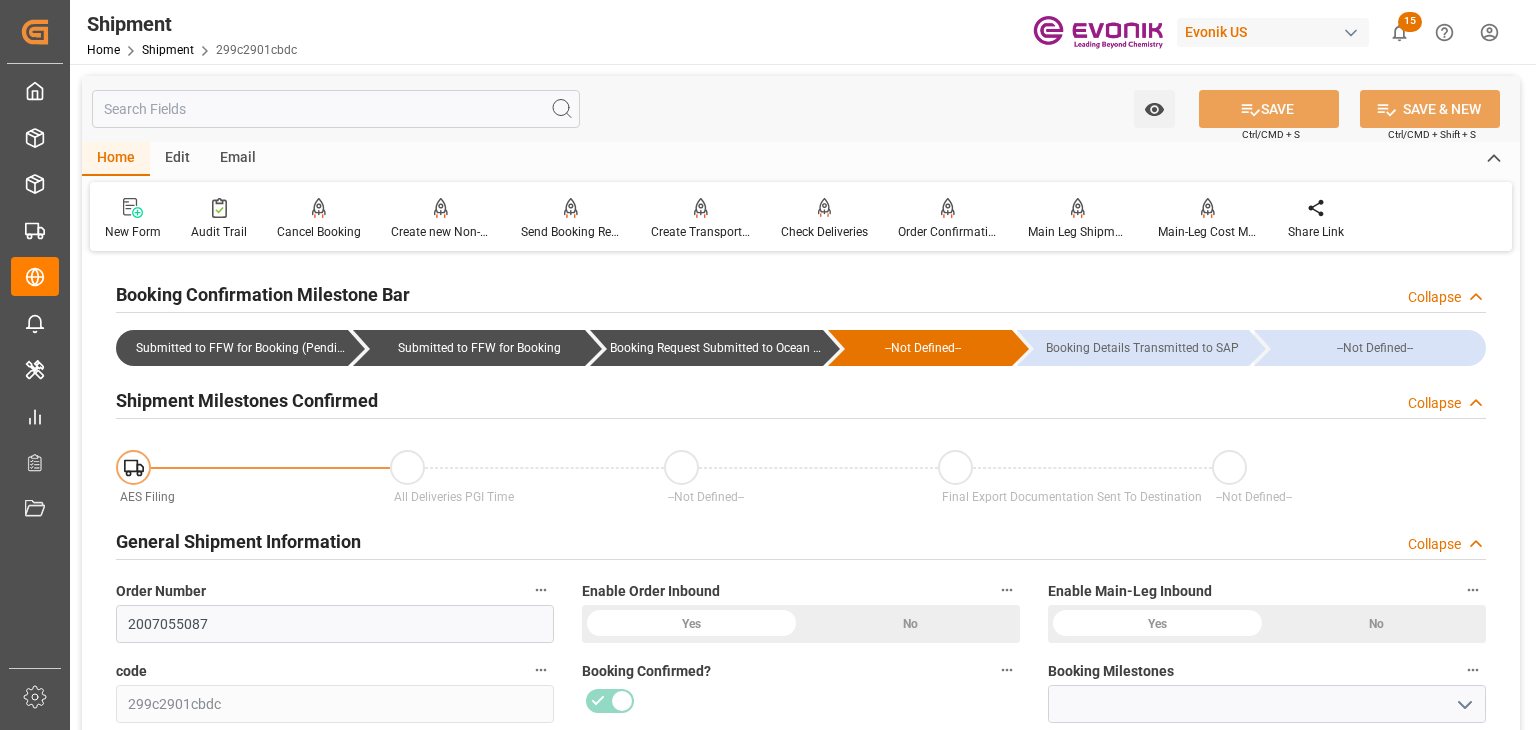 type on "Booking Request Submitted to Ocean Carrier" 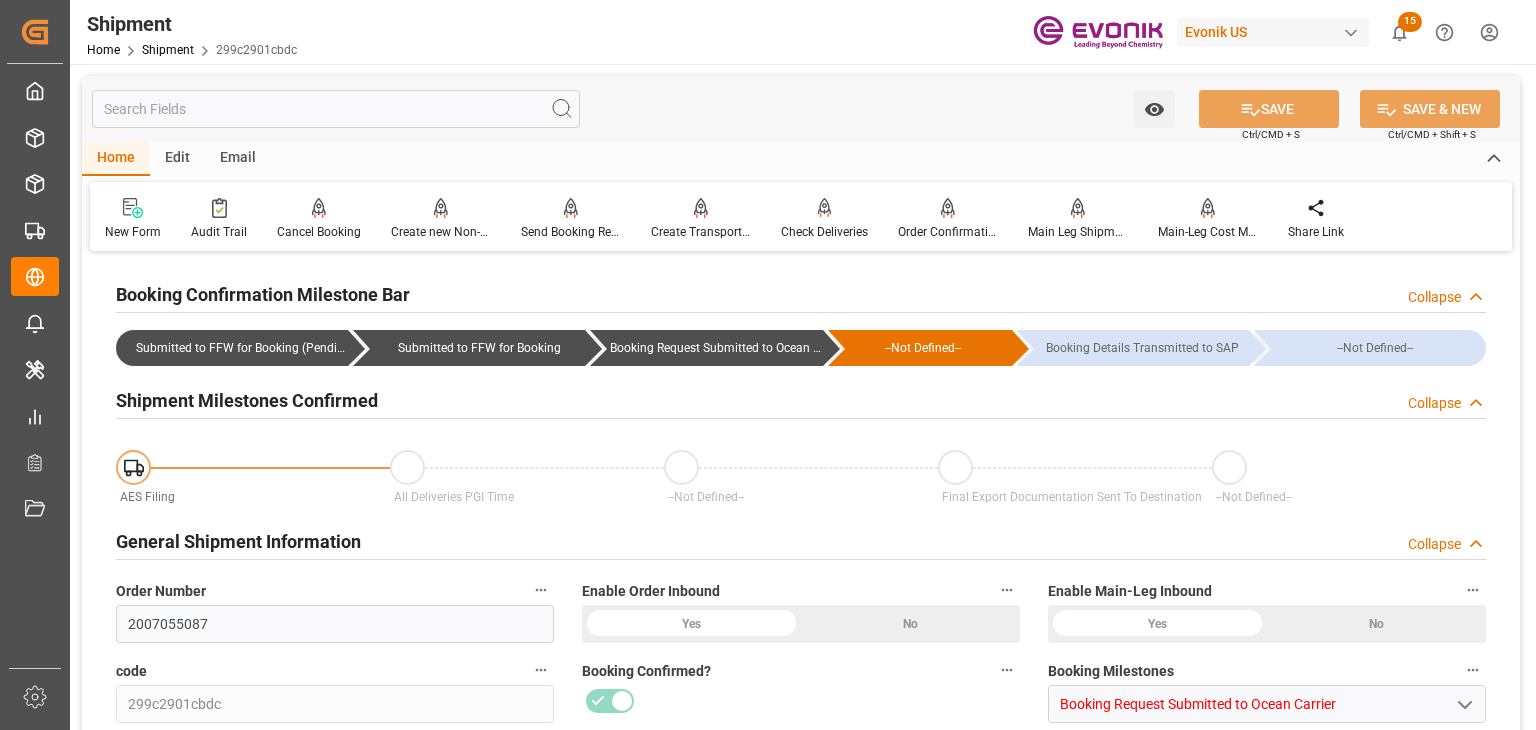 type on "07-20-2025 00:00" 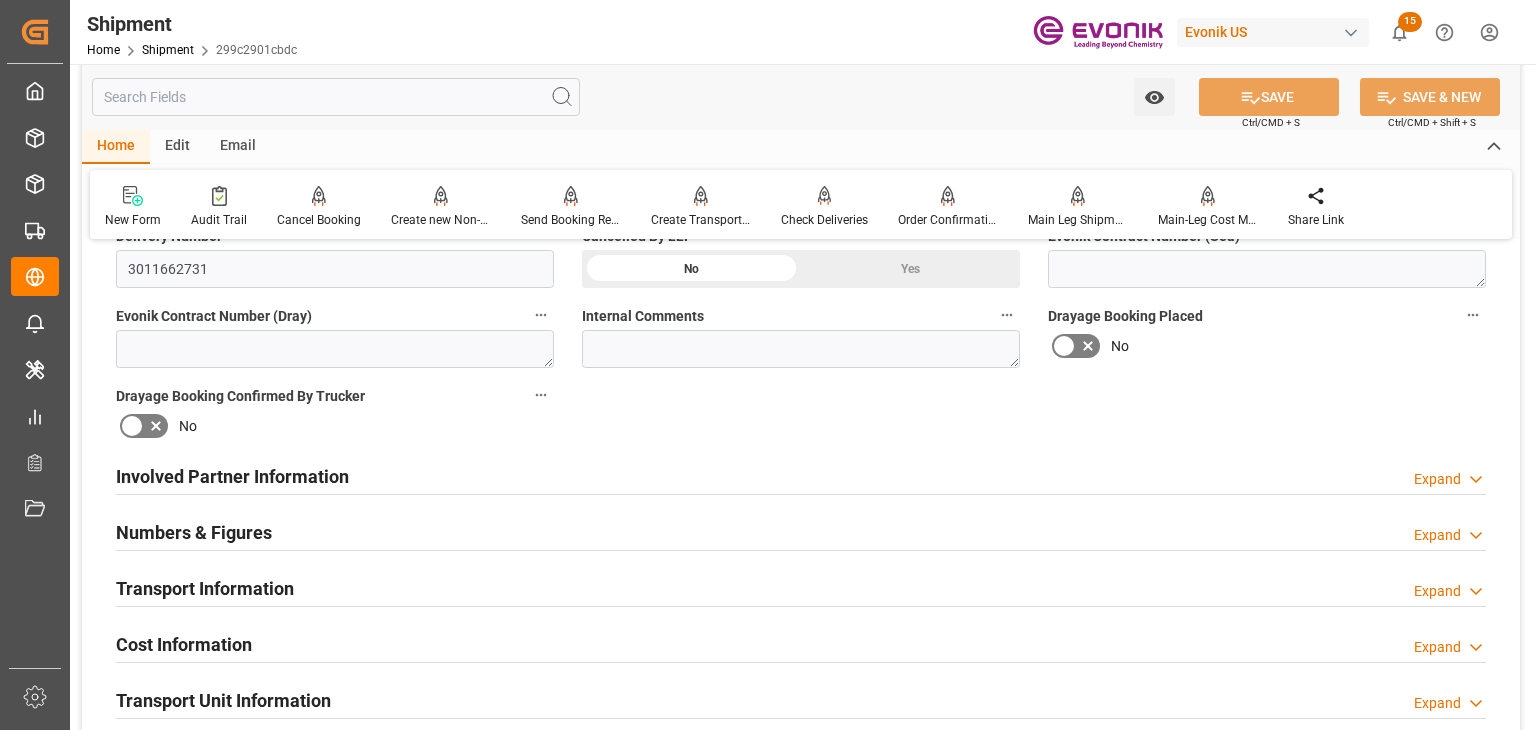 scroll, scrollTop: 1100, scrollLeft: 0, axis: vertical 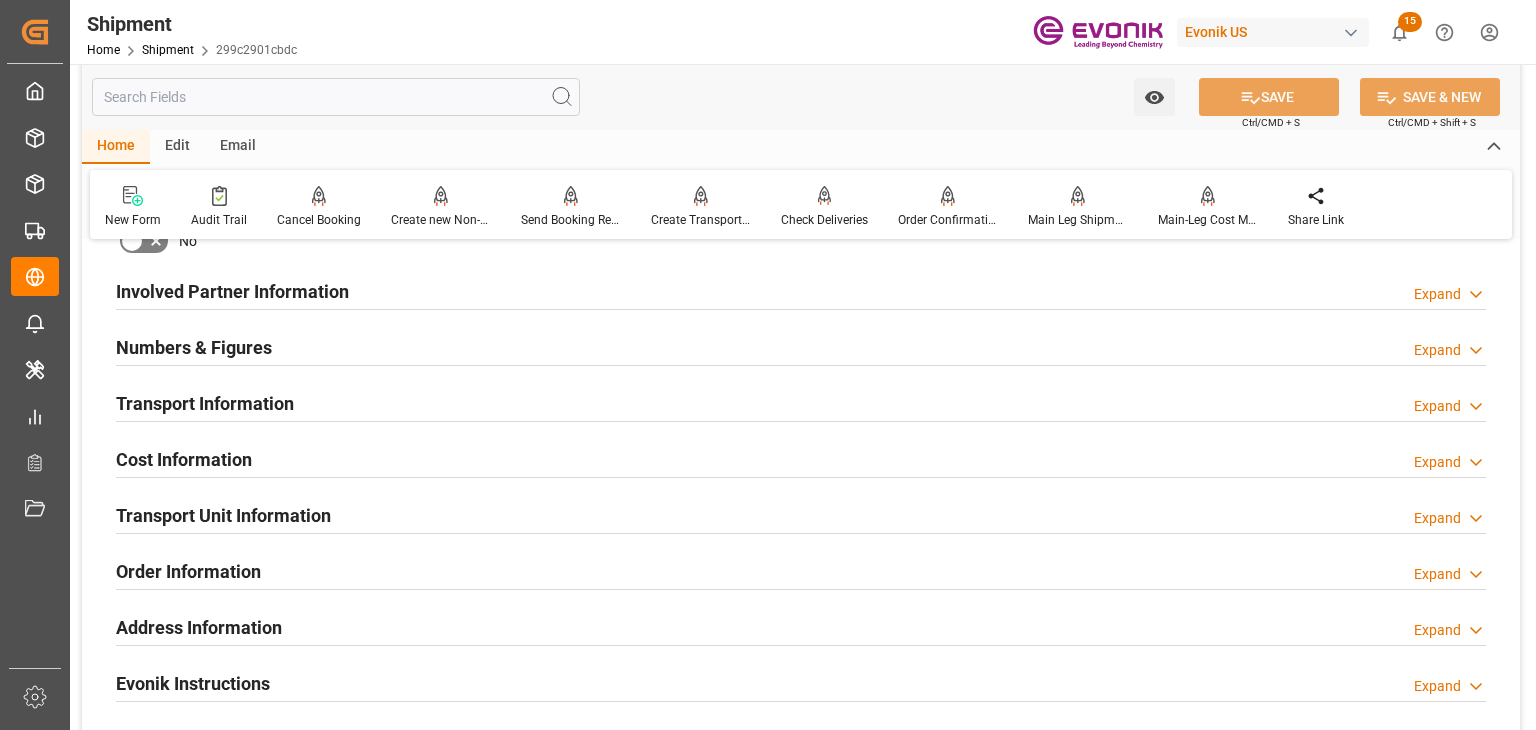 click on "Transport Information" at bounding box center (205, 402) 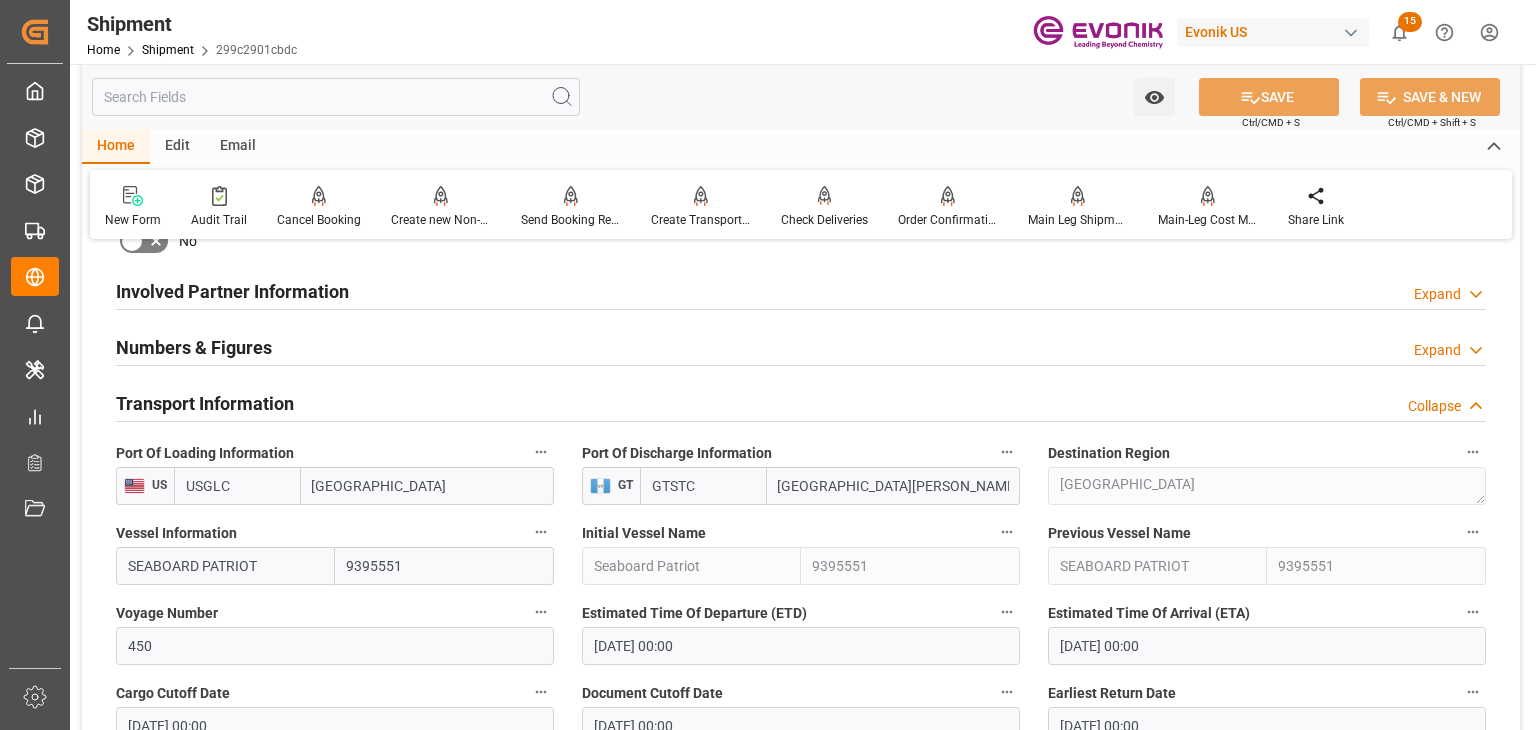 click at bounding box center [336, 97] 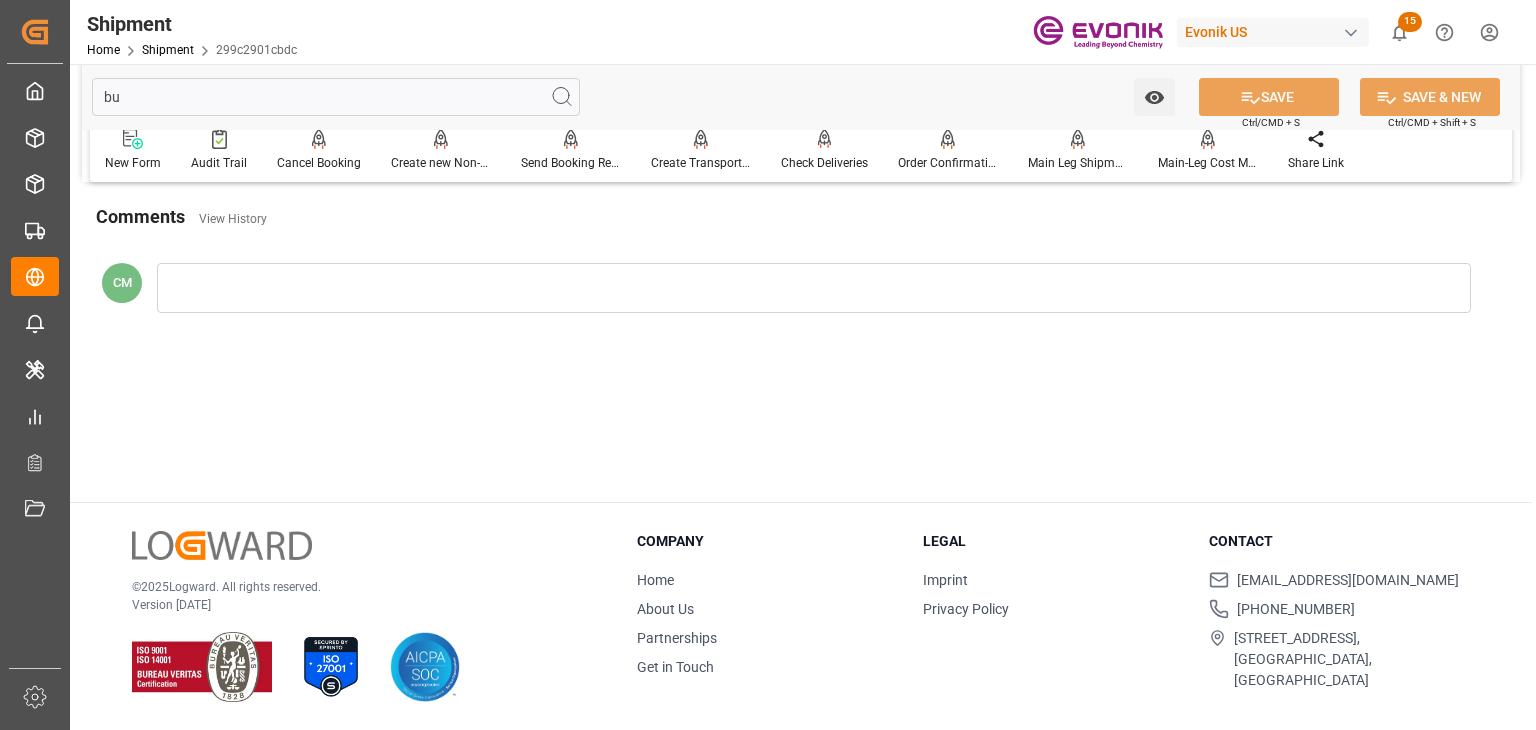 scroll, scrollTop: 0, scrollLeft: 0, axis: both 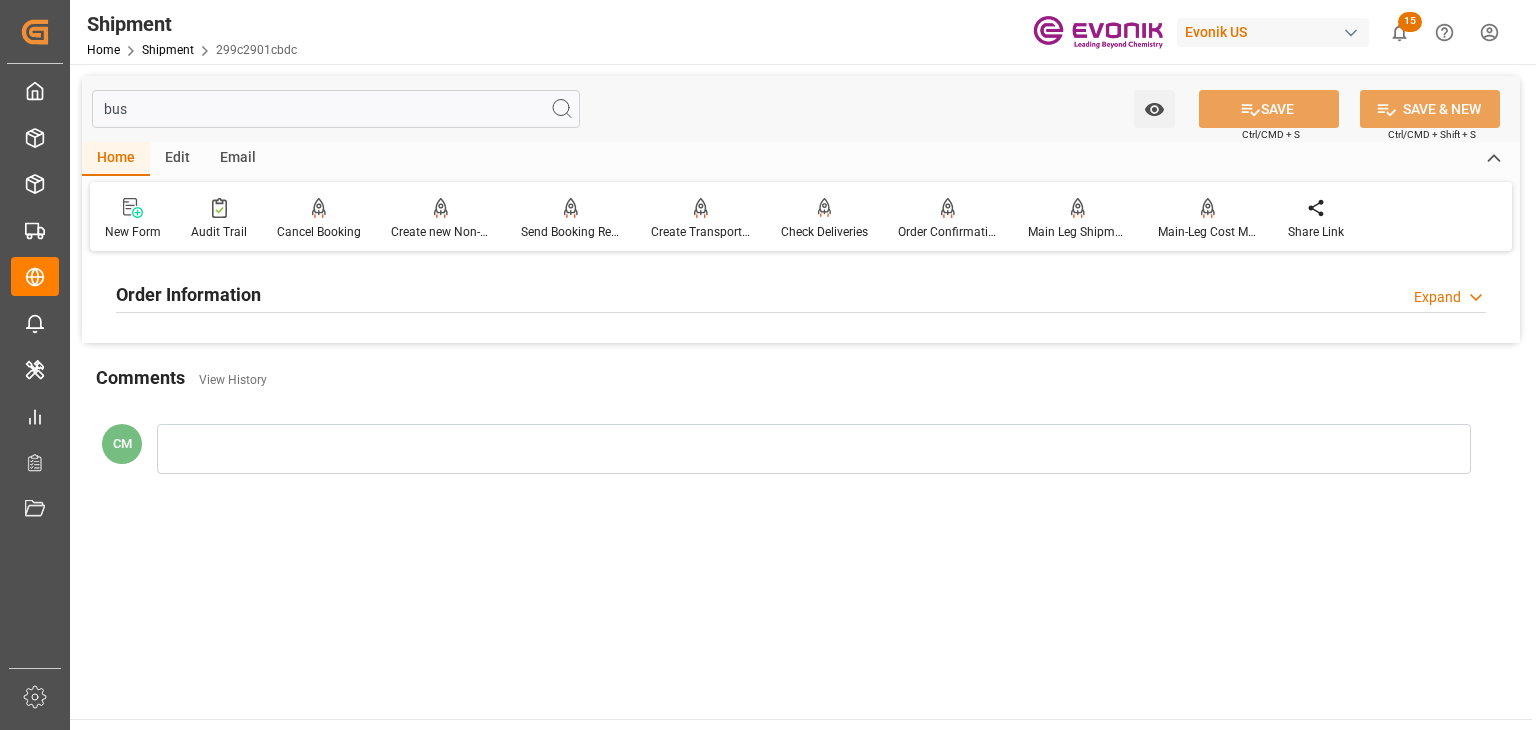 click on "Order Information Expand" at bounding box center [801, 293] 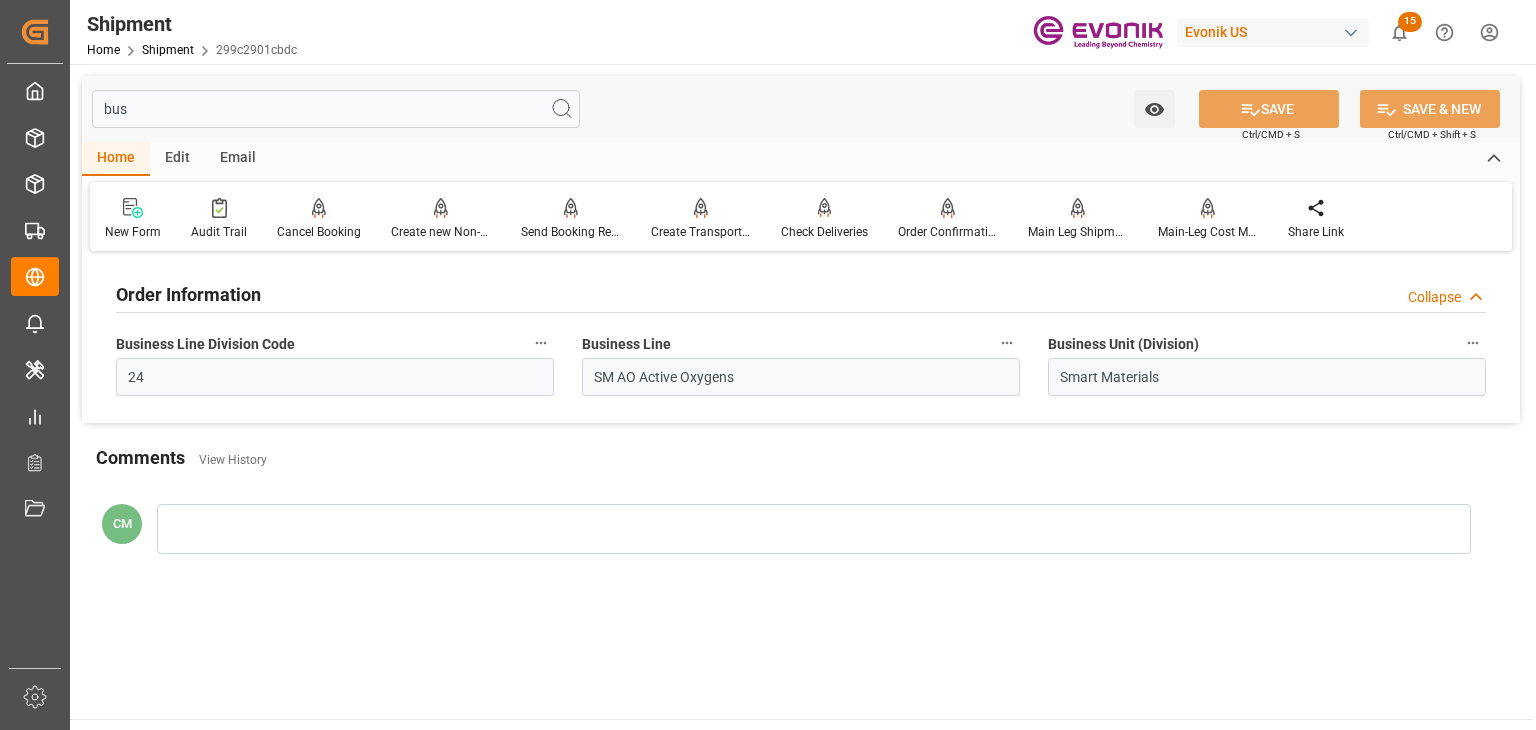 click on "bus" at bounding box center [336, 109] 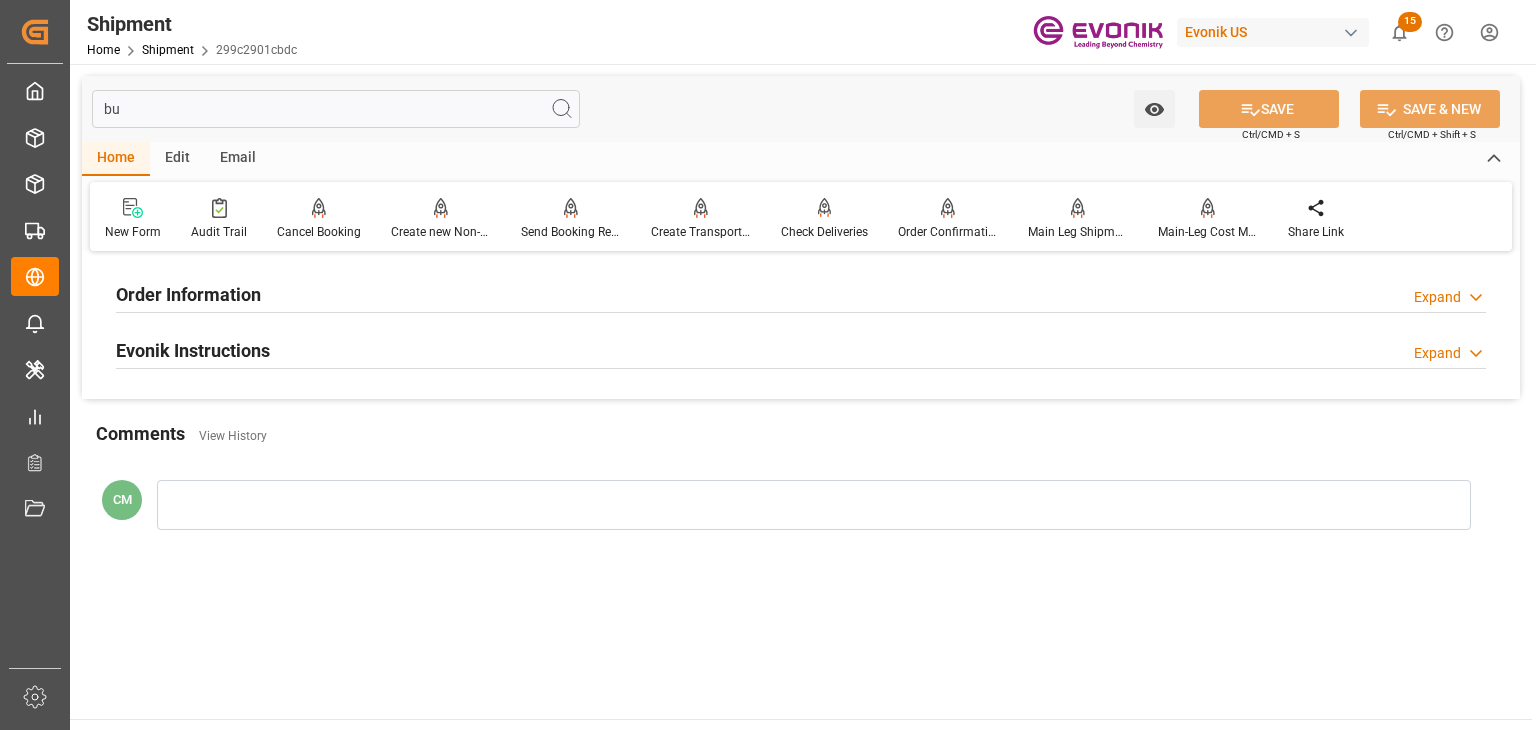 type on "b" 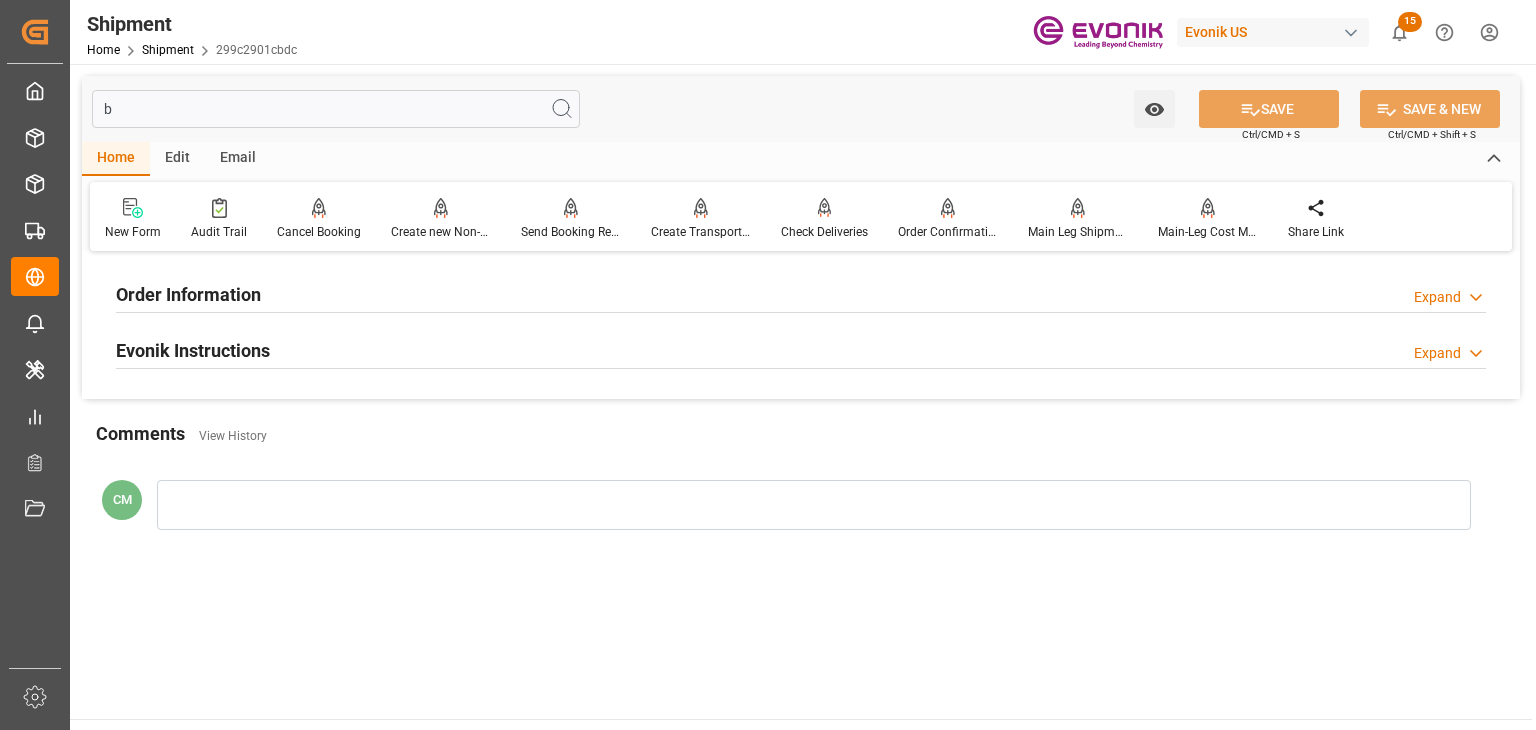 type 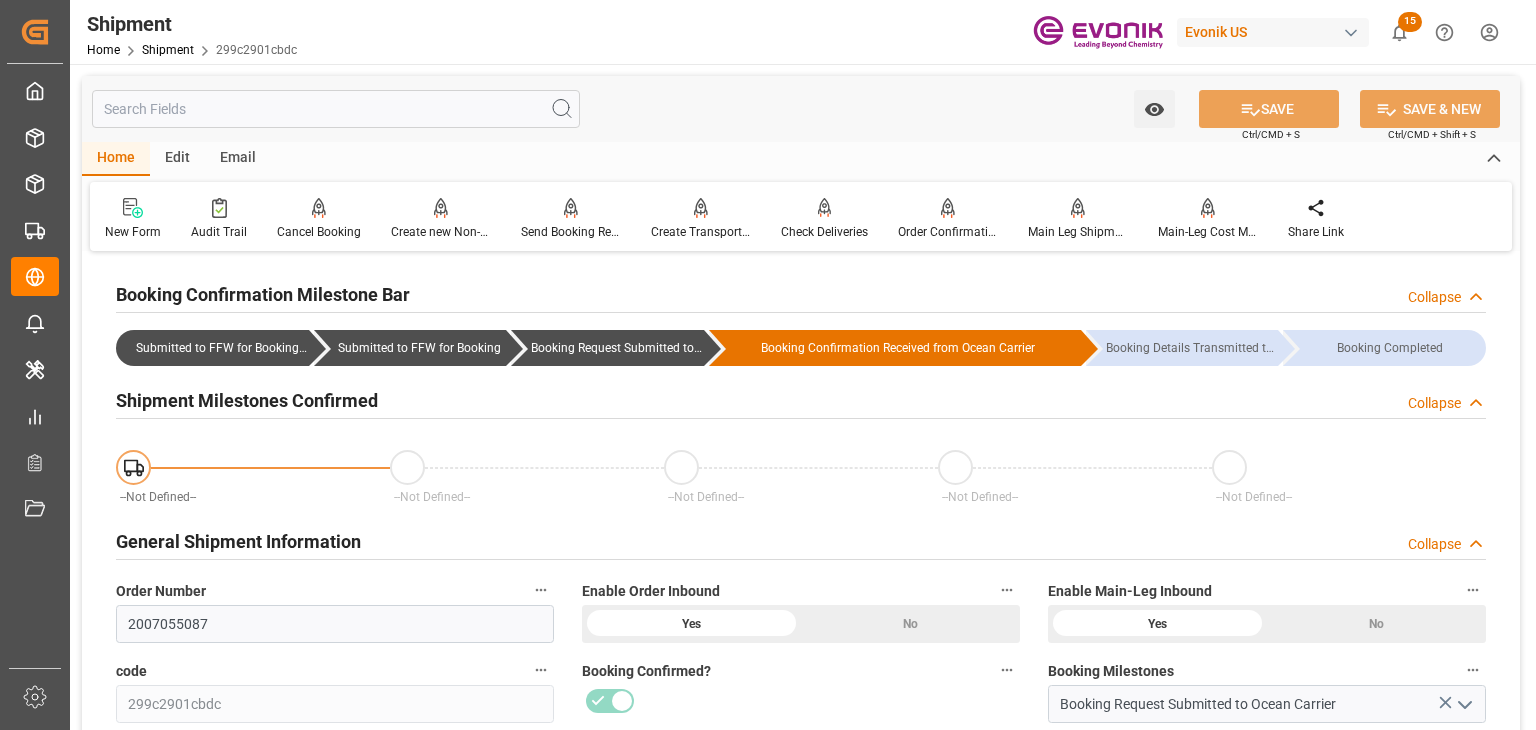 type on "Seaboard" 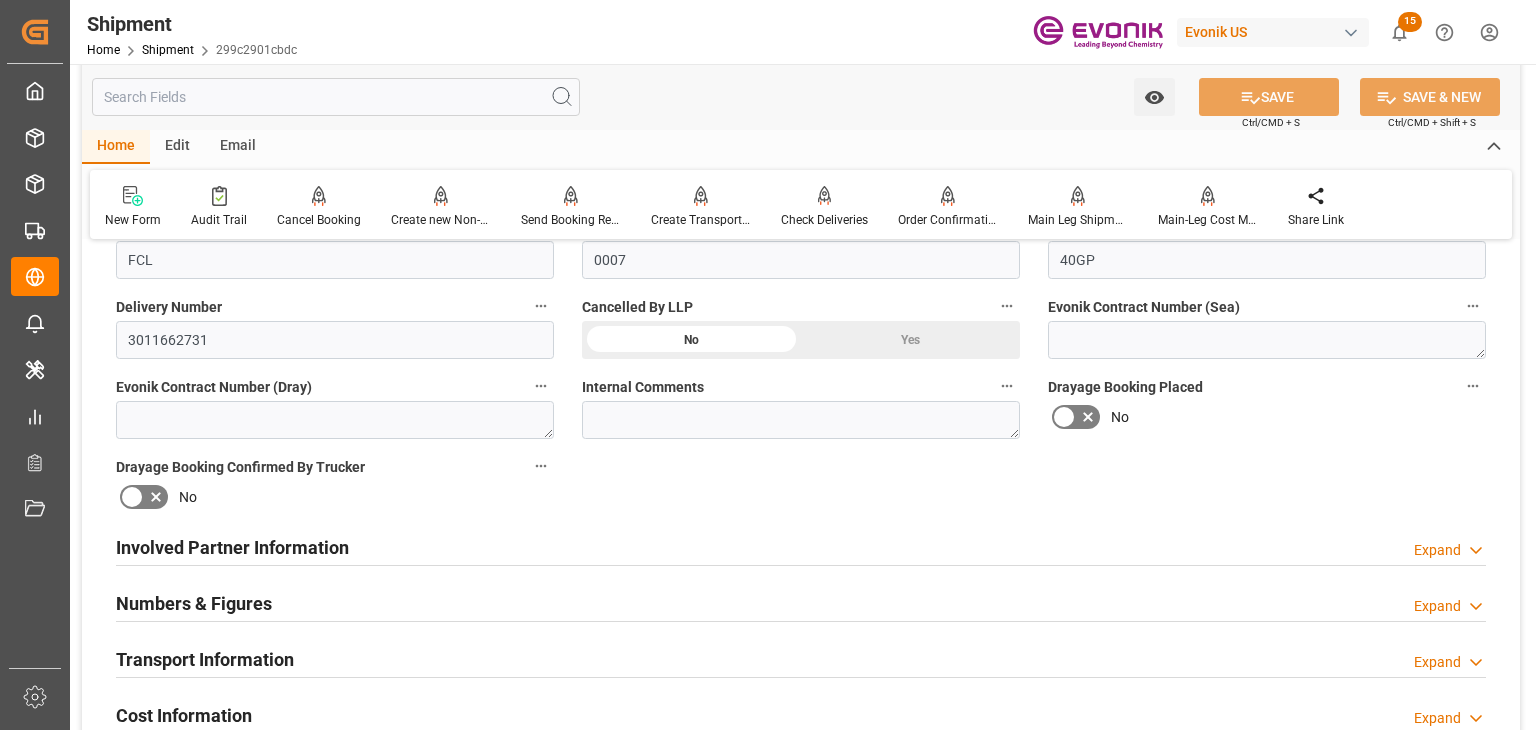 scroll, scrollTop: 1100, scrollLeft: 0, axis: vertical 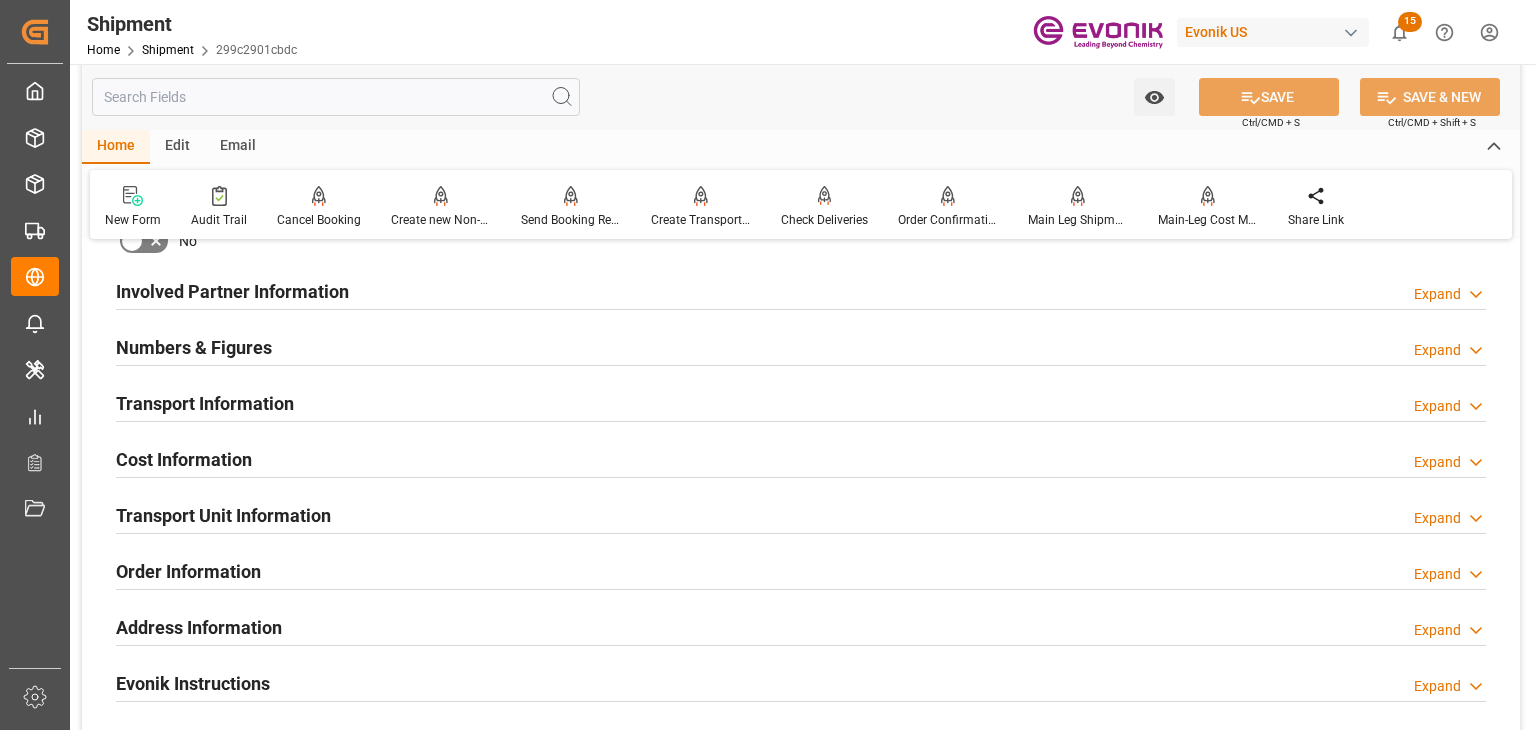 click on "Involved Partner Information" at bounding box center (232, 291) 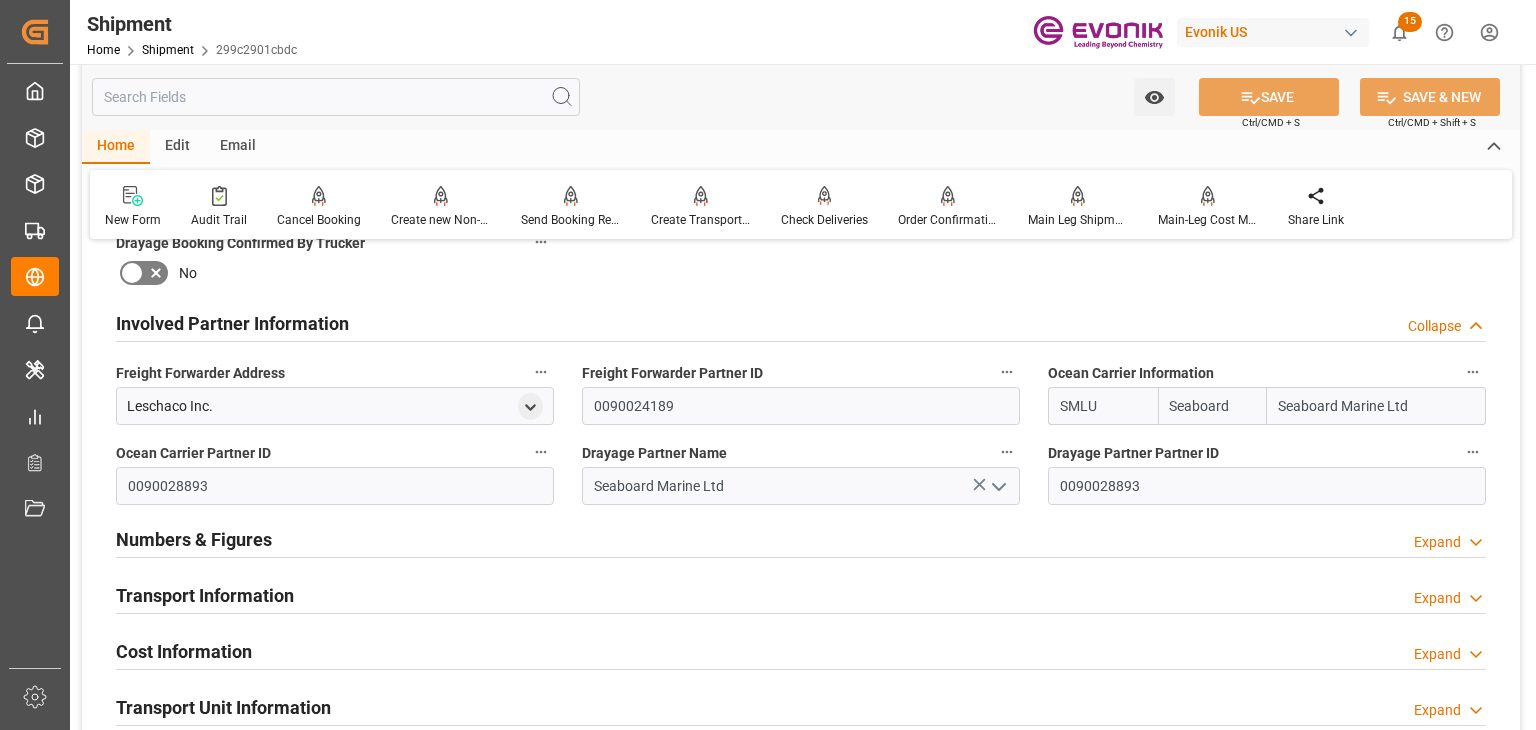 scroll, scrollTop: 1200, scrollLeft: 0, axis: vertical 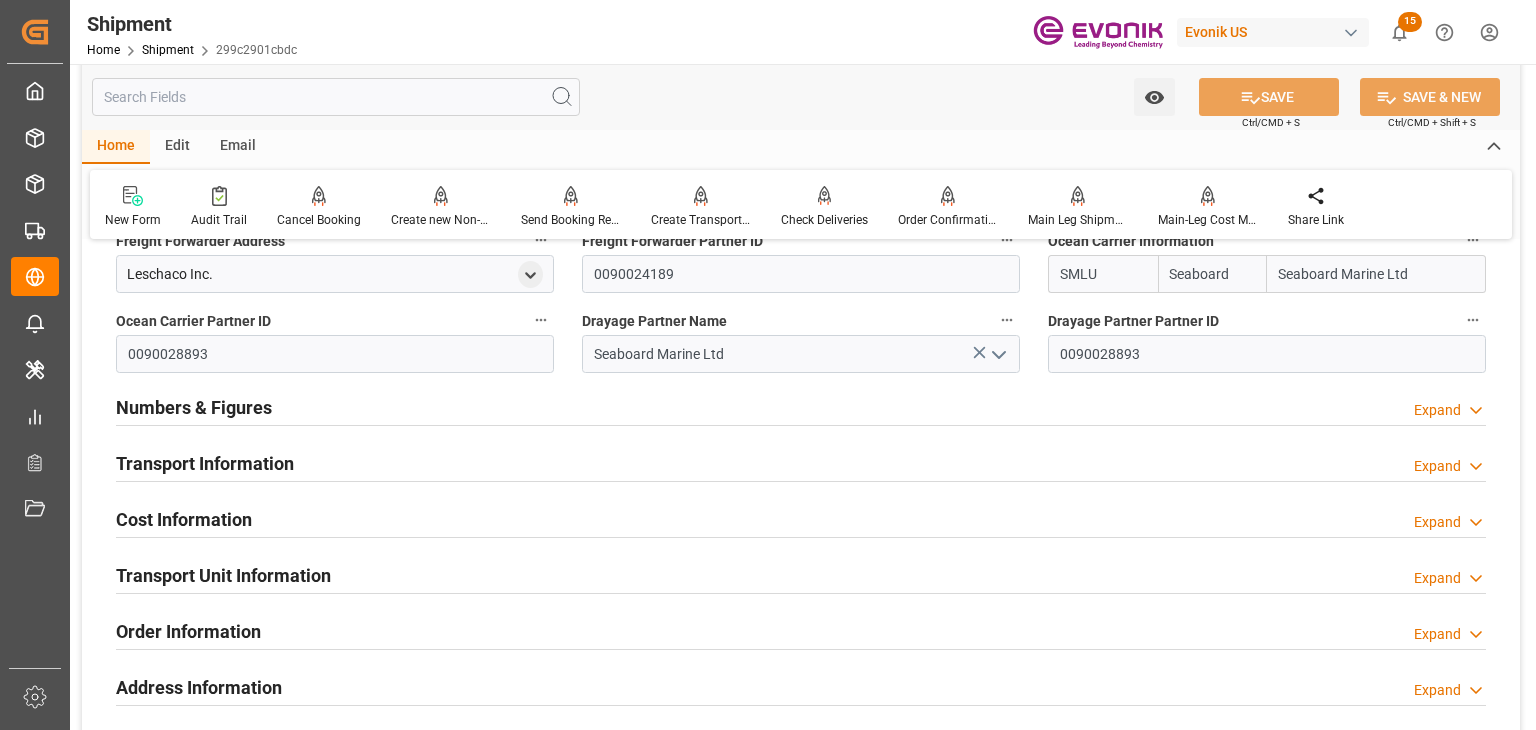 click on "Transport Information" at bounding box center [205, 462] 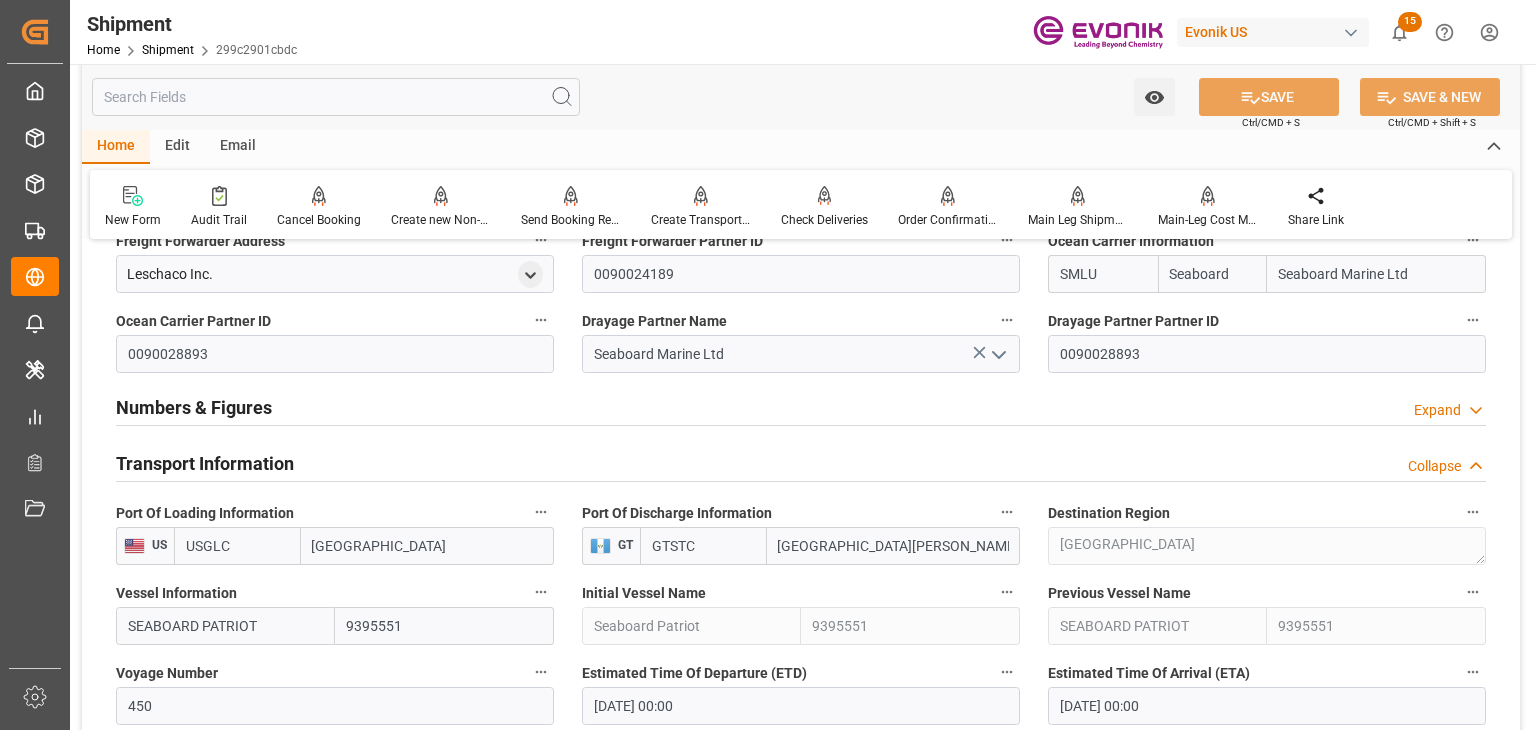 click on "Port Of Loading Information     US USGLC Gloucester City" at bounding box center (335, 532) 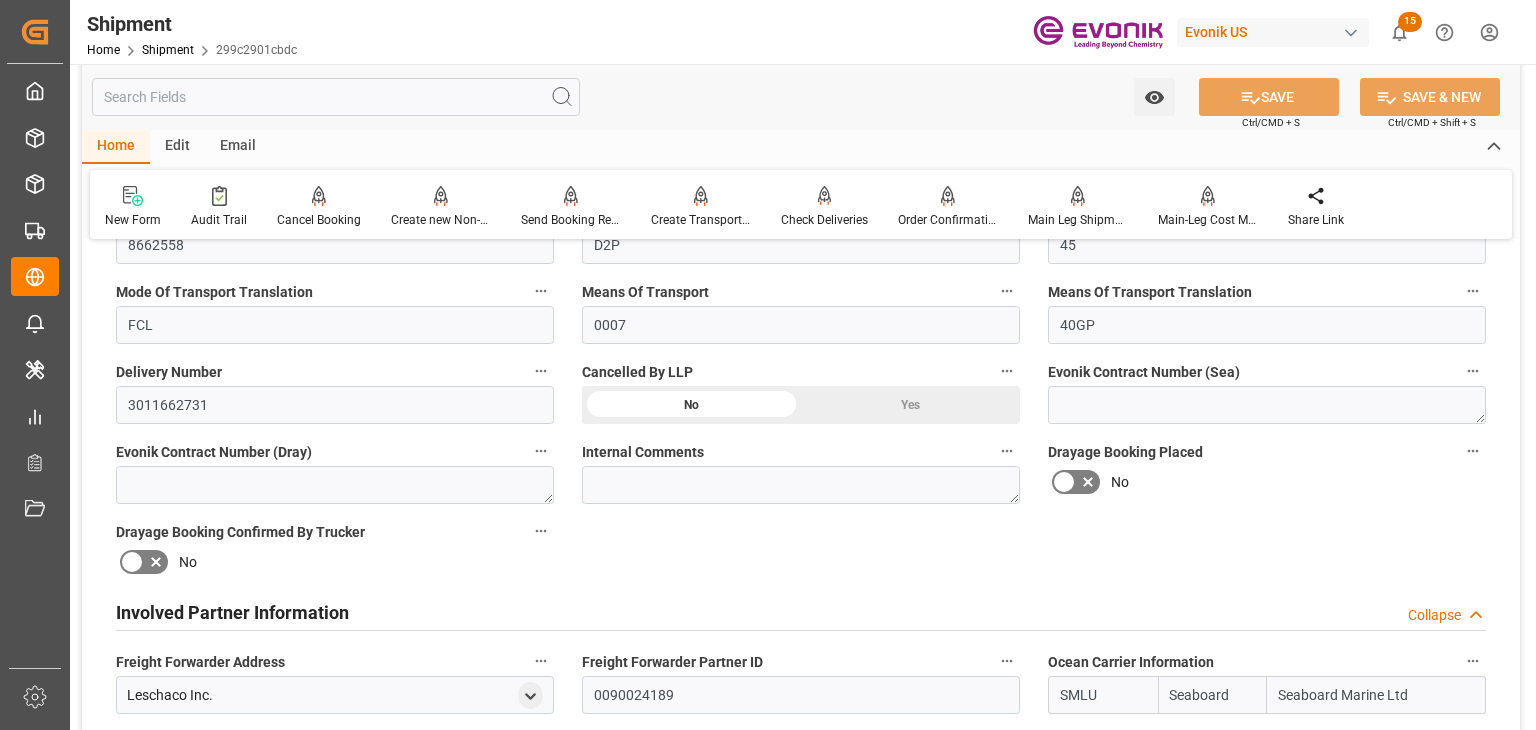scroll, scrollTop: 400, scrollLeft: 0, axis: vertical 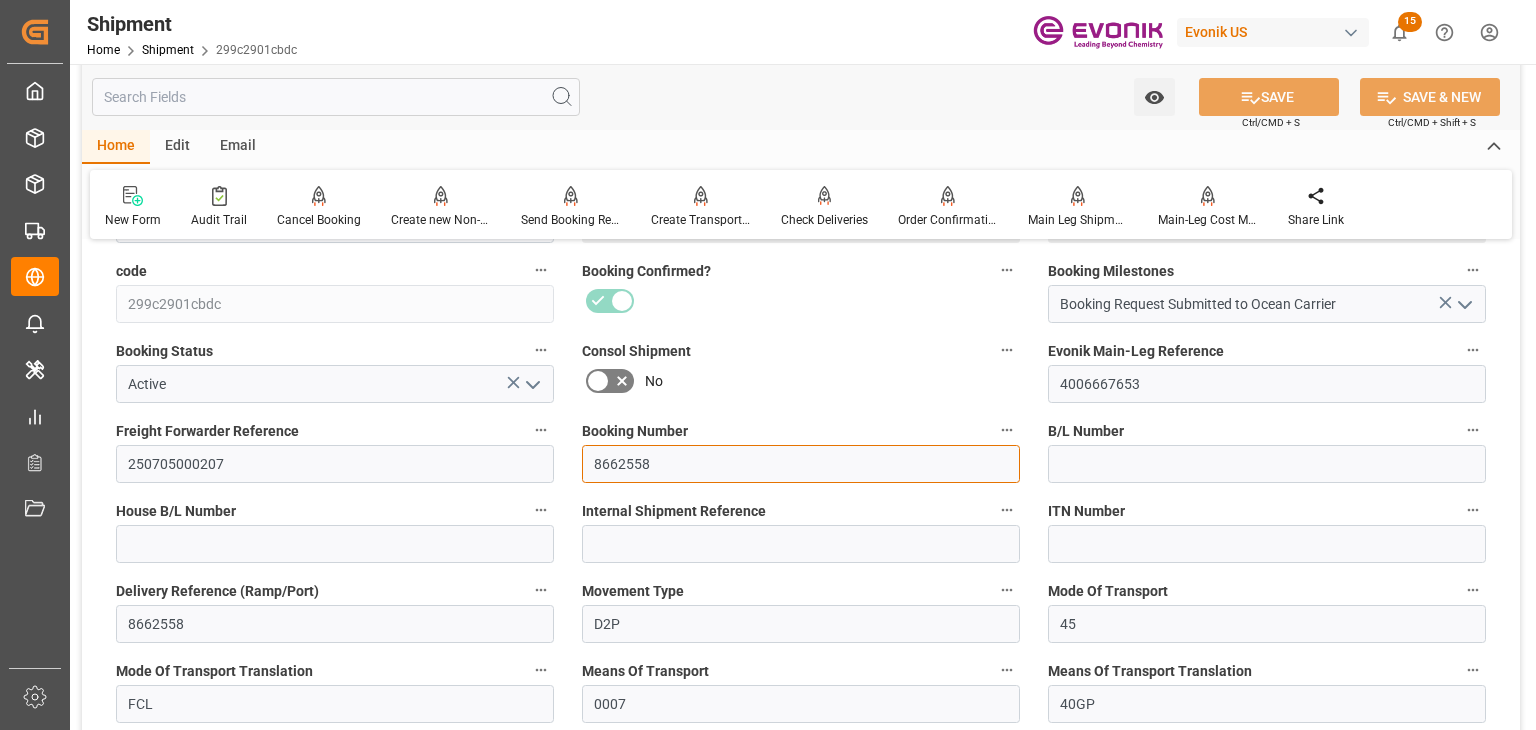 click on "8662558" at bounding box center (801, 464) 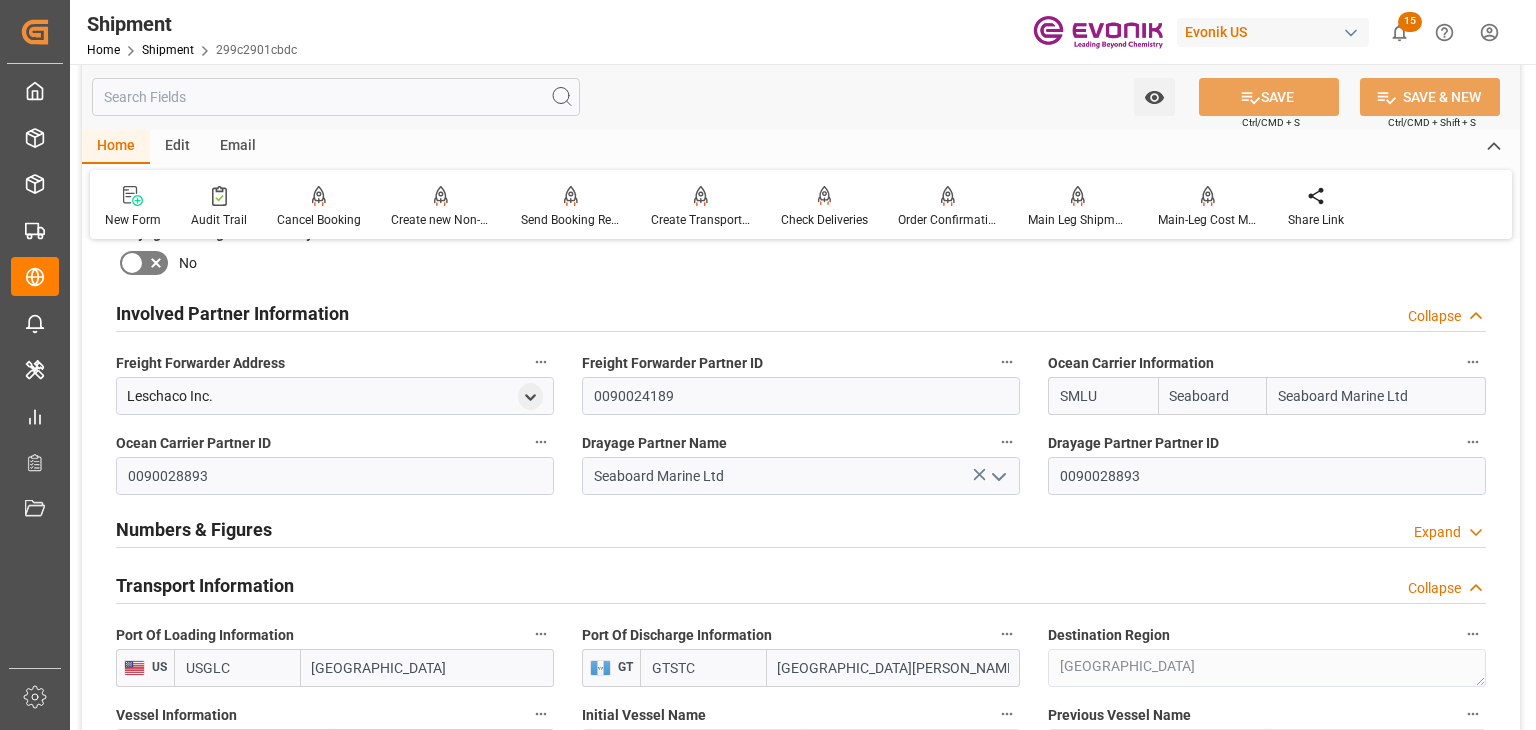 scroll, scrollTop: 1100, scrollLeft: 0, axis: vertical 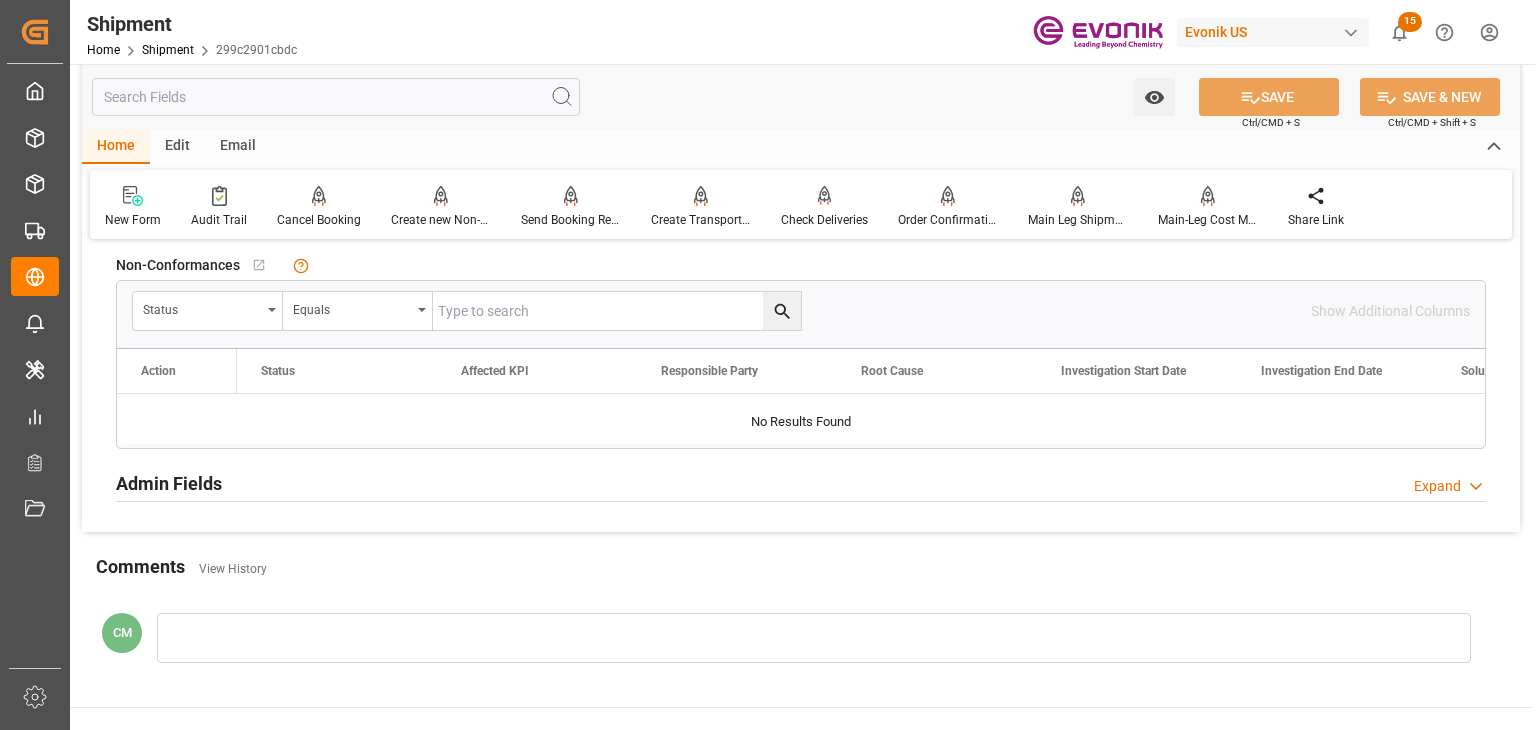 click on "Admin Fields Expand" at bounding box center [801, 482] 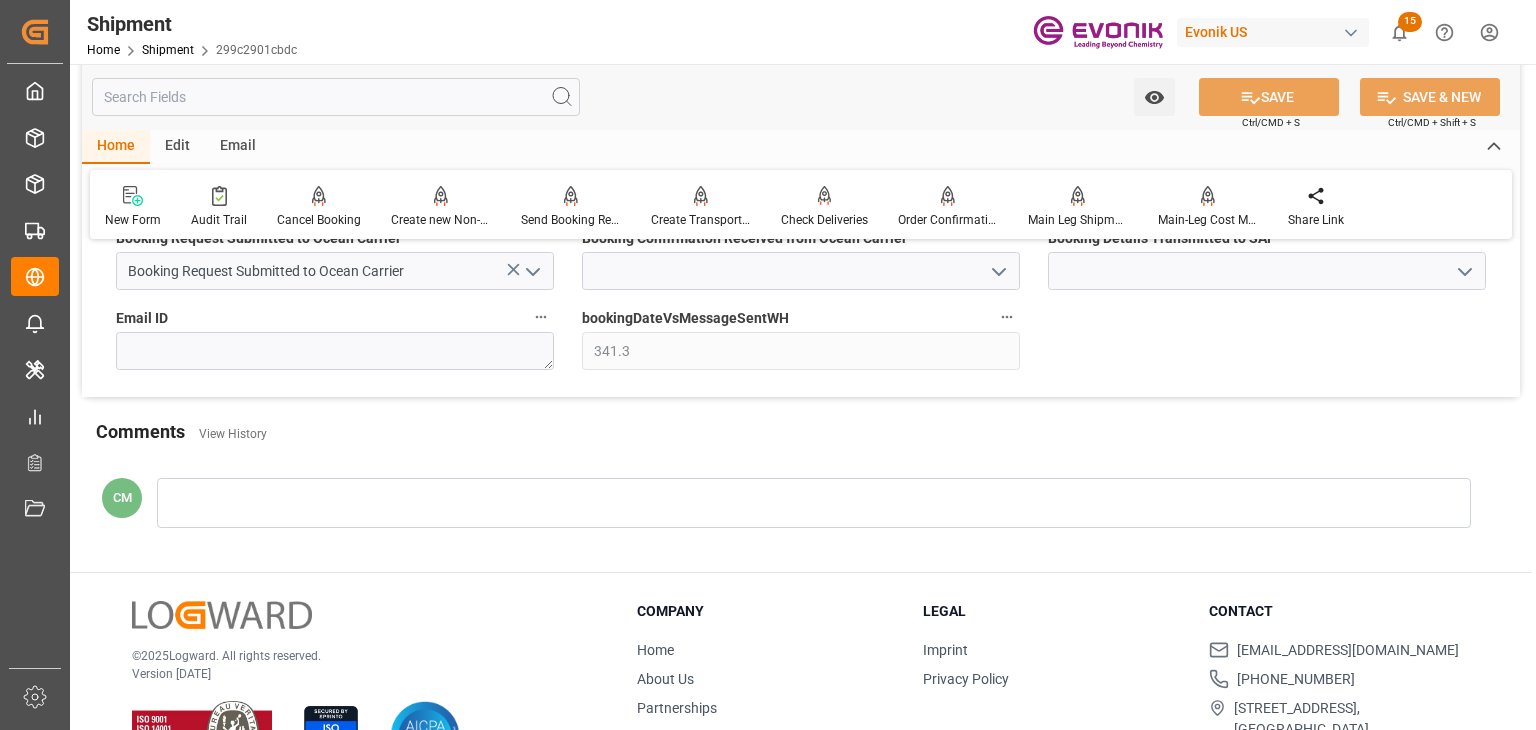 scroll, scrollTop: 2833, scrollLeft: 0, axis: vertical 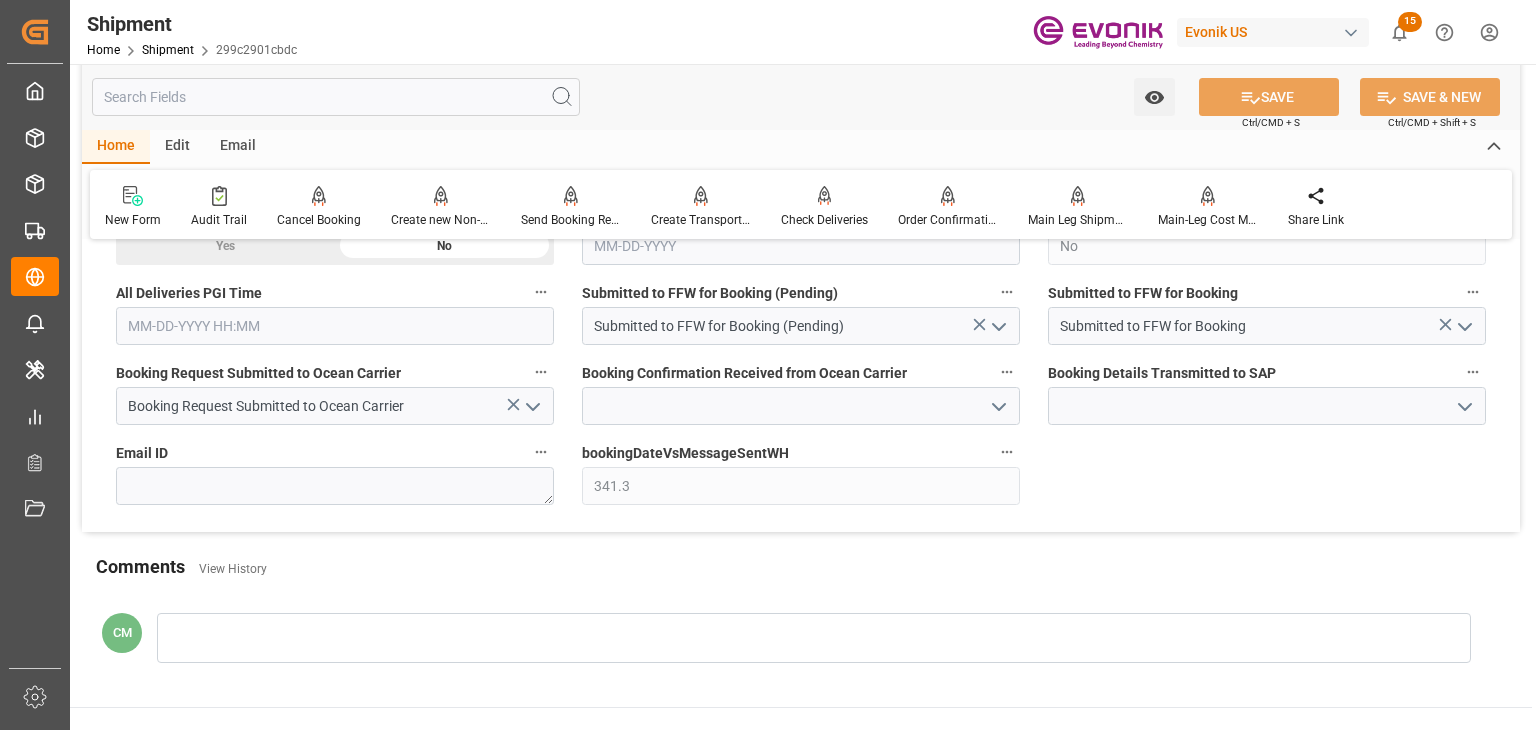 click on "Watch Option   SAVE Ctrl/CMD + S    SAVE & NEW Ctrl/CMD + Shift + S" at bounding box center [801, 97] 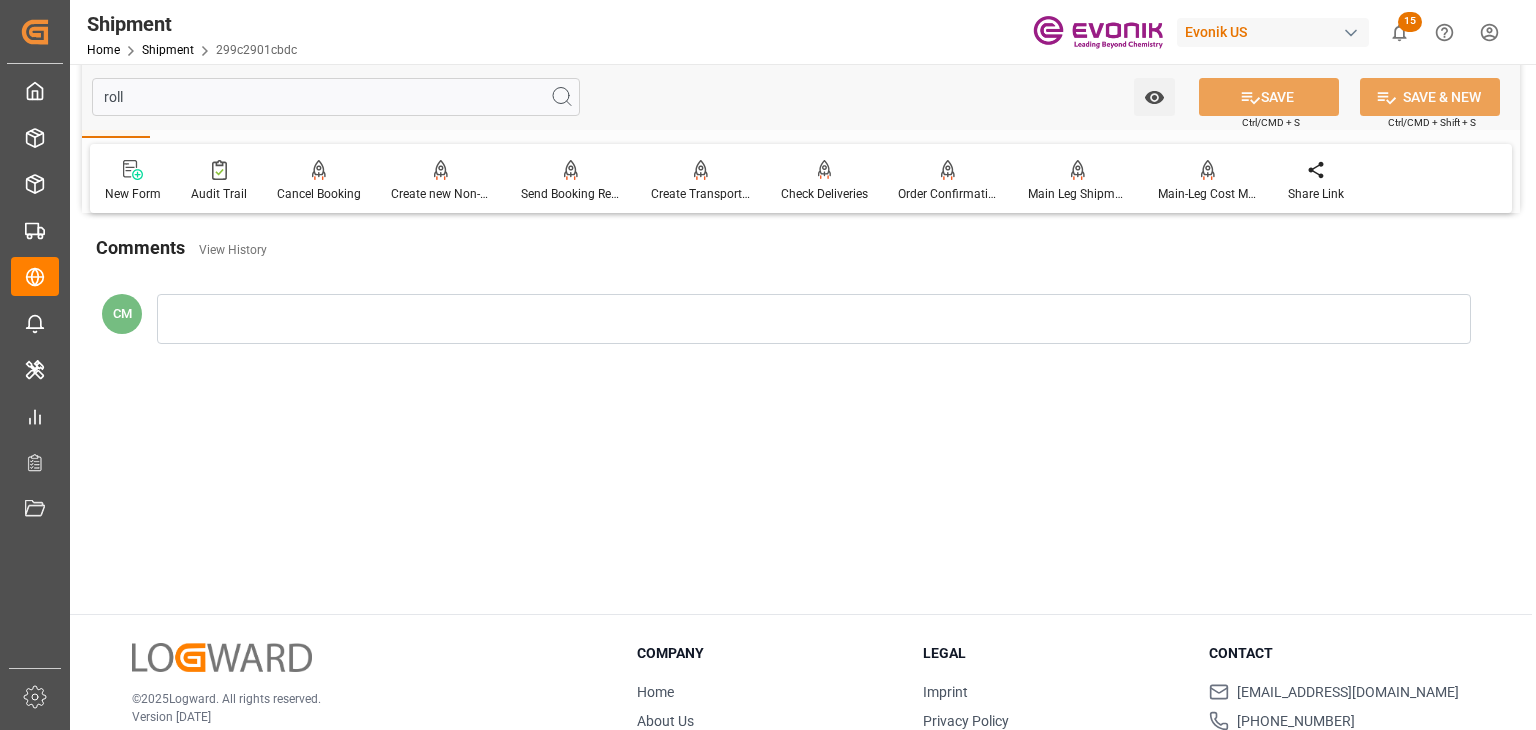 scroll, scrollTop: 0, scrollLeft: 0, axis: both 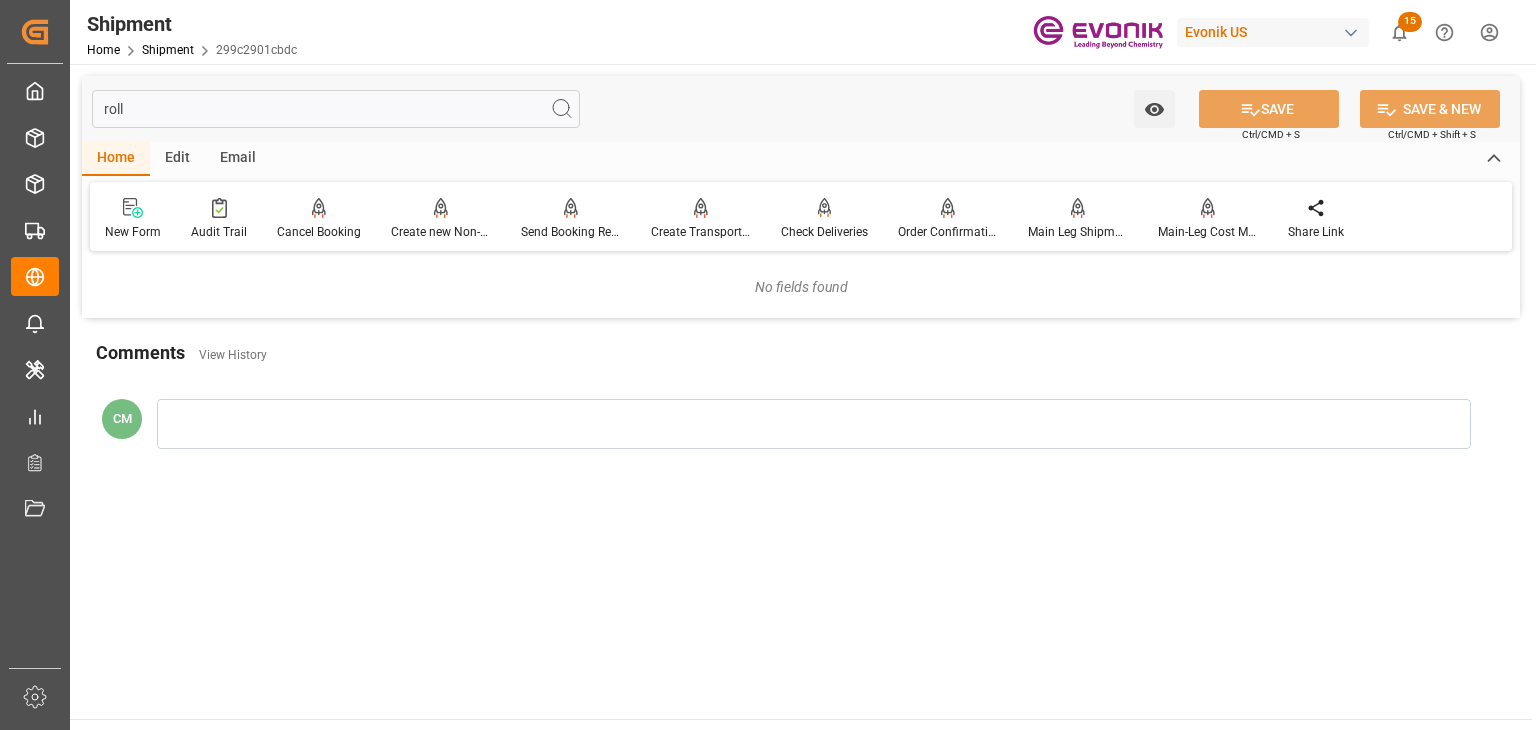 type on "roll" 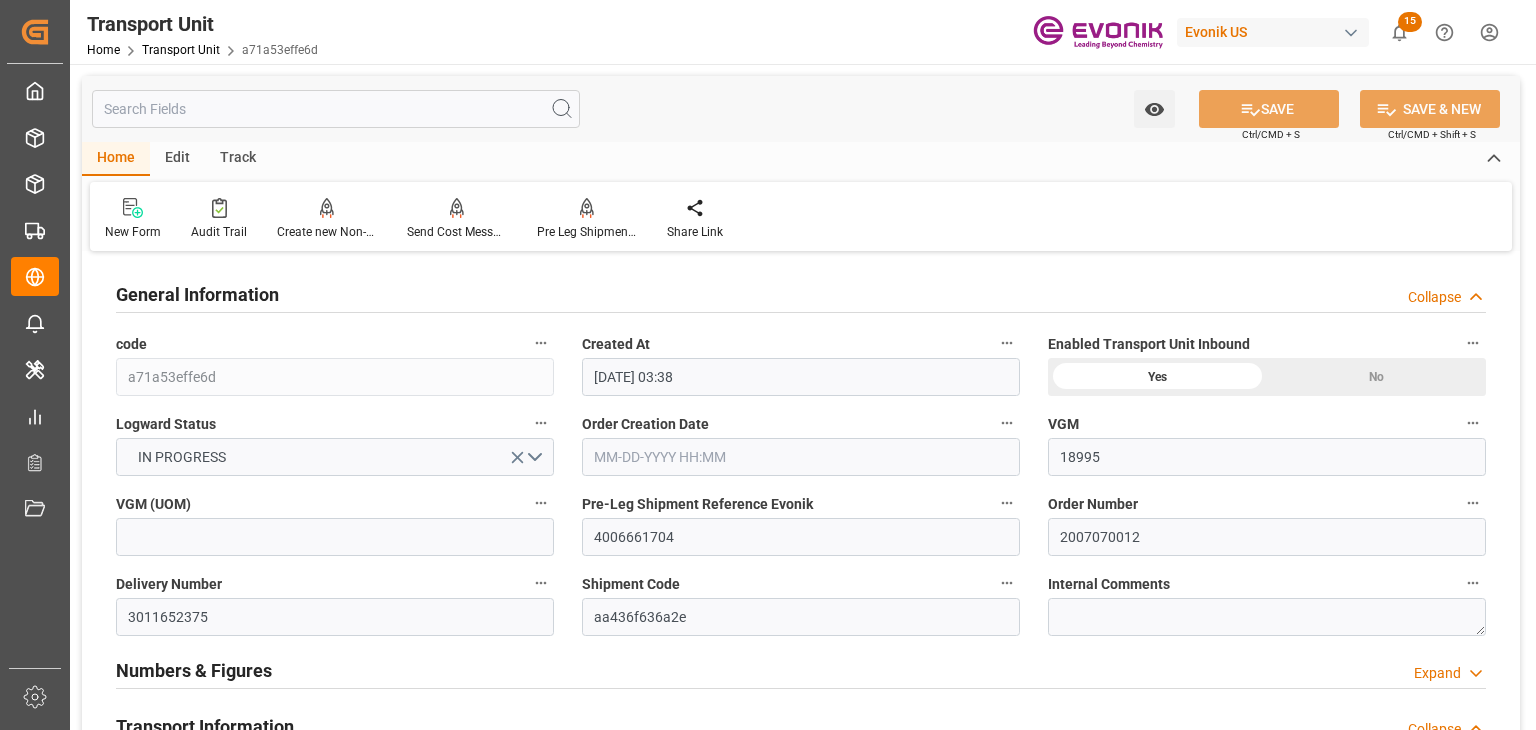 scroll, scrollTop: 0, scrollLeft: 0, axis: both 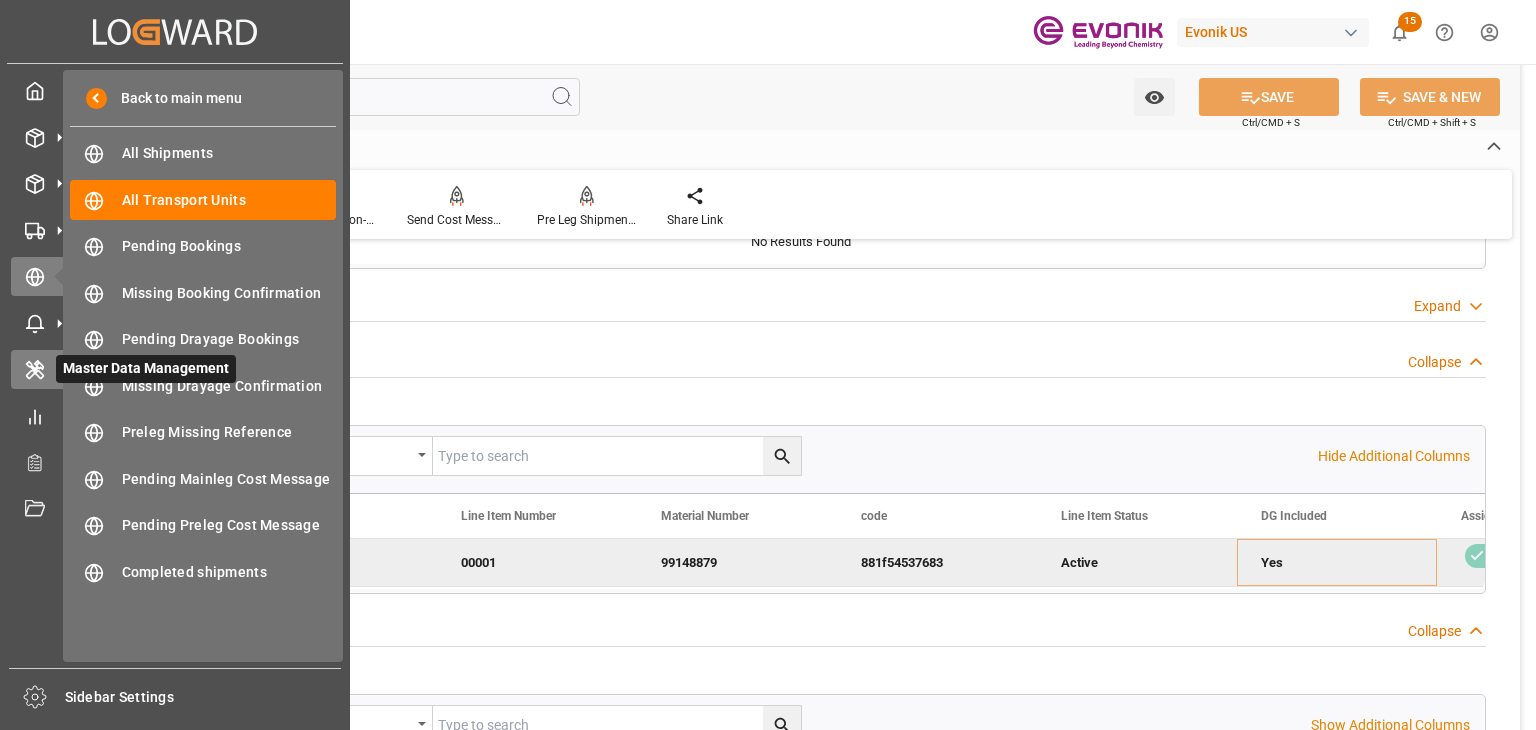 click 